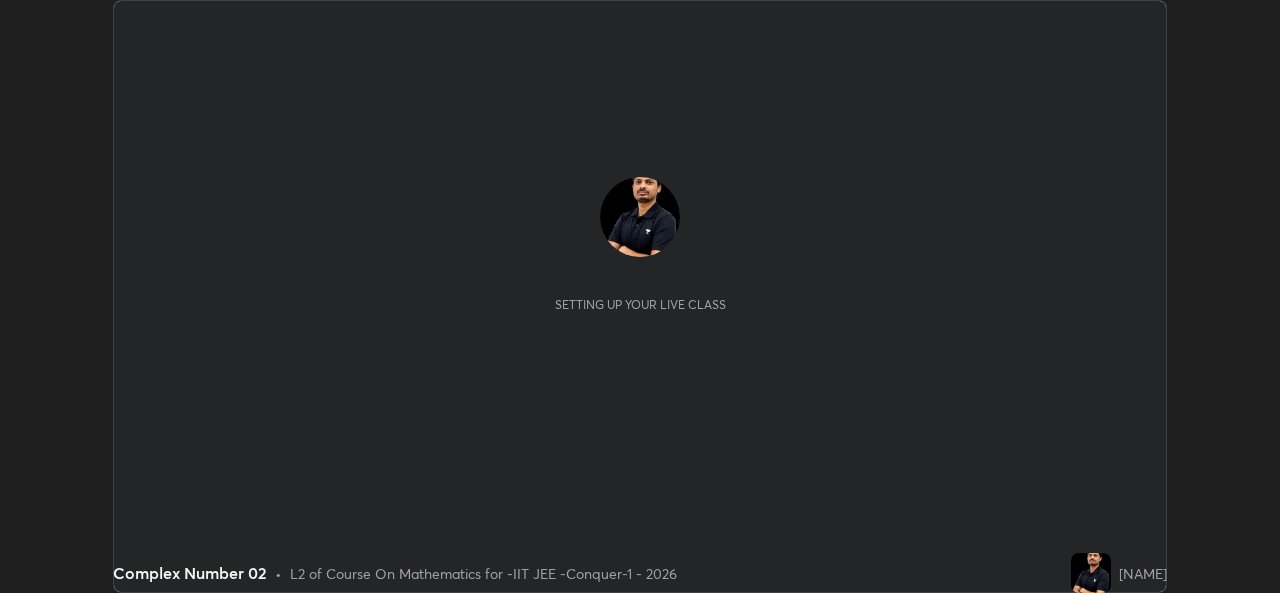 scroll, scrollTop: 0, scrollLeft: 0, axis: both 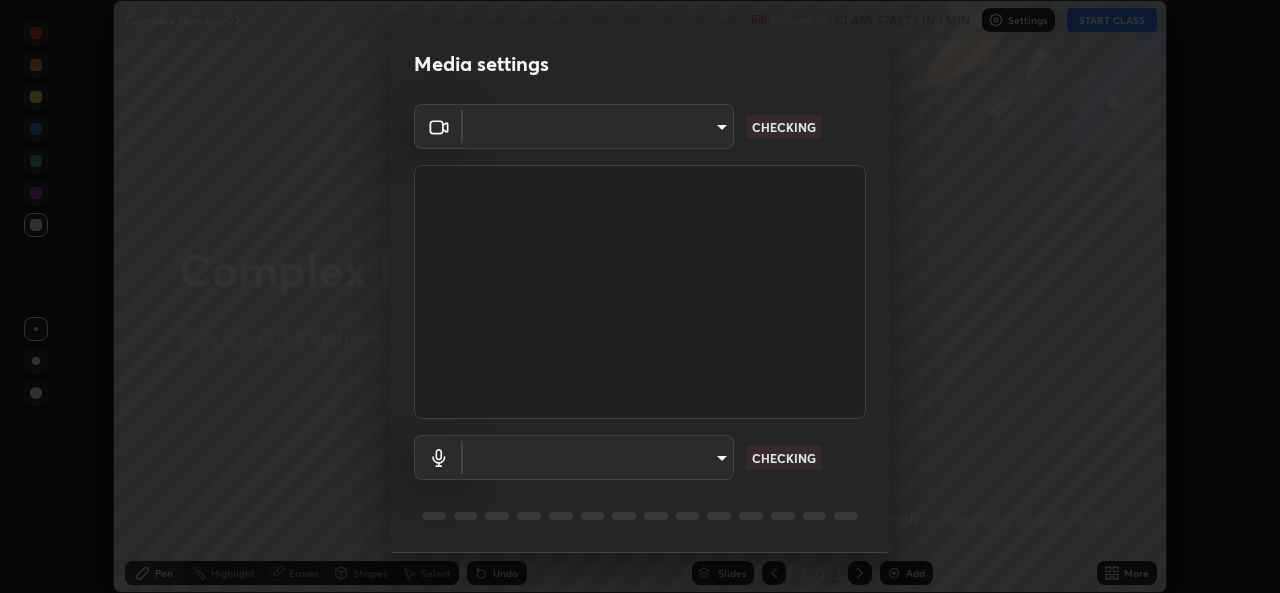click on "Erase all Complex Number 02 Recording CLASS STARTS IN 1 MIN Settings START CLASS Setting up your live class Complex Number 02 • L2 of Course On Mathematics for -IIT JEE -Conquer-1 - 2026 [NAME] Pen Highlight Eraser Shapes Select Undo Slides 2 / 2 Add More No doubts shared Encourage your learners to ask a doubt for better clarity Report an issue Reason for reporting Buffering Chat not working Audio - Video sync issue Educator video quality low ​ Attach an image Report Media settings ​ CHECKING ​ CHECKING 1 / 5 Next" at bounding box center (640, 296) 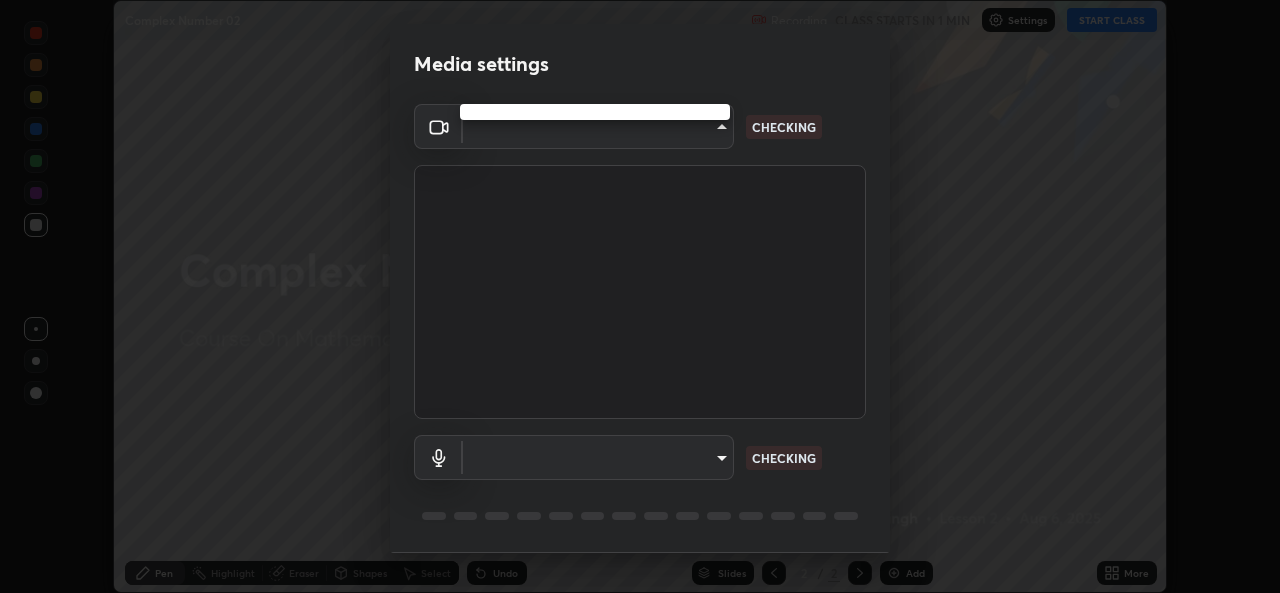 click at bounding box center [640, 296] 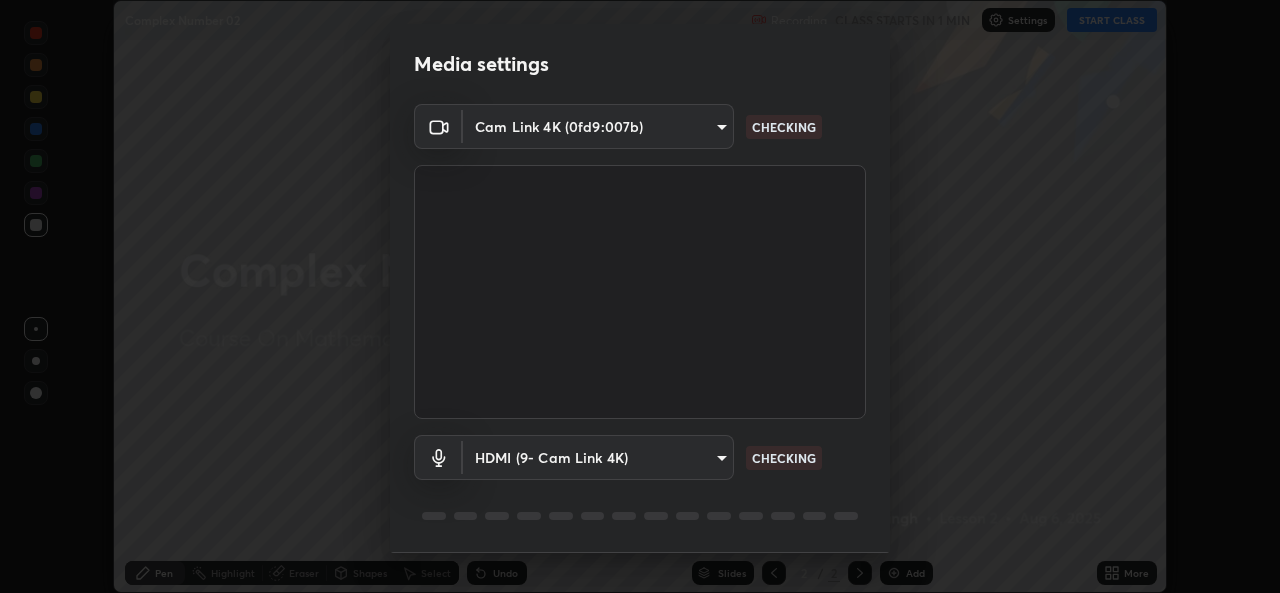type on "162a4bef6d5de59660943d10e2777e2613c591b7fe343c7323db06c6e3c7e835" 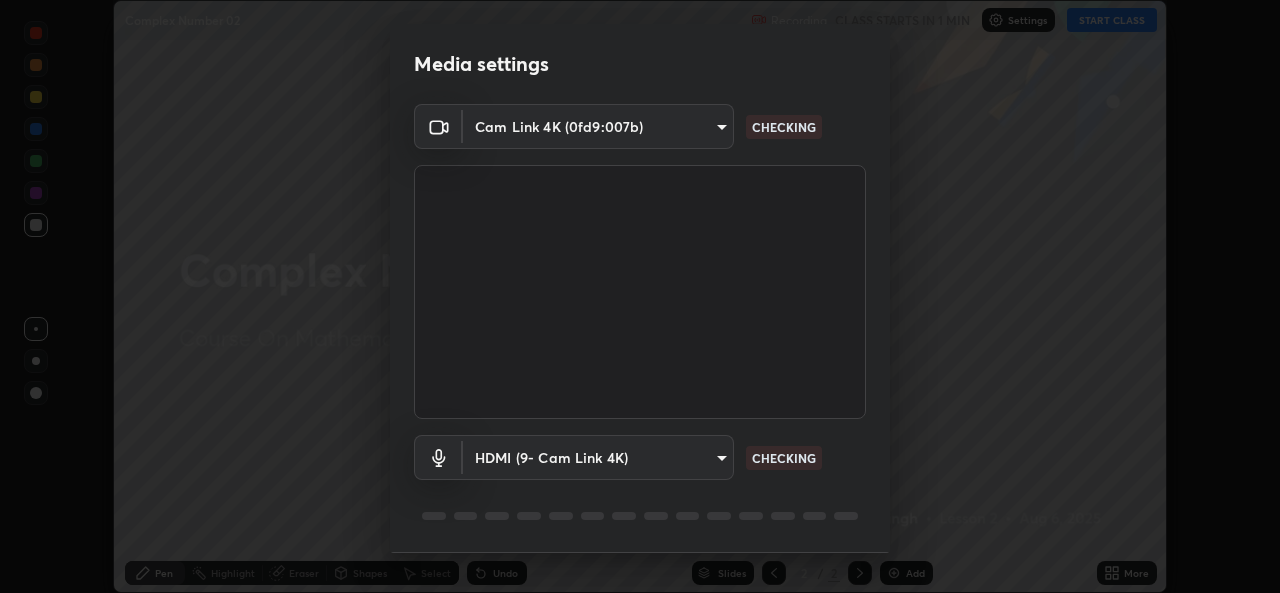 scroll, scrollTop: 63, scrollLeft: 0, axis: vertical 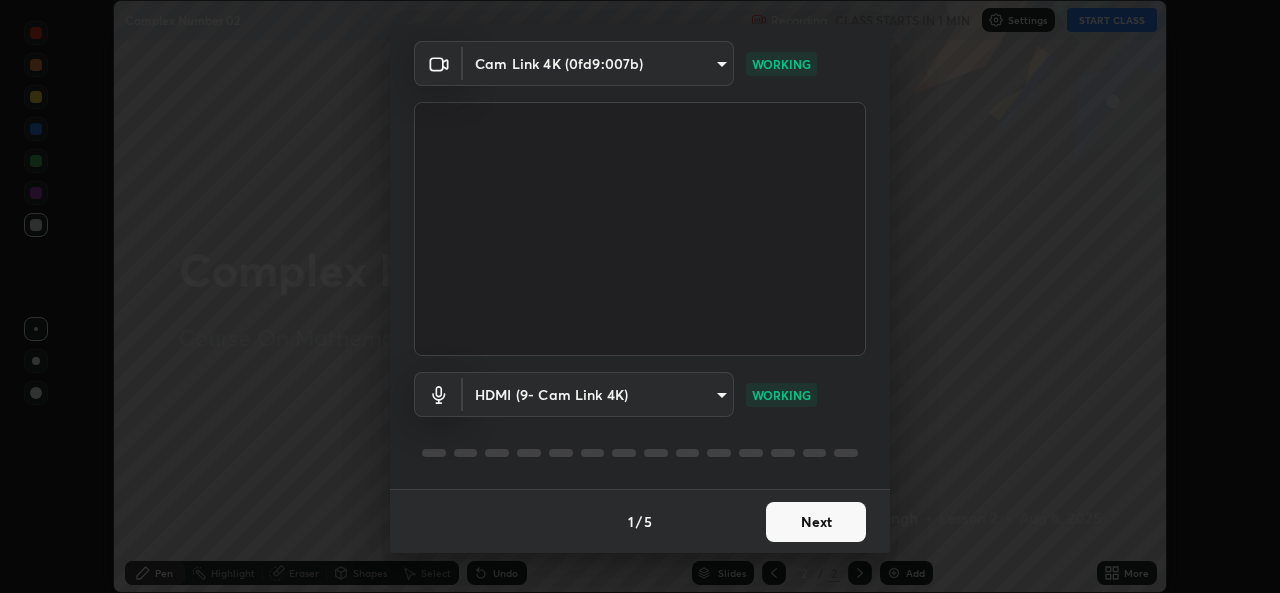 click on "Next" at bounding box center [816, 522] 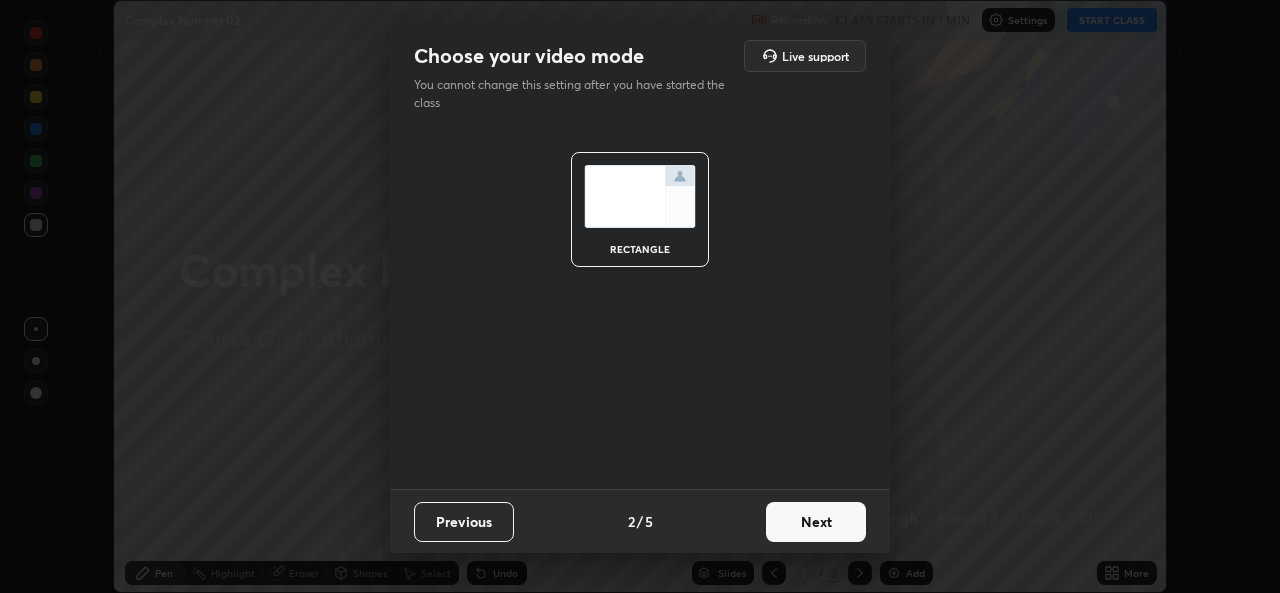scroll, scrollTop: 0, scrollLeft: 0, axis: both 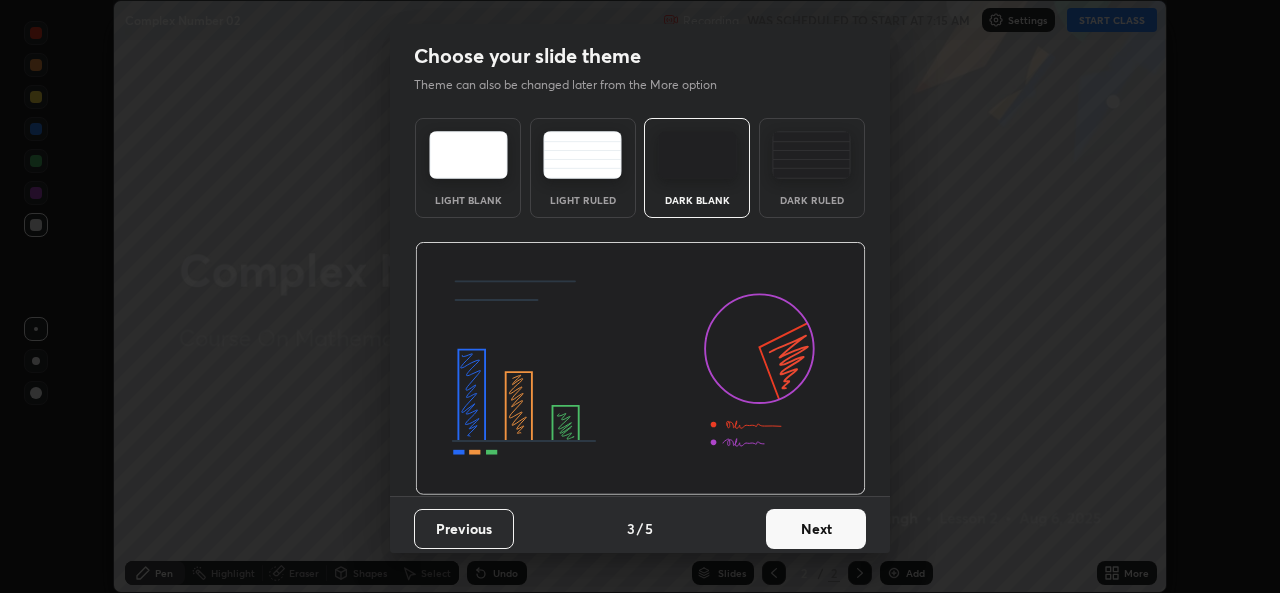 click on "Next" at bounding box center [816, 529] 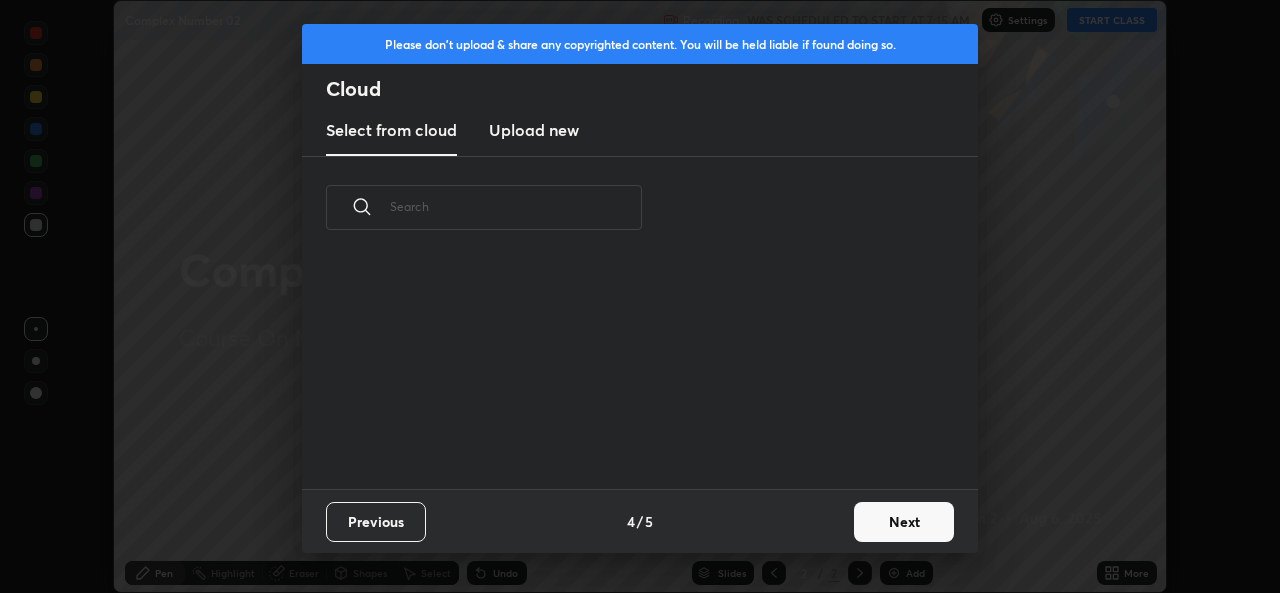 click on "Next" at bounding box center (904, 522) 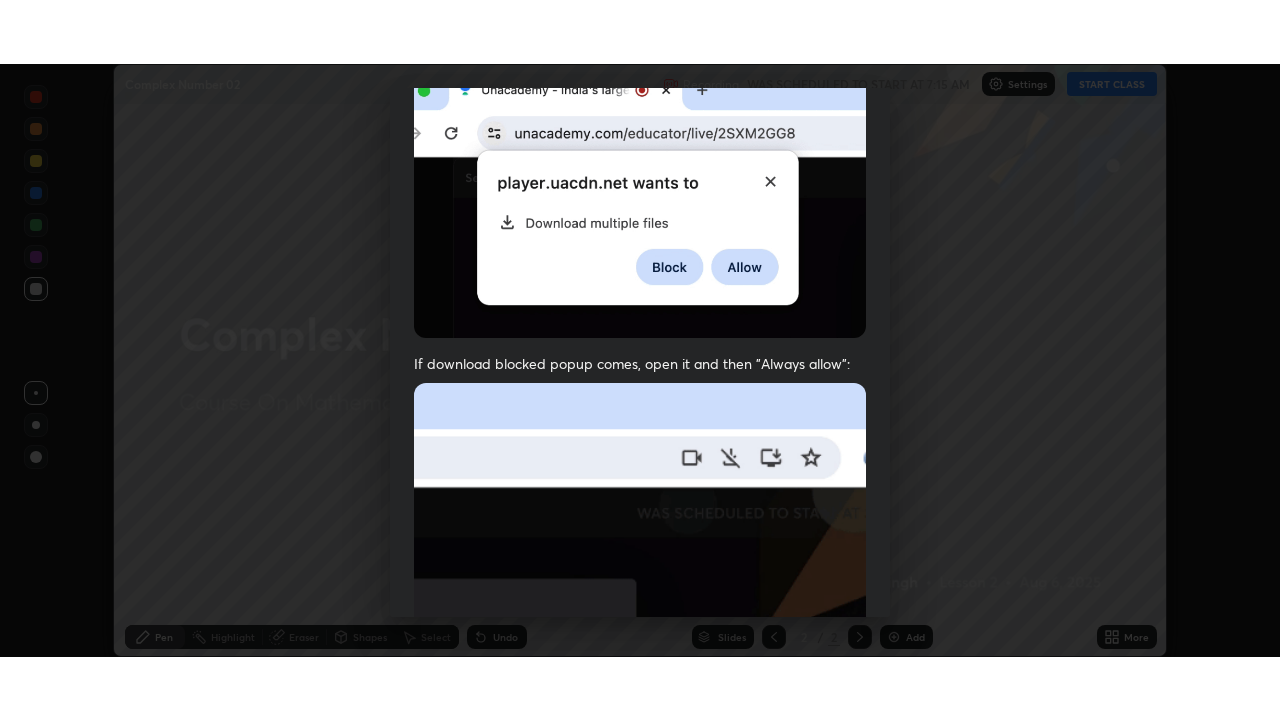 scroll, scrollTop: 471, scrollLeft: 0, axis: vertical 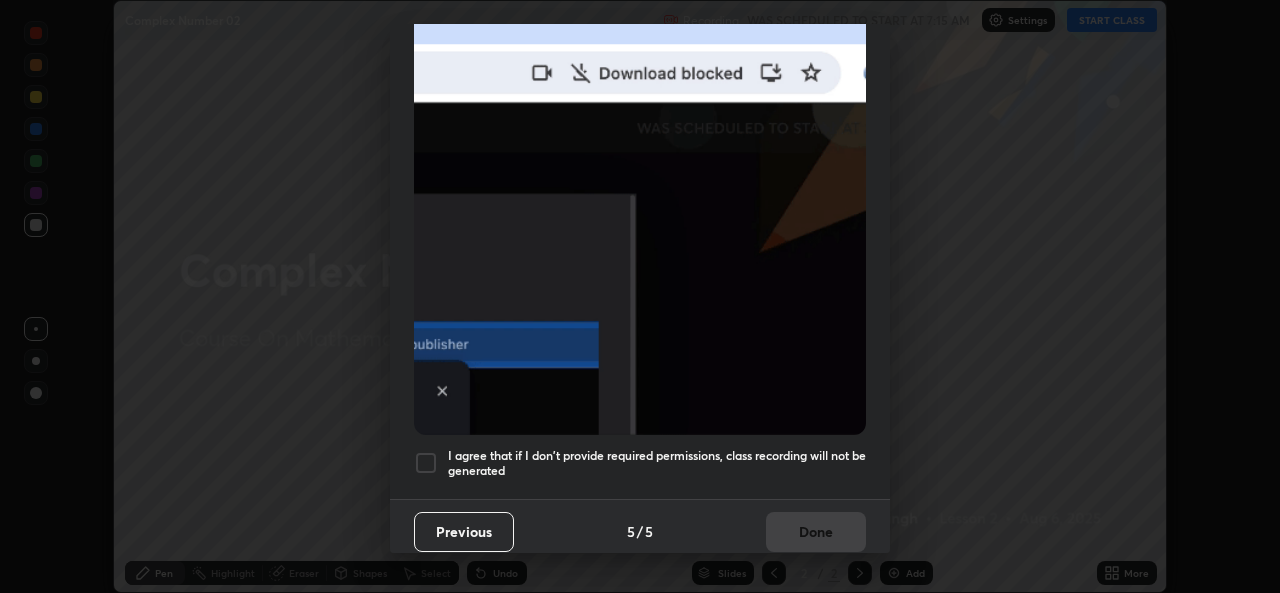 click at bounding box center [426, 463] 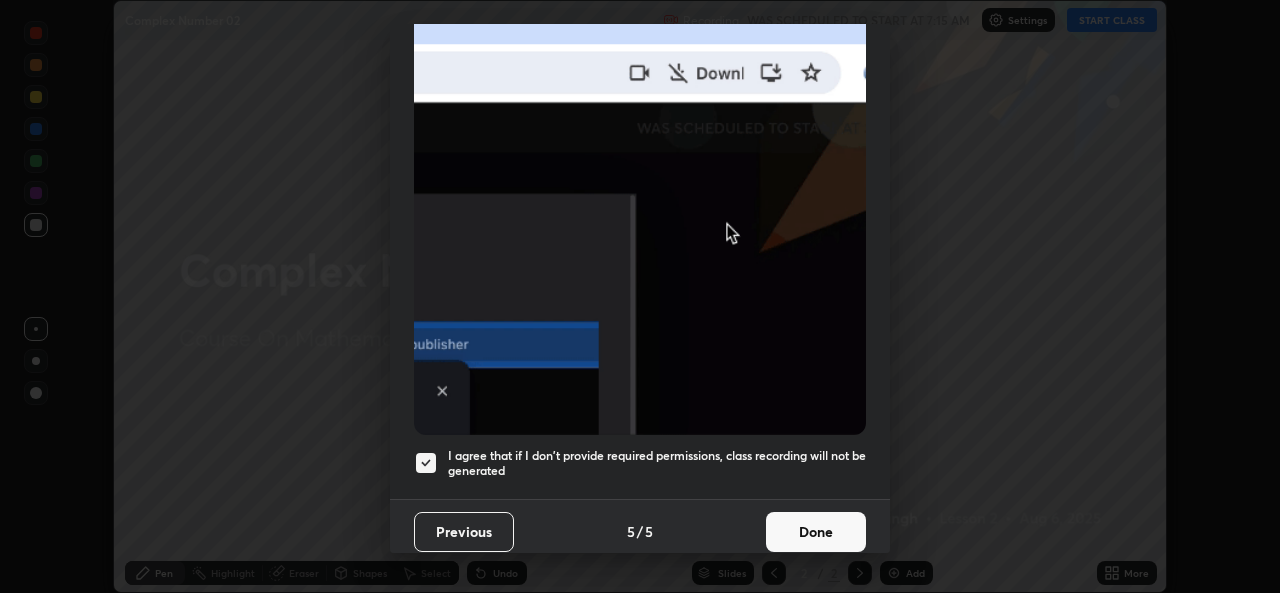 click on "Done" at bounding box center [816, 532] 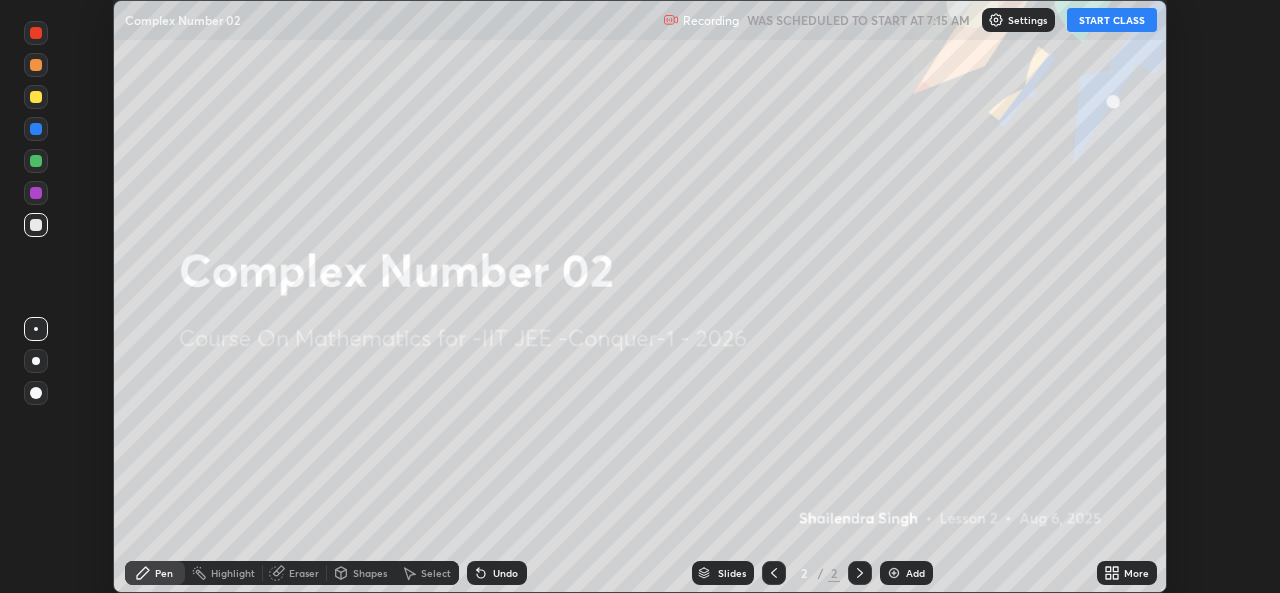 click on "More" at bounding box center [1127, 573] 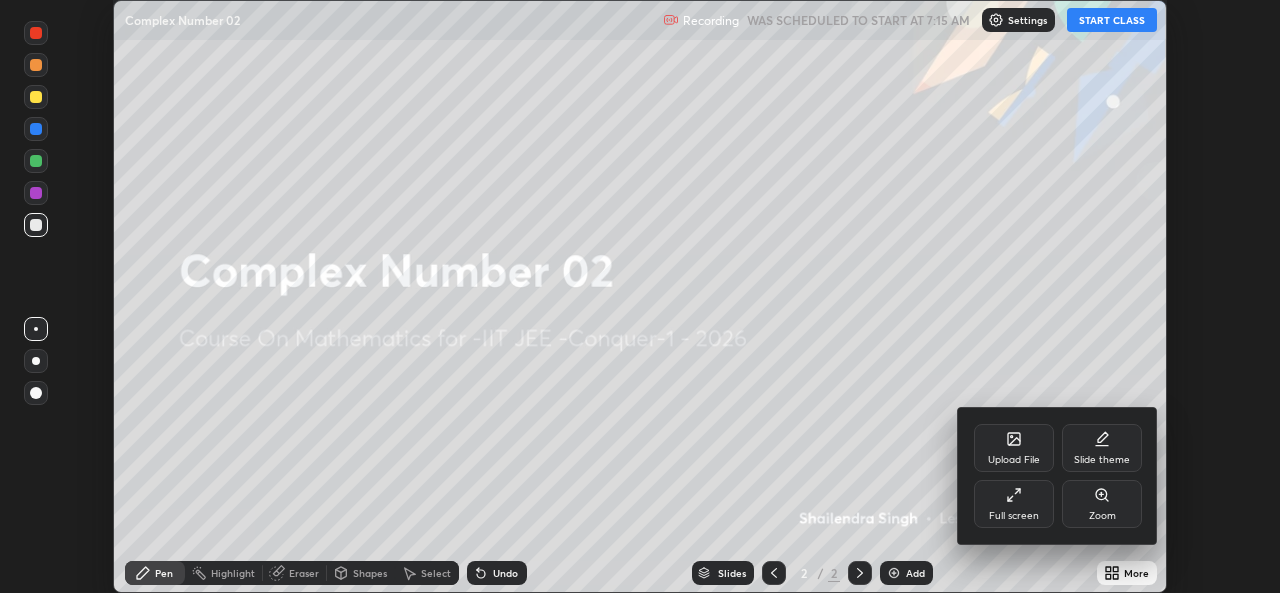 click on "Full screen" at bounding box center [1014, 516] 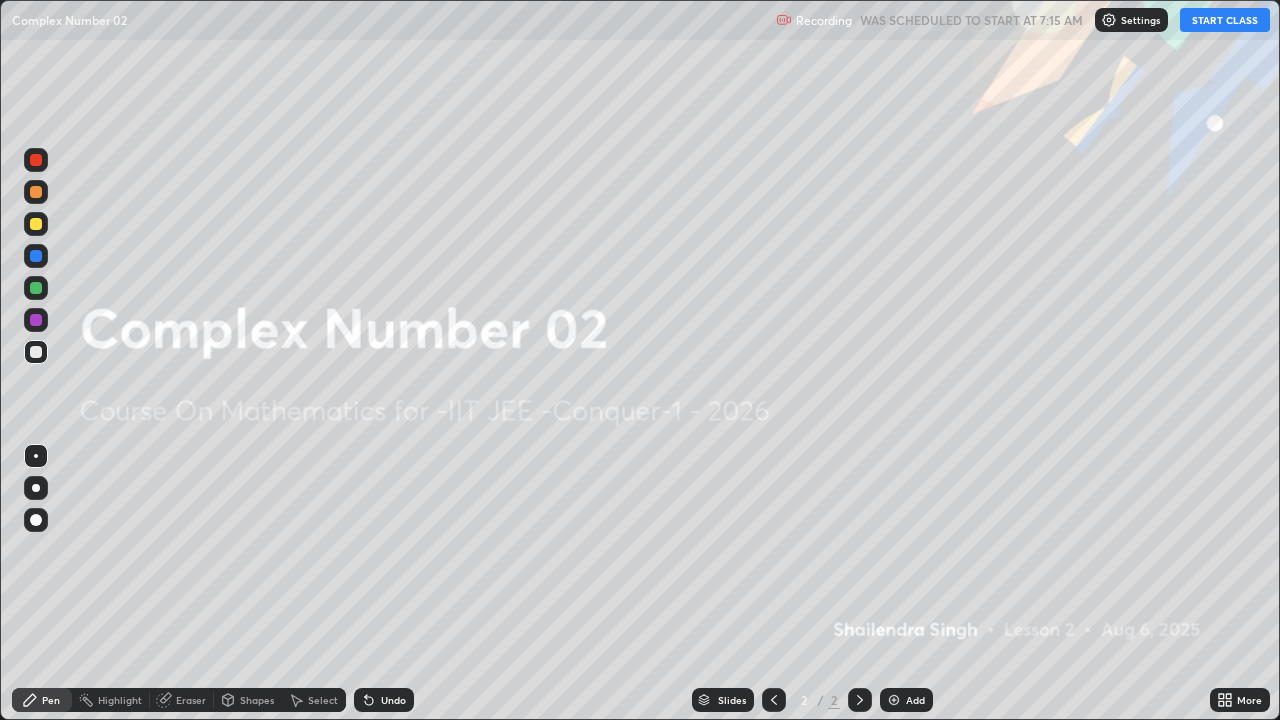 scroll, scrollTop: 99280, scrollLeft: 98720, axis: both 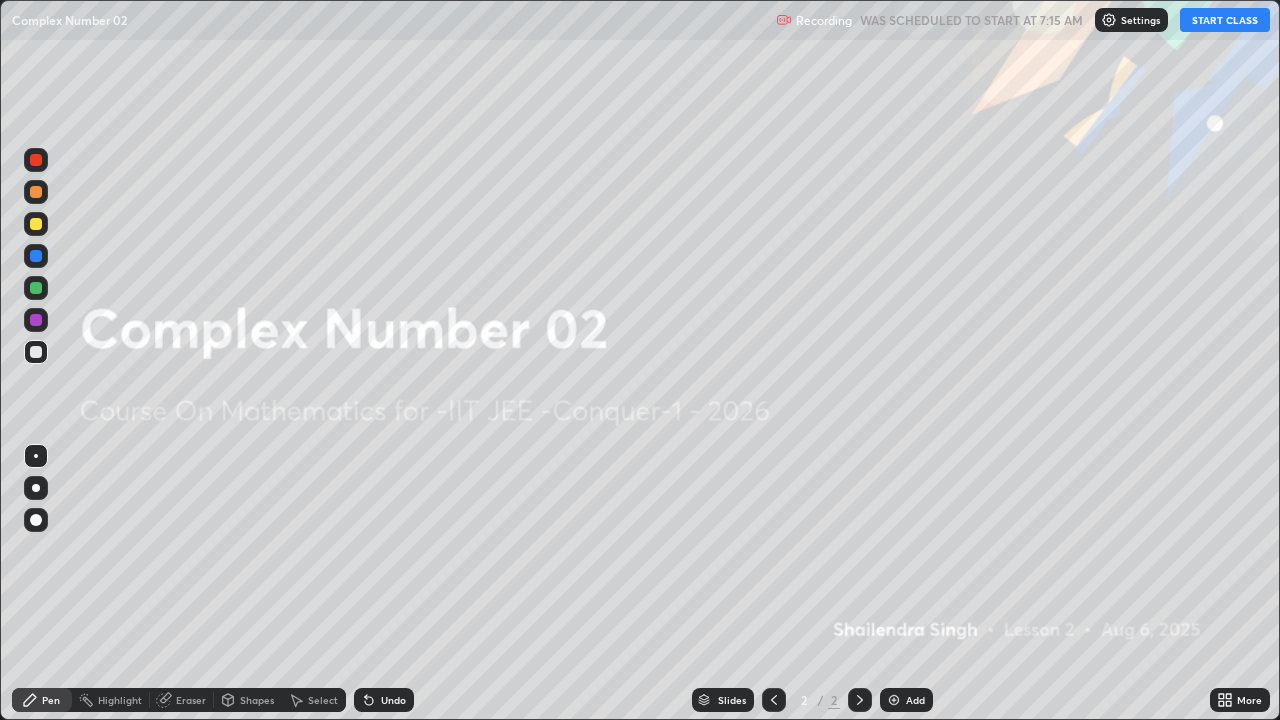 click on "START CLASS" at bounding box center [1225, 20] 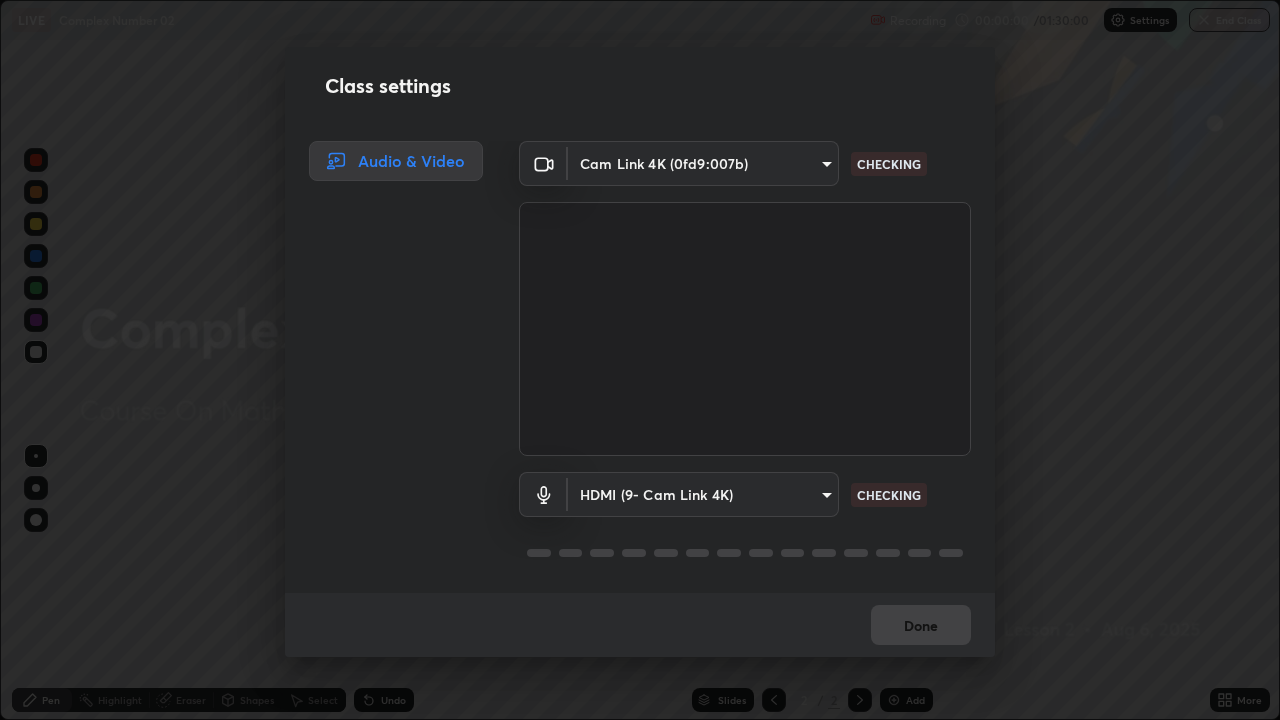 scroll, scrollTop: 2, scrollLeft: 0, axis: vertical 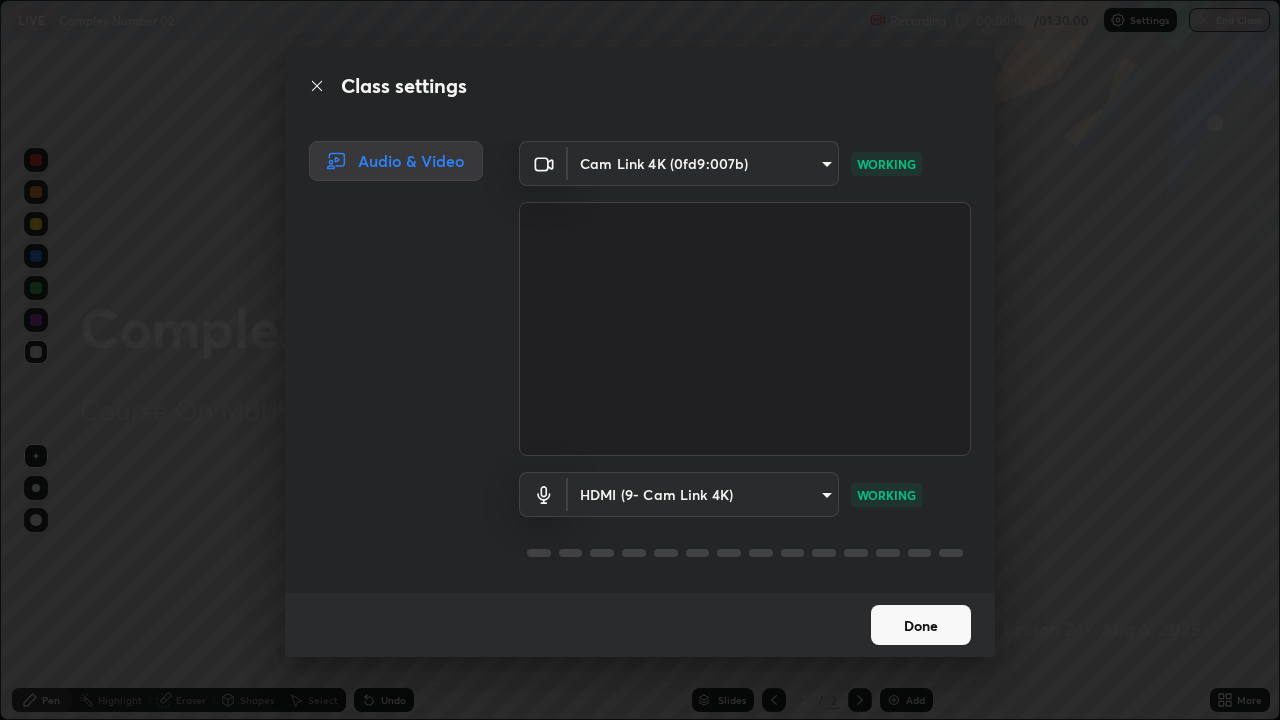 click on "Done" at bounding box center (921, 625) 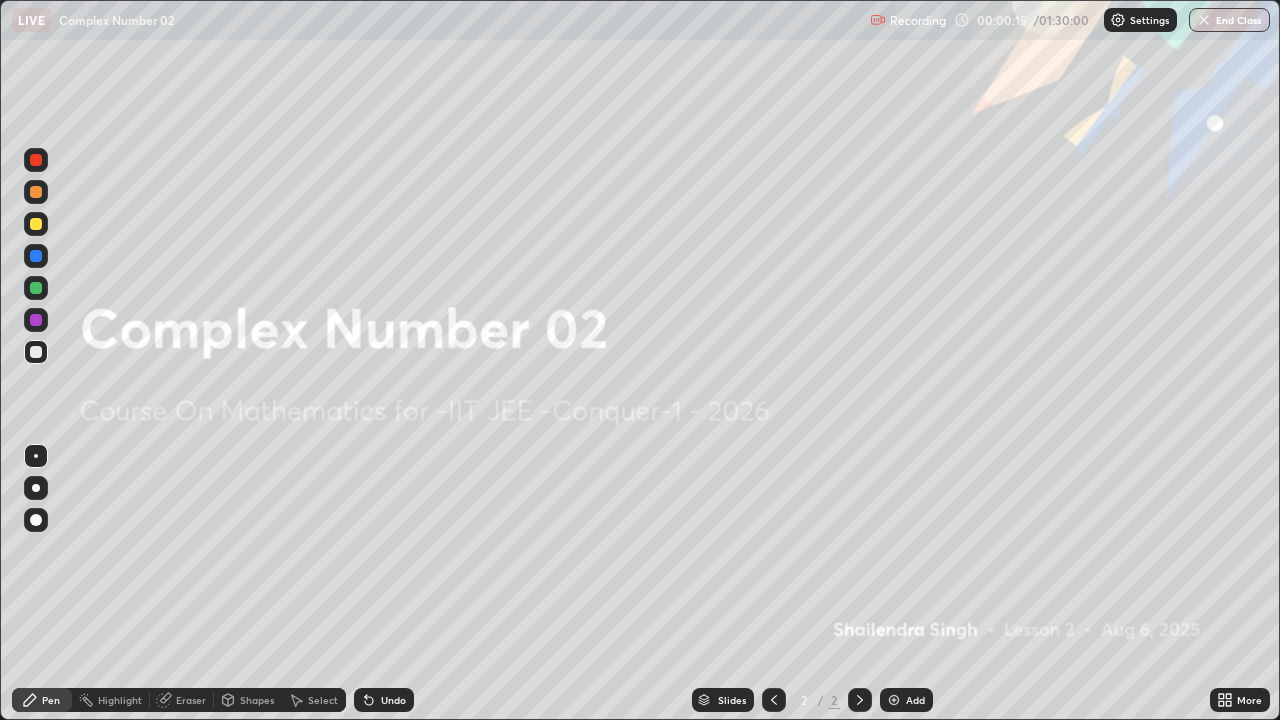 click 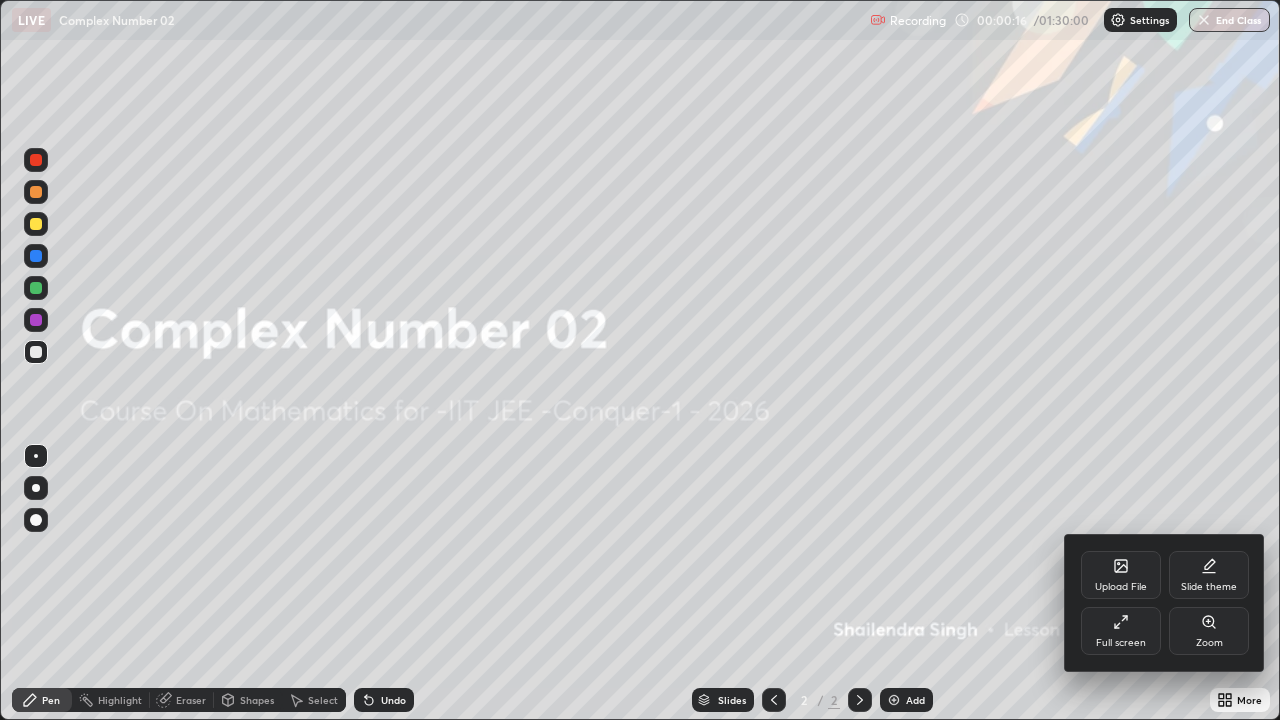 click on "Upload File" at bounding box center (1121, 587) 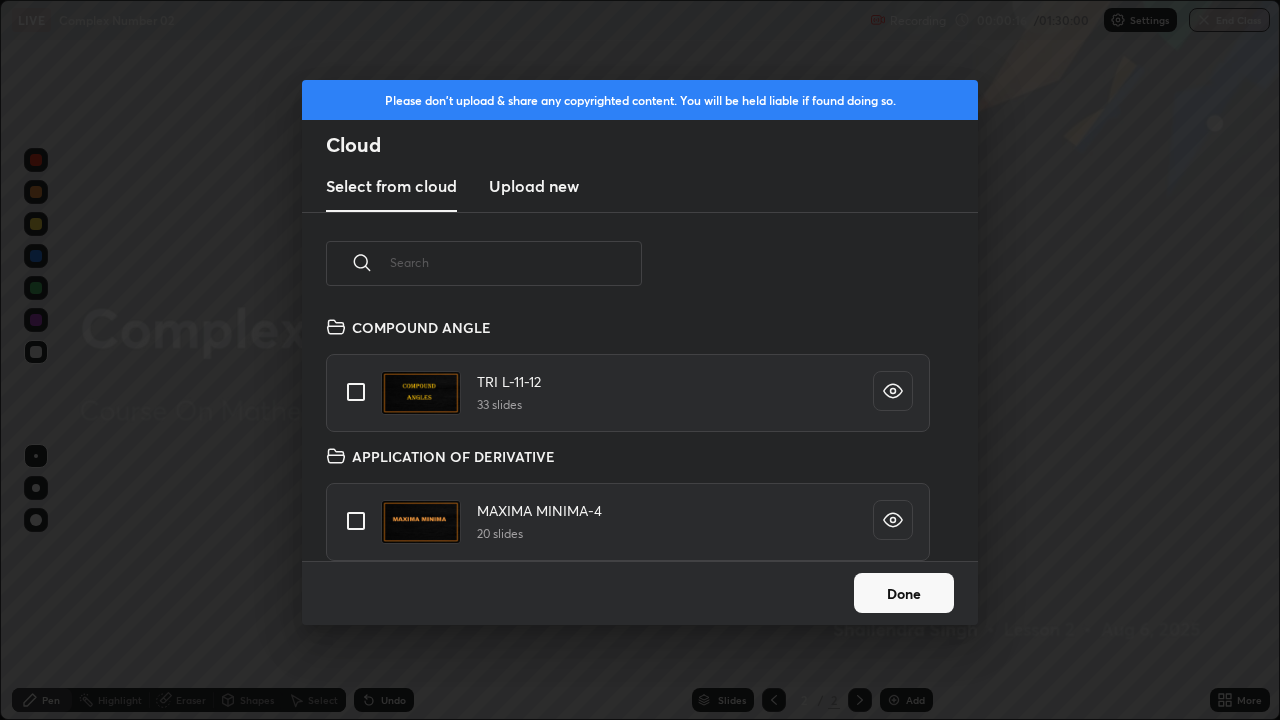 scroll, scrollTop: 7, scrollLeft: 11, axis: both 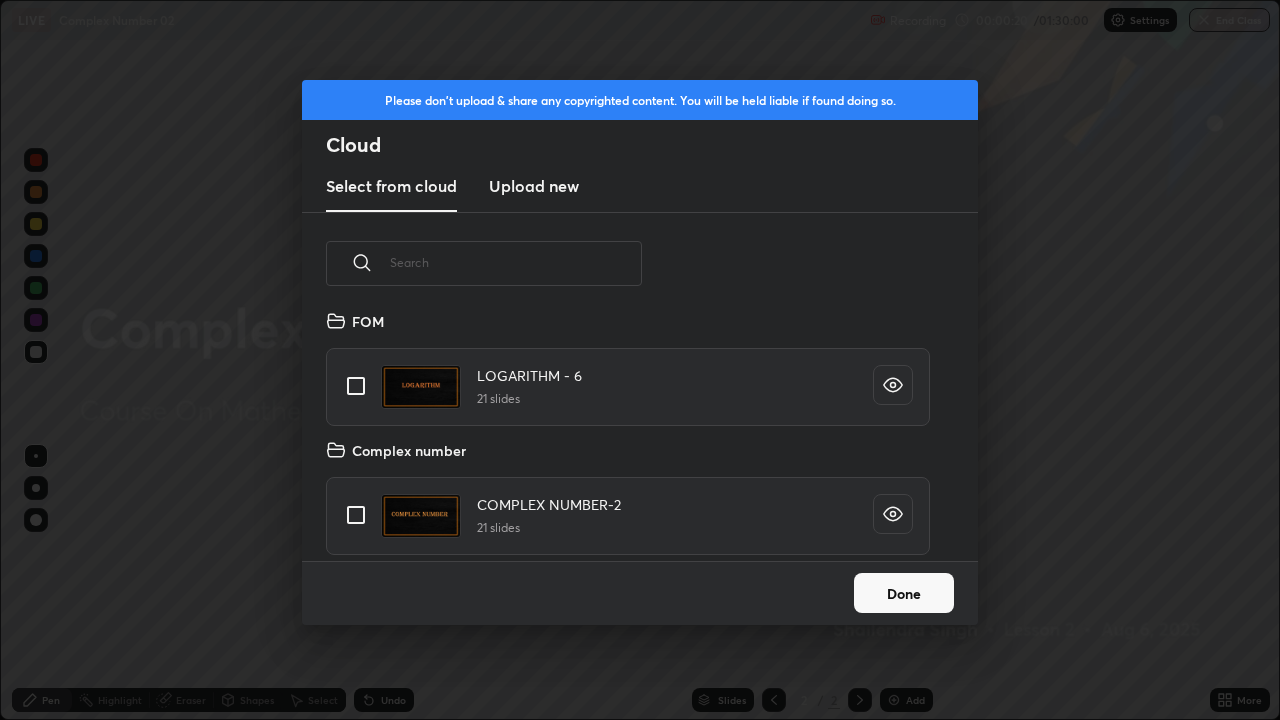click at bounding box center (356, 515) 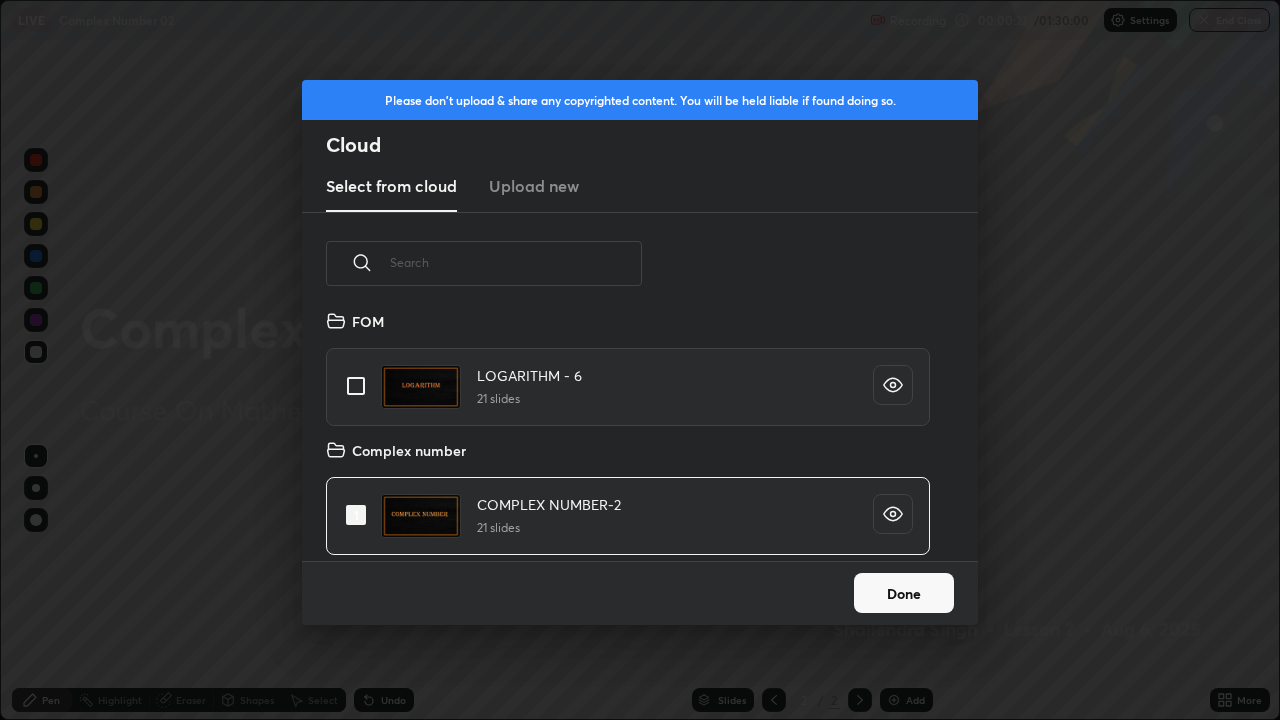click on "Done" at bounding box center (904, 593) 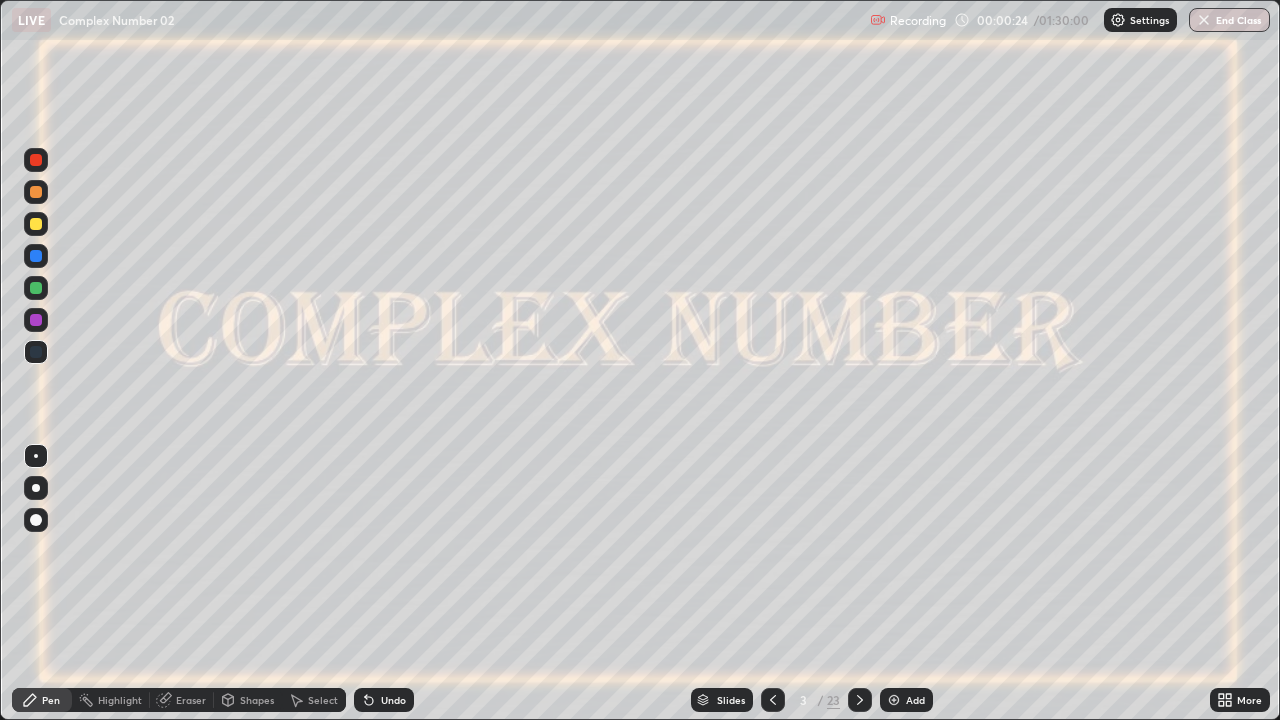 click 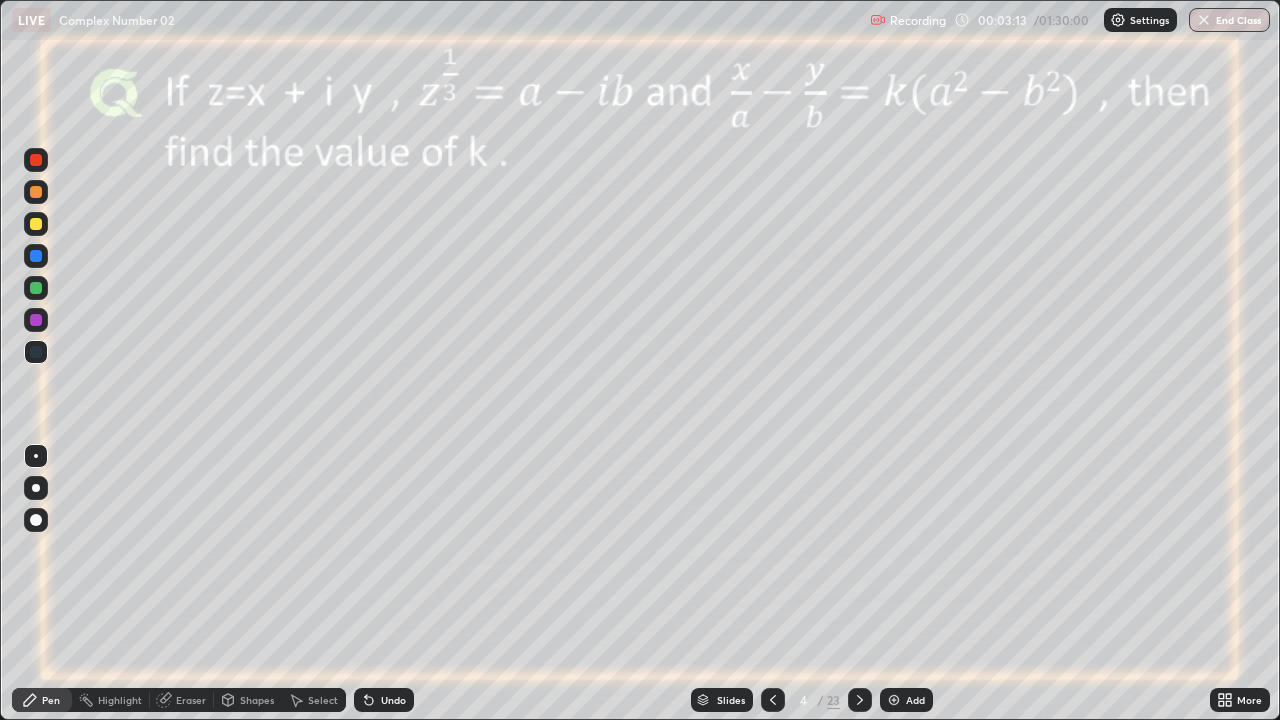 click at bounding box center (36, 320) 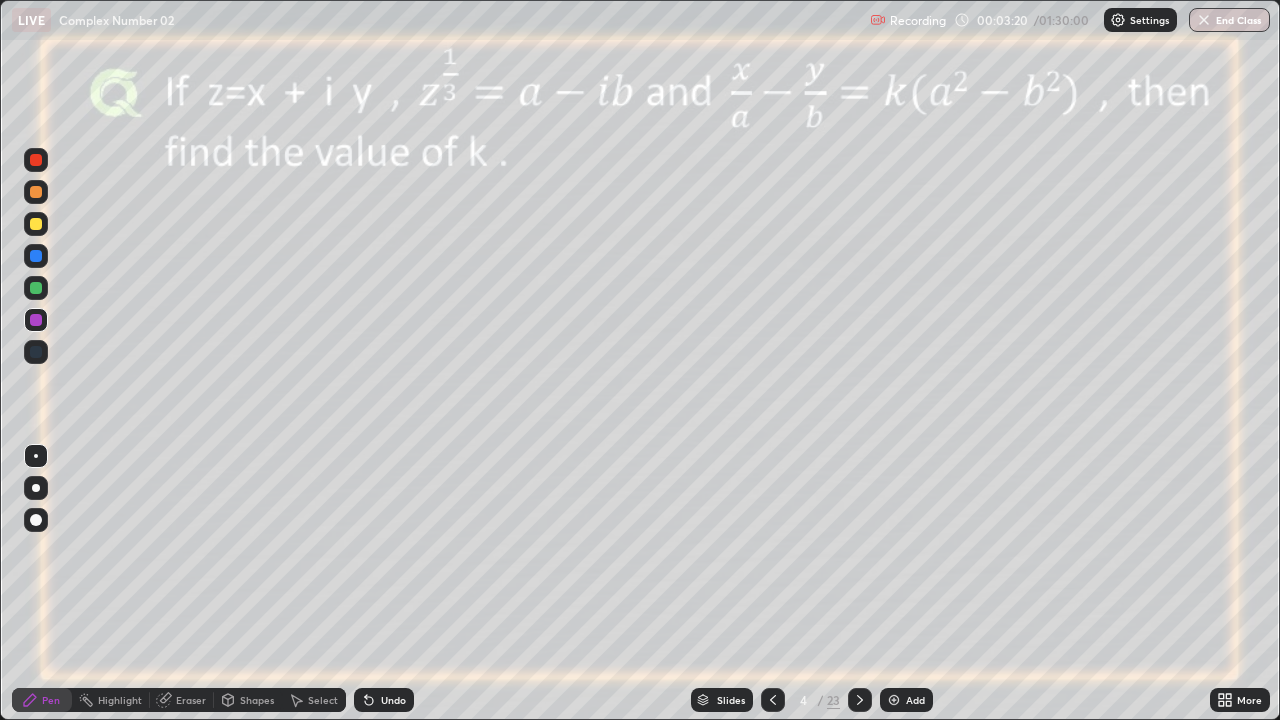 click at bounding box center (36, 288) 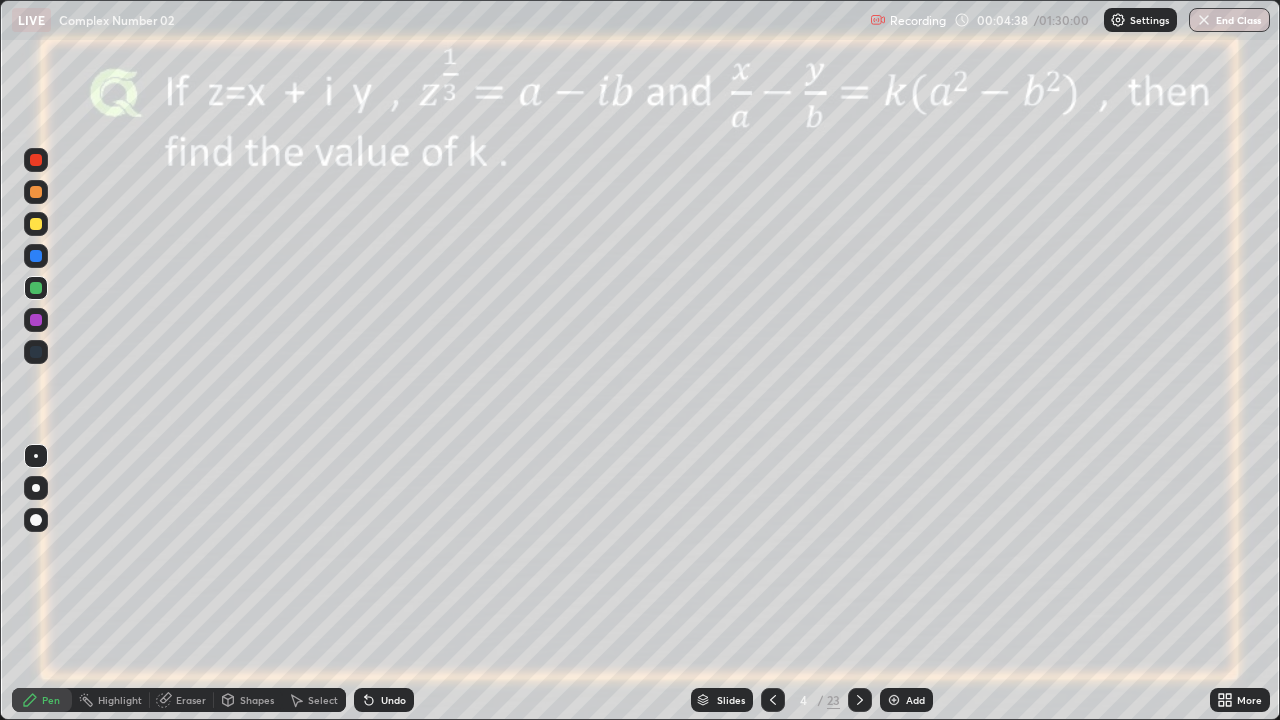 click on "Undo" at bounding box center [384, 700] 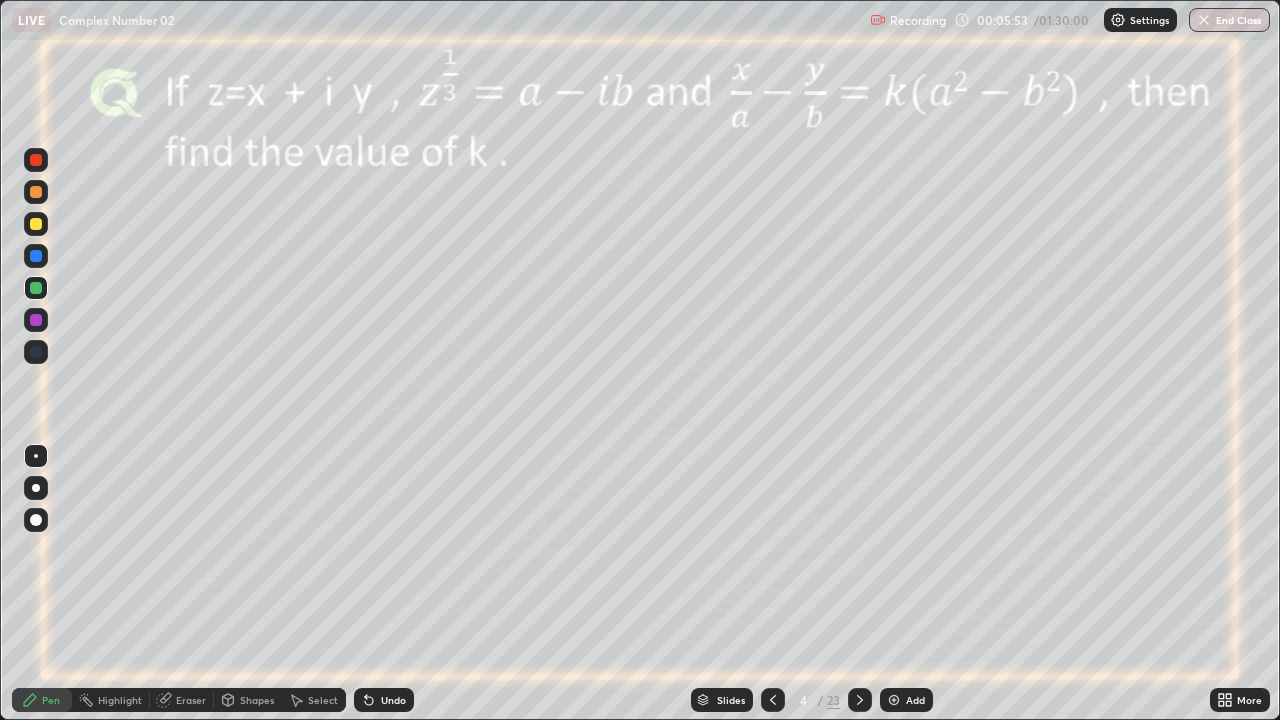click at bounding box center [36, 320] 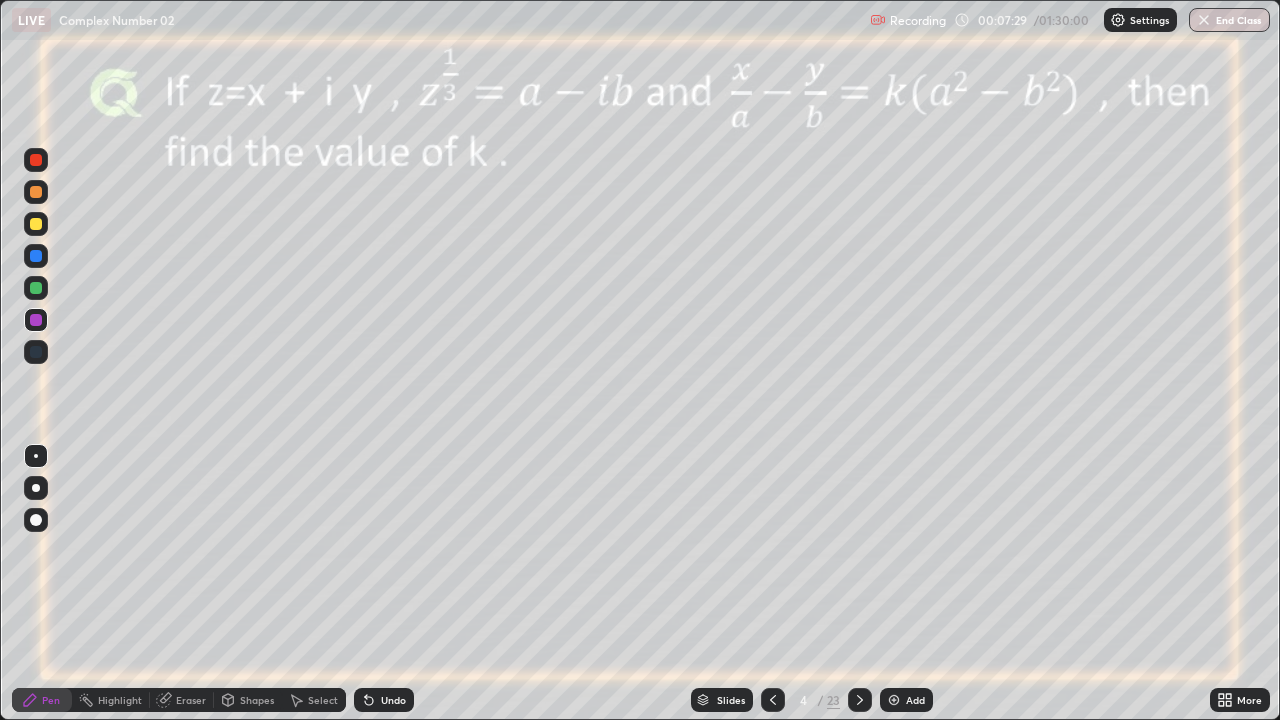 click 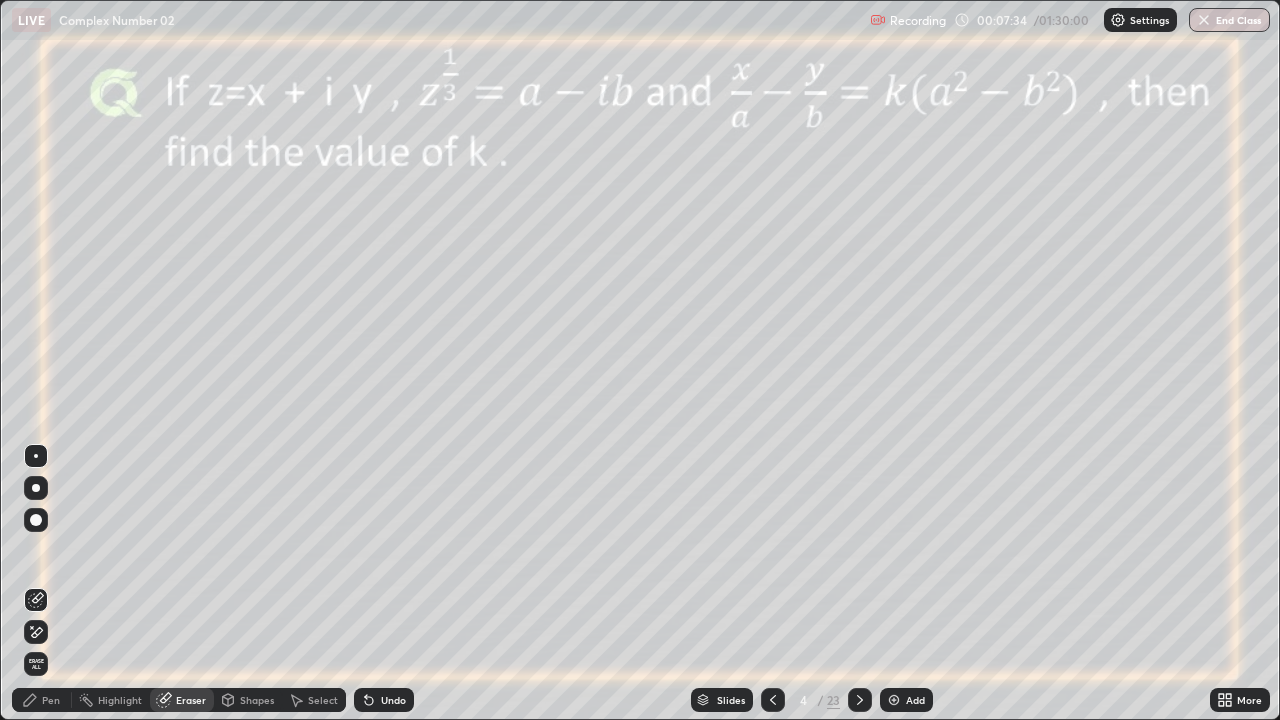 click on "Pen" at bounding box center [51, 700] 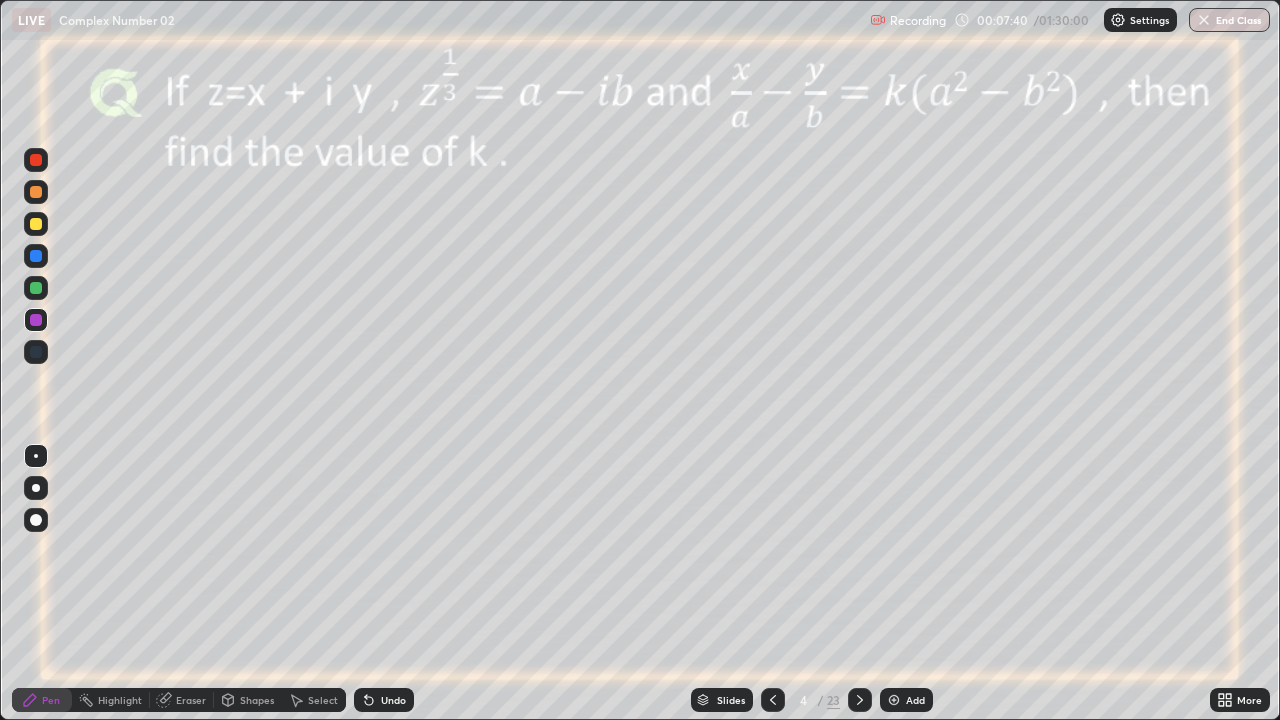 click on "Eraser" at bounding box center (191, 700) 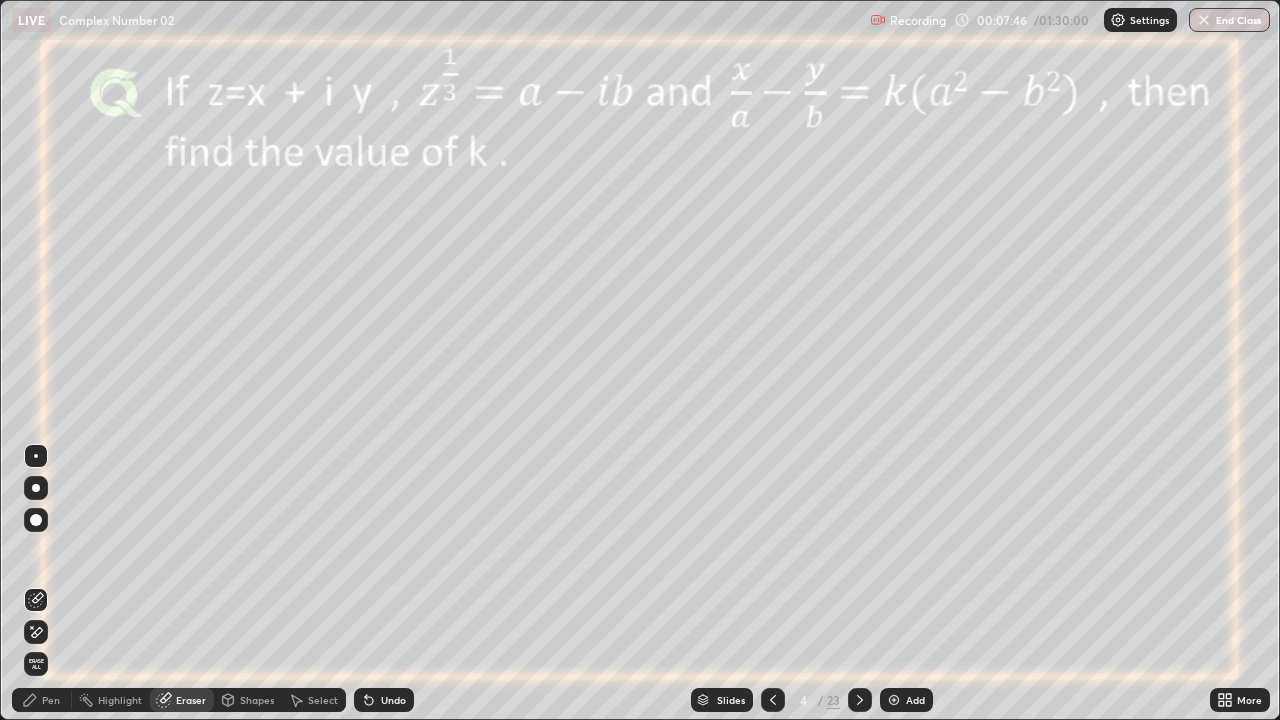 click on "Pen" at bounding box center [42, 700] 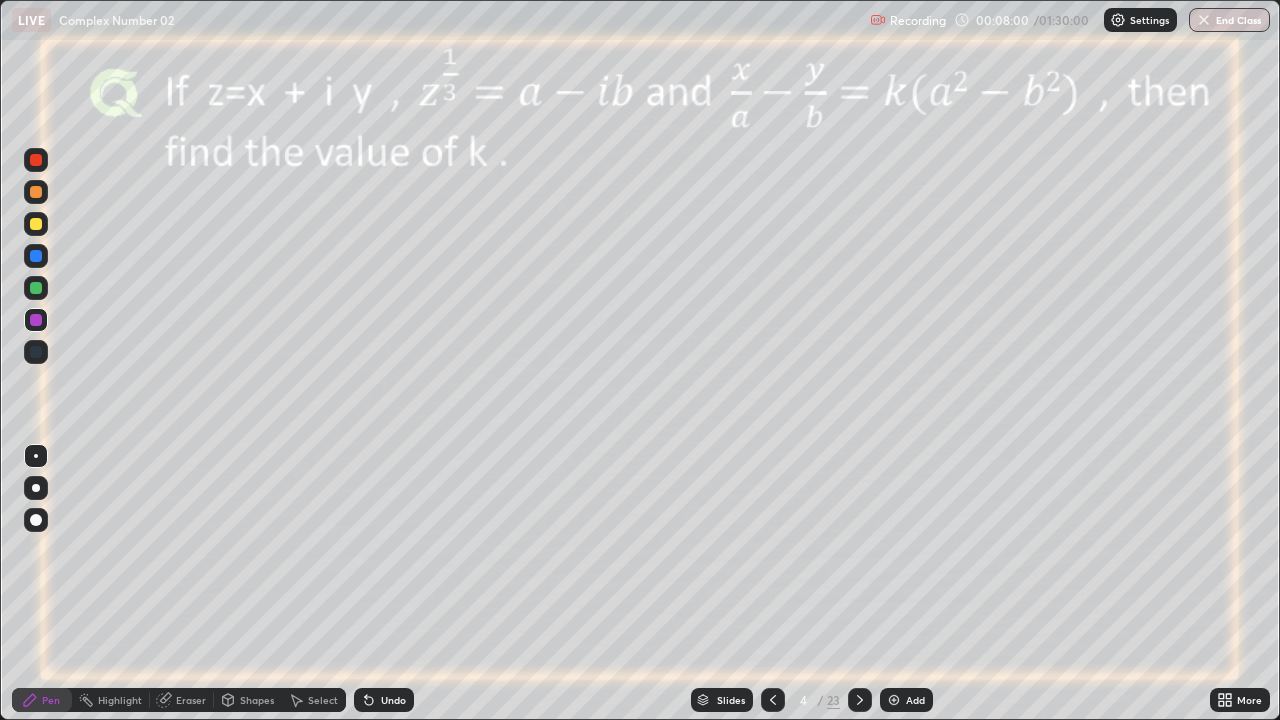 click 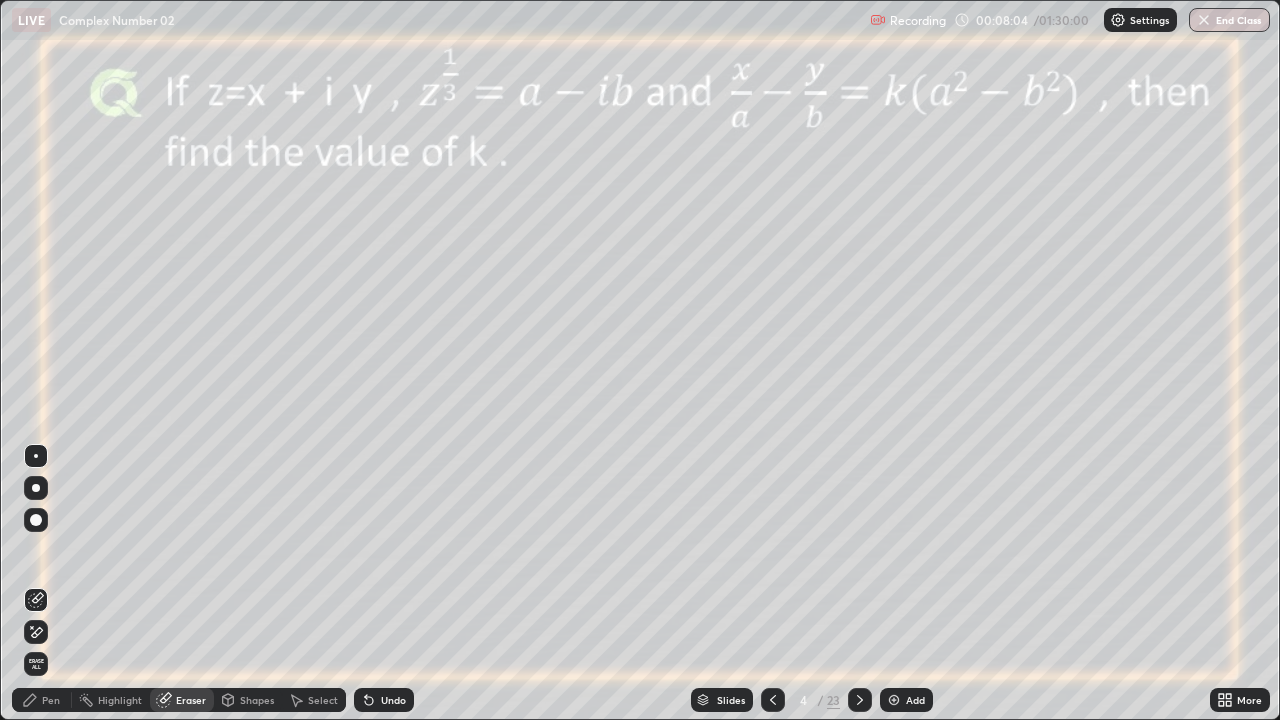 click 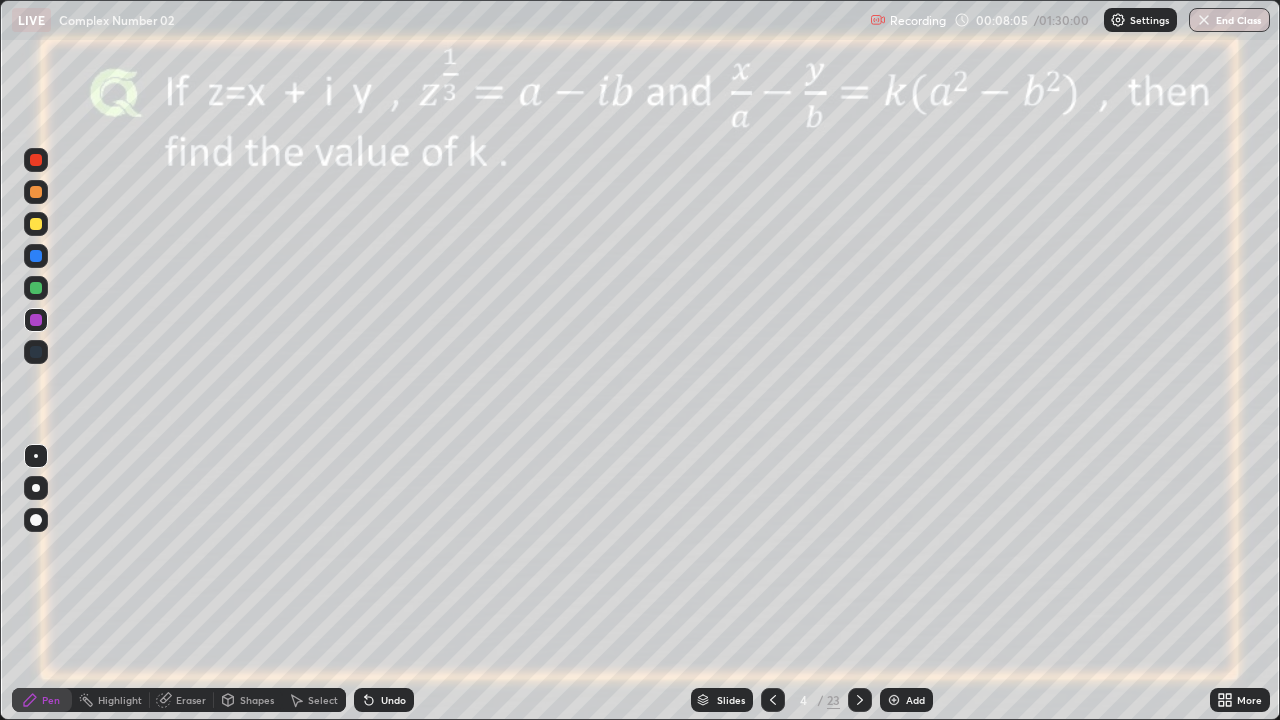 click at bounding box center (36, 288) 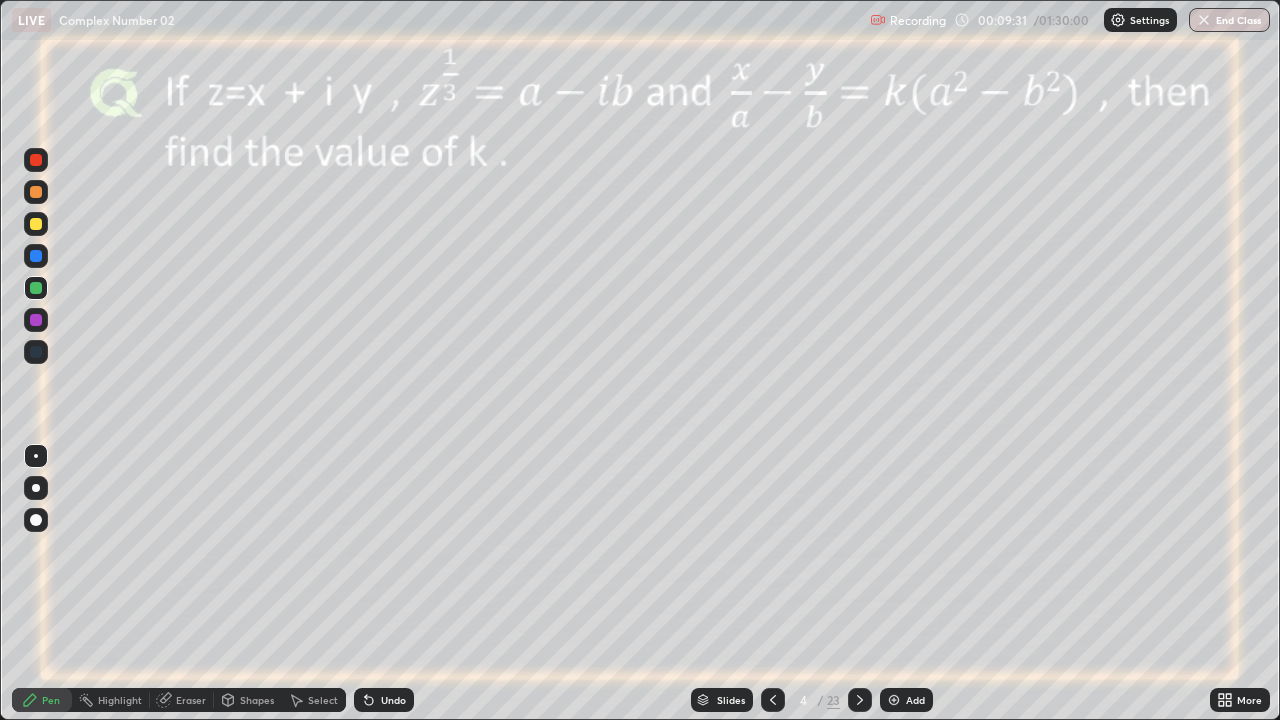 click 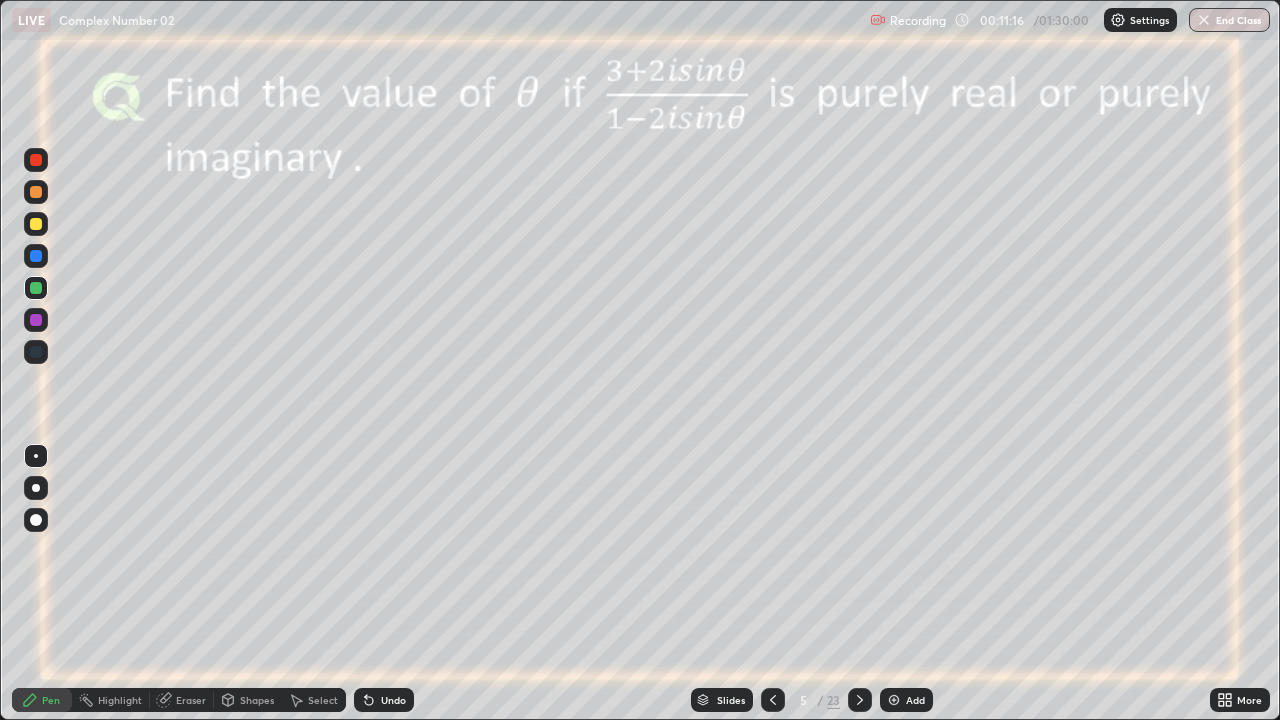 click at bounding box center (36, 320) 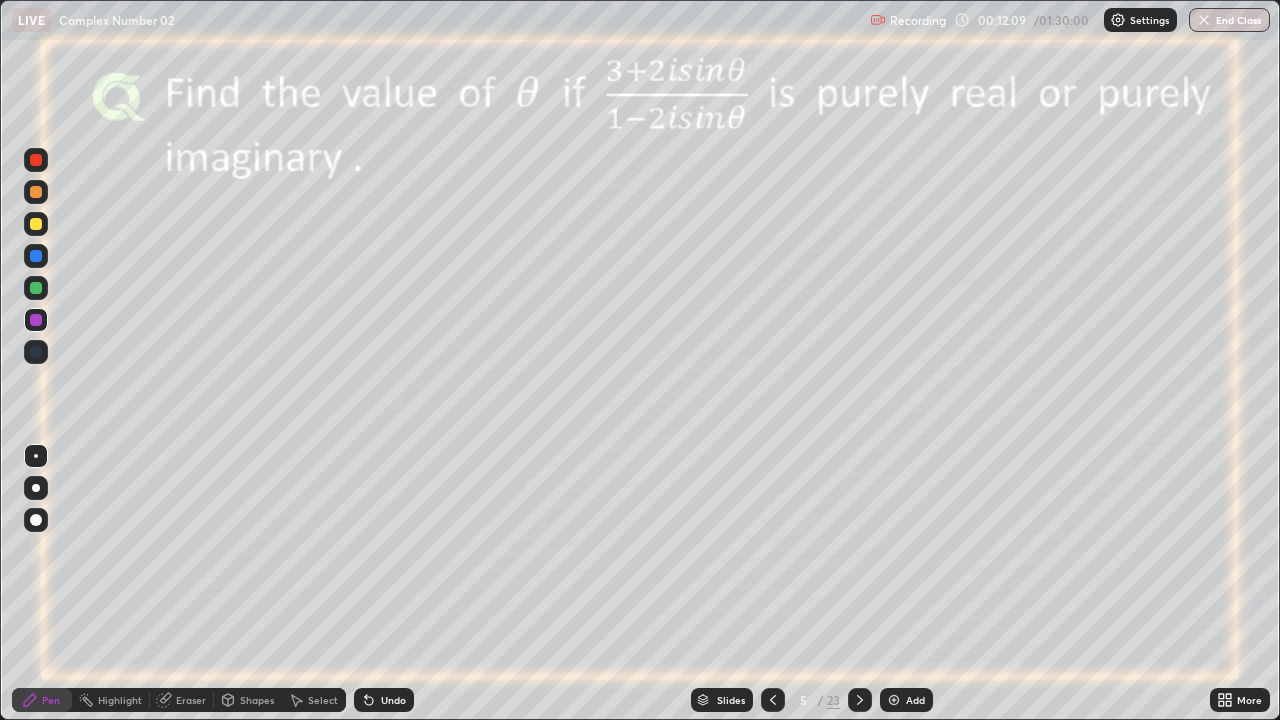 click on "Undo" at bounding box center (393, 700) 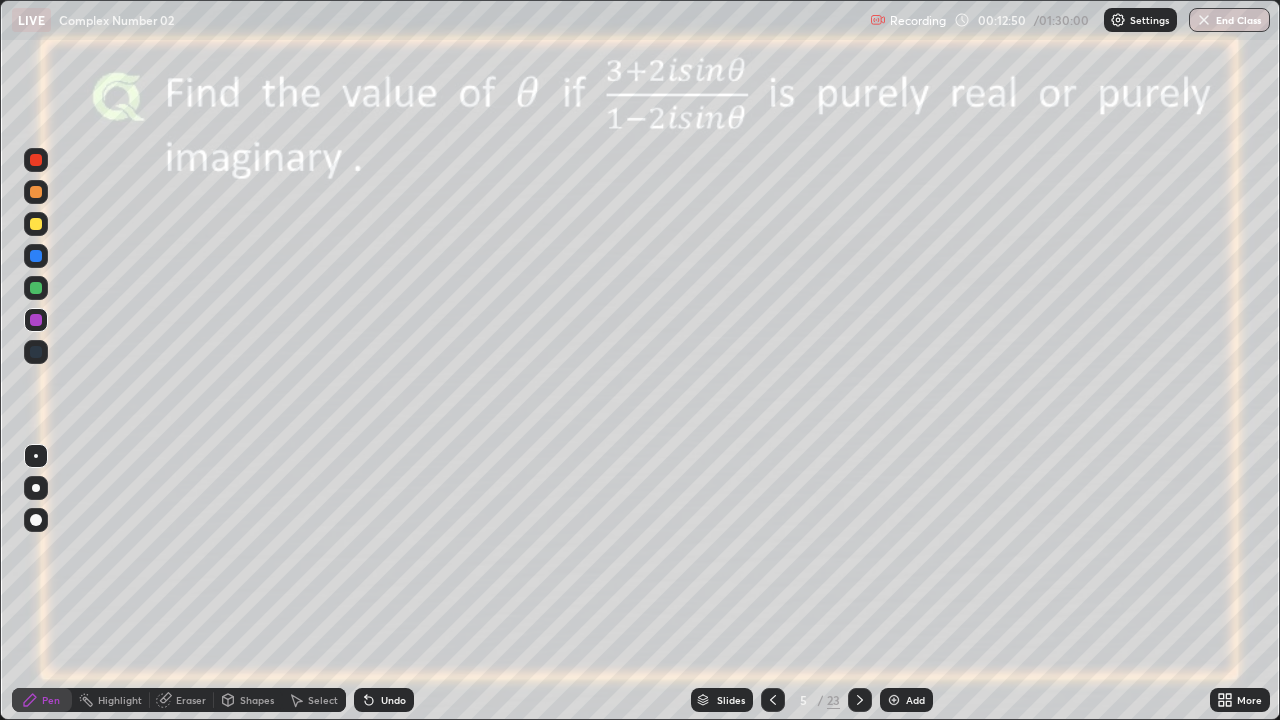 click at bounding box center (36, 288) 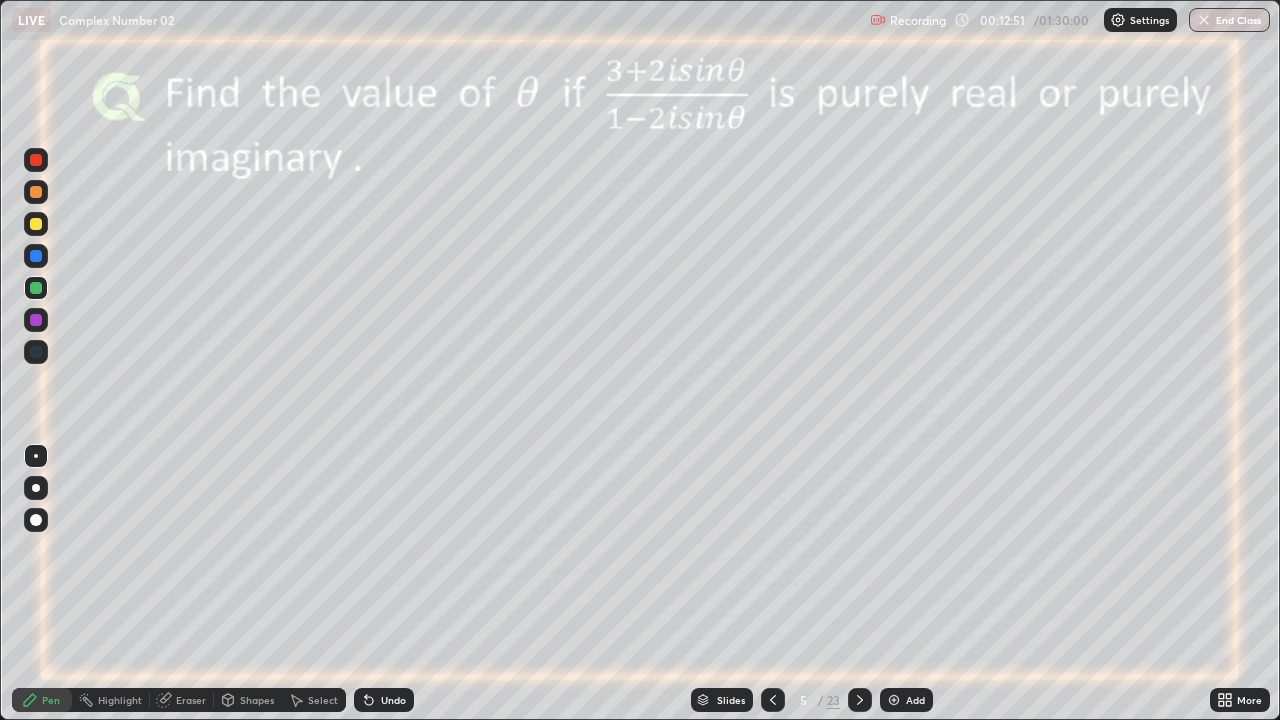 click on "Shapes" at bounding box center [257, 700] 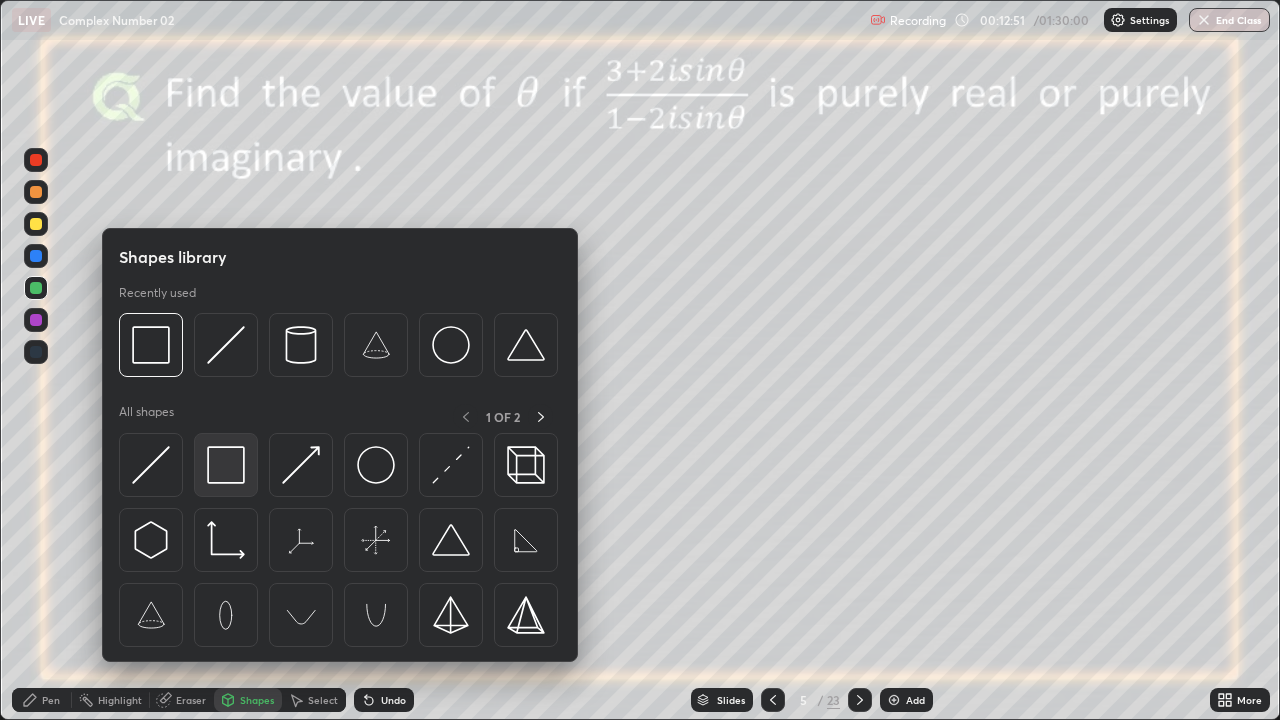 click at bounding box center (226, 465) 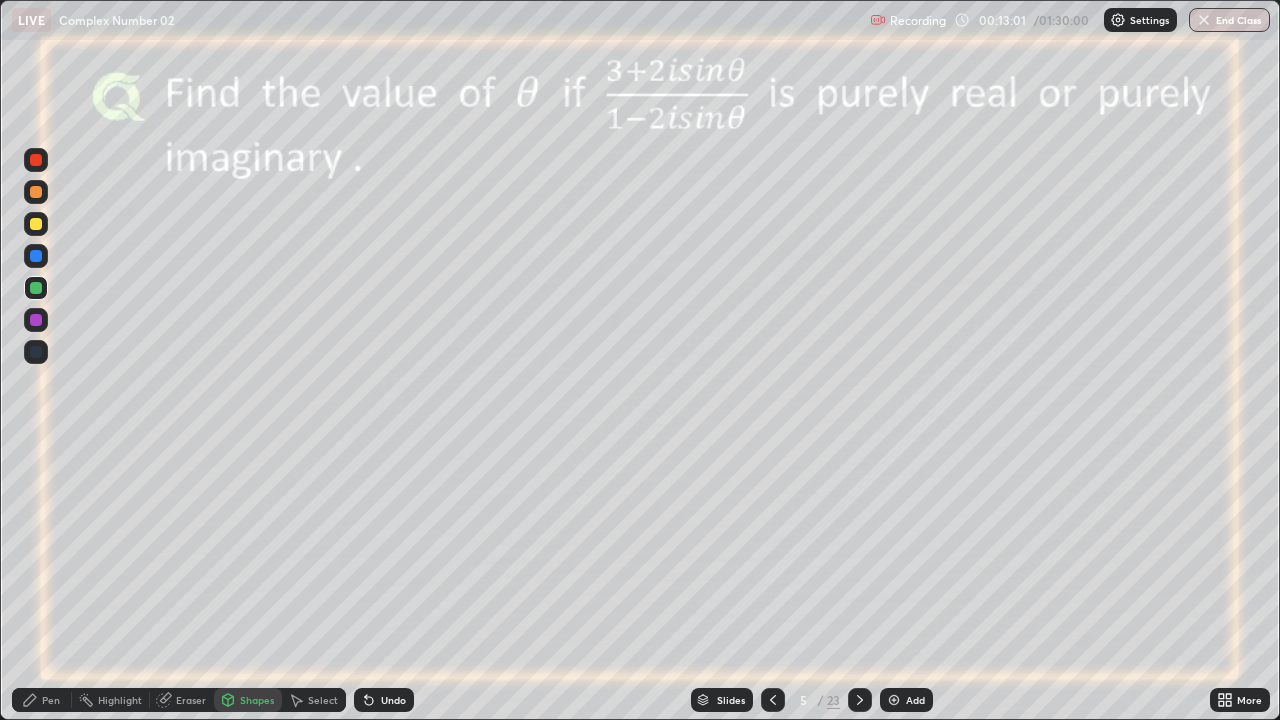 click on "Pen" at bounding box center (51, 700) 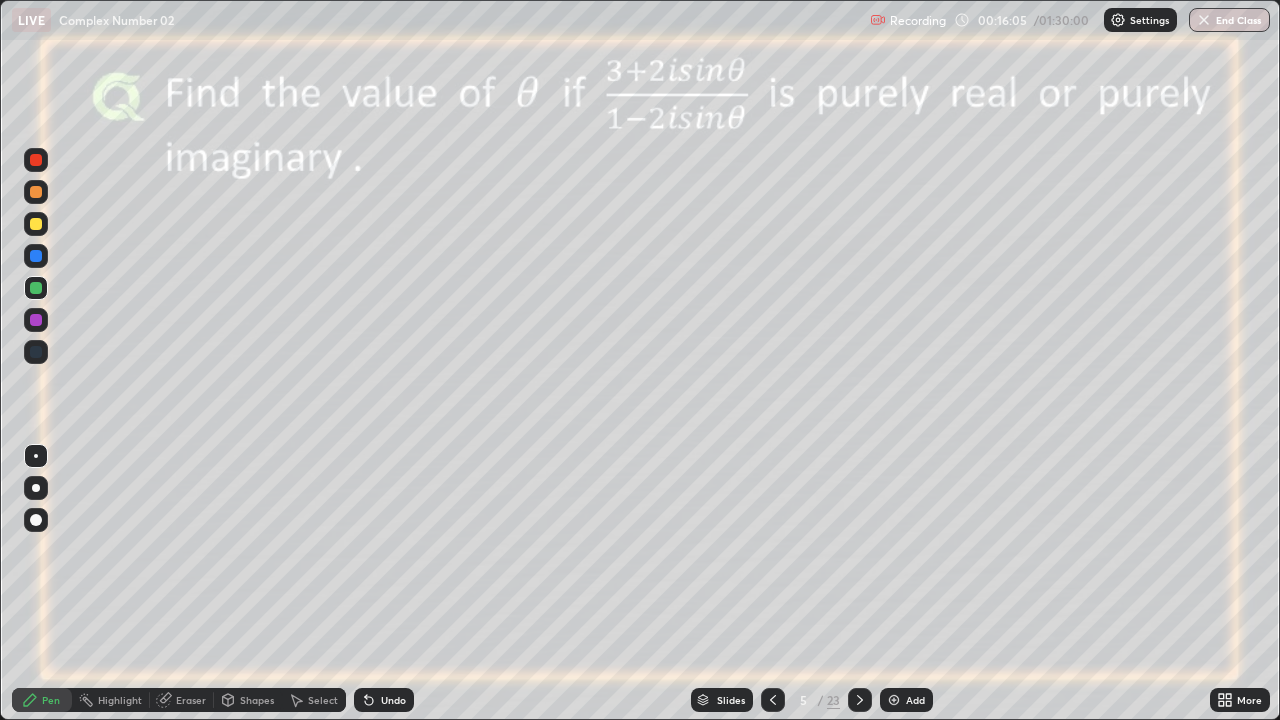 click 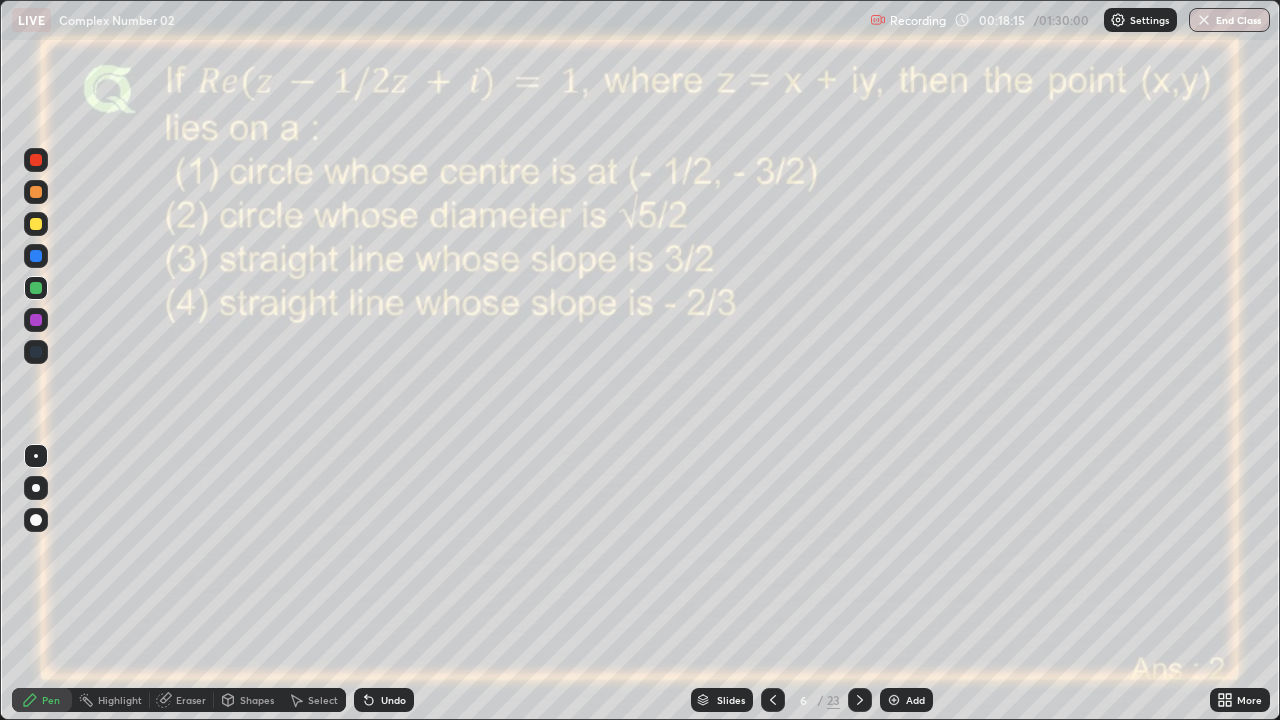click at bounding box center [36, 320] 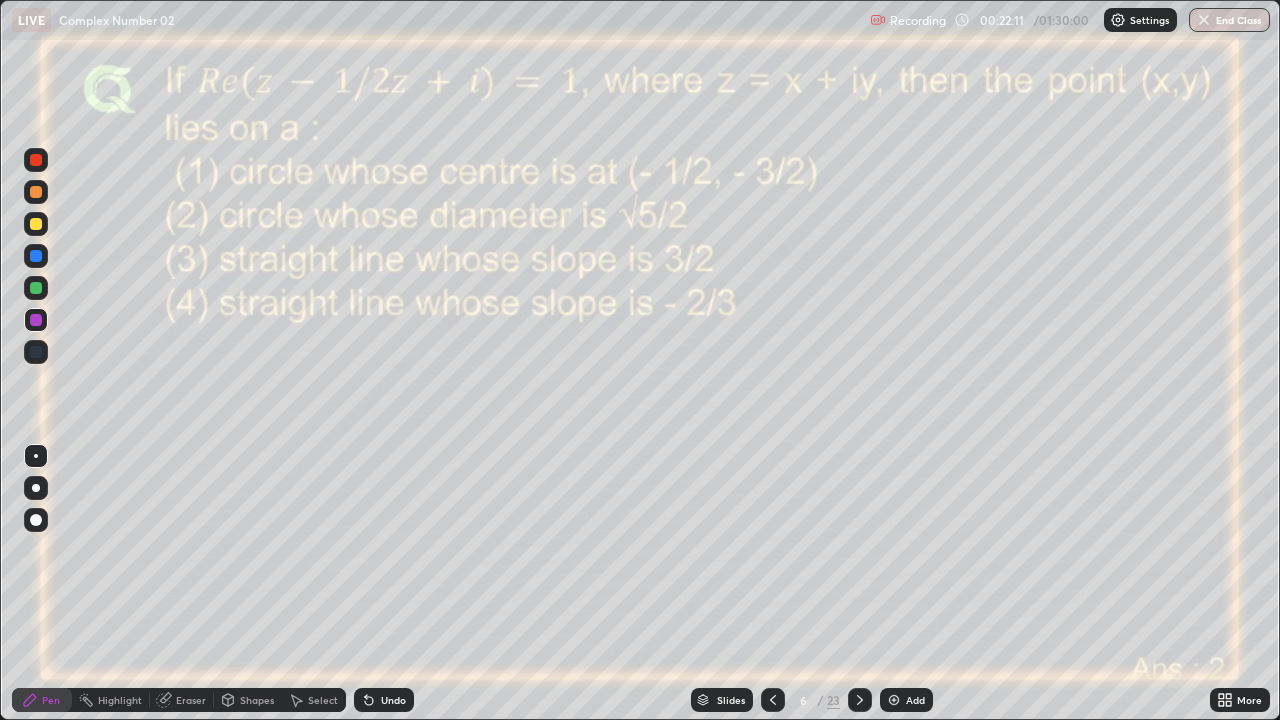 click on "Undo" at bounding box center (393, 700) 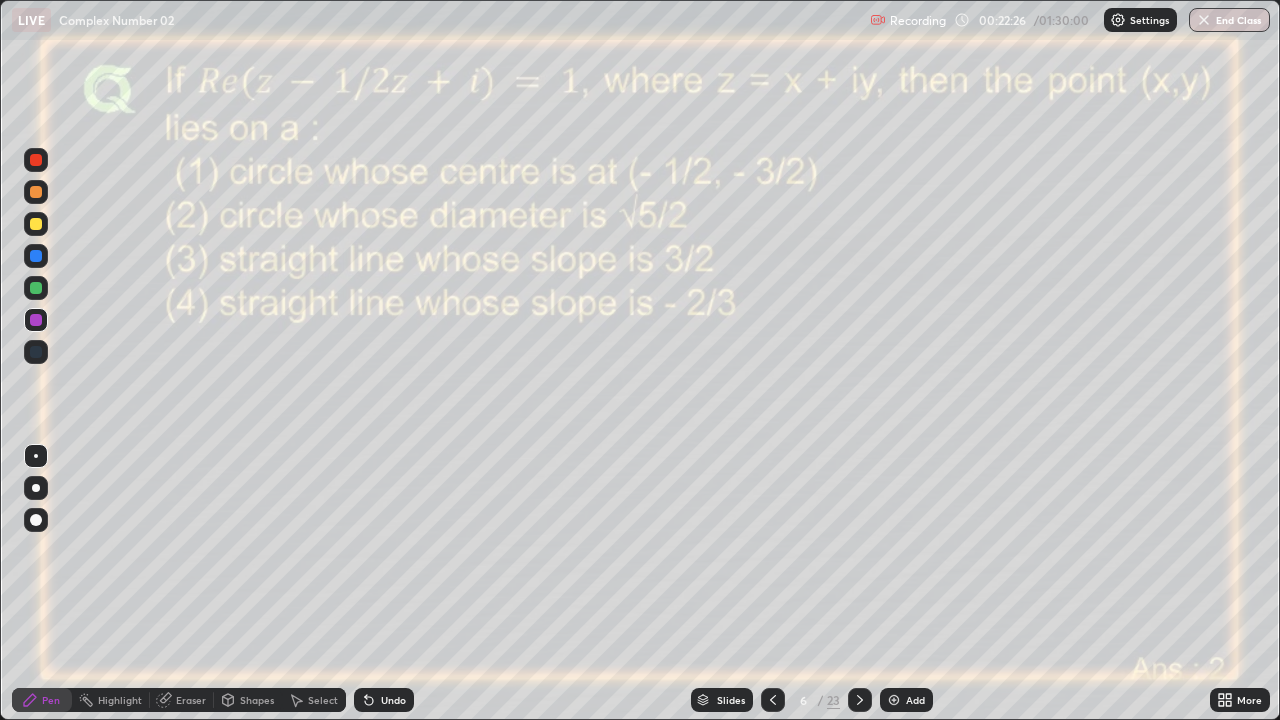 click on "Undo" at bounding box center [384, 700] 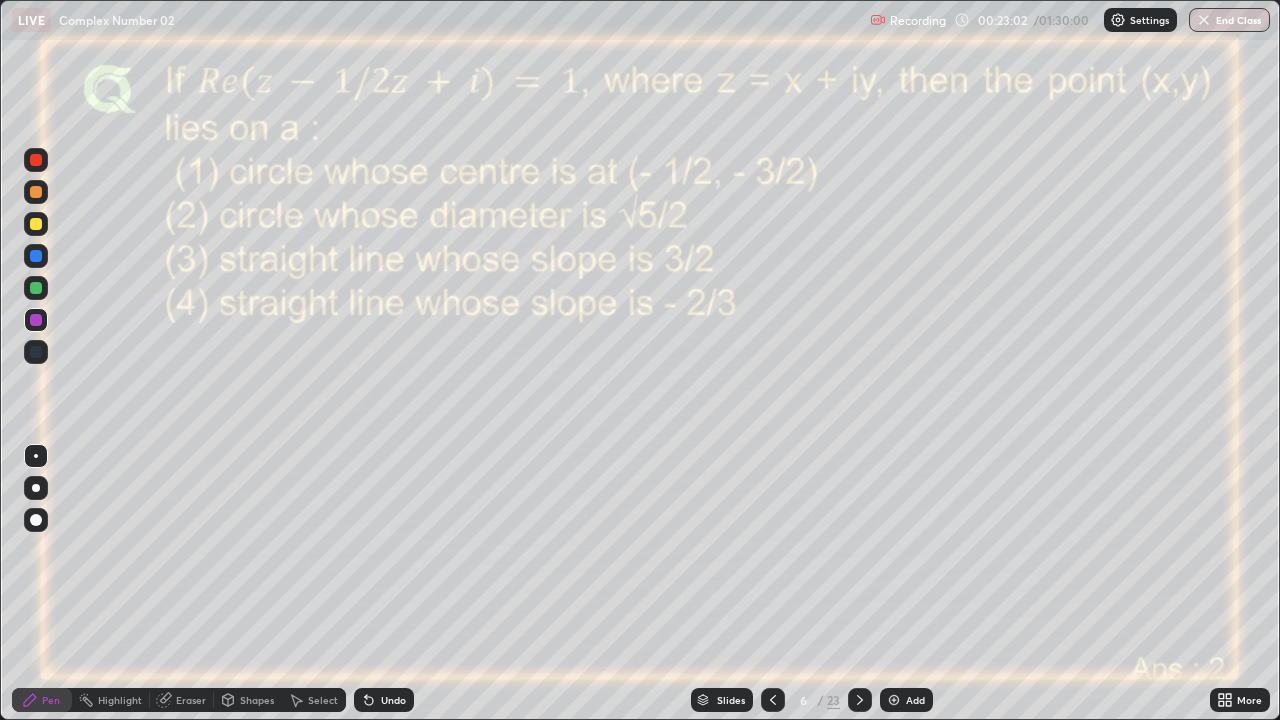 click 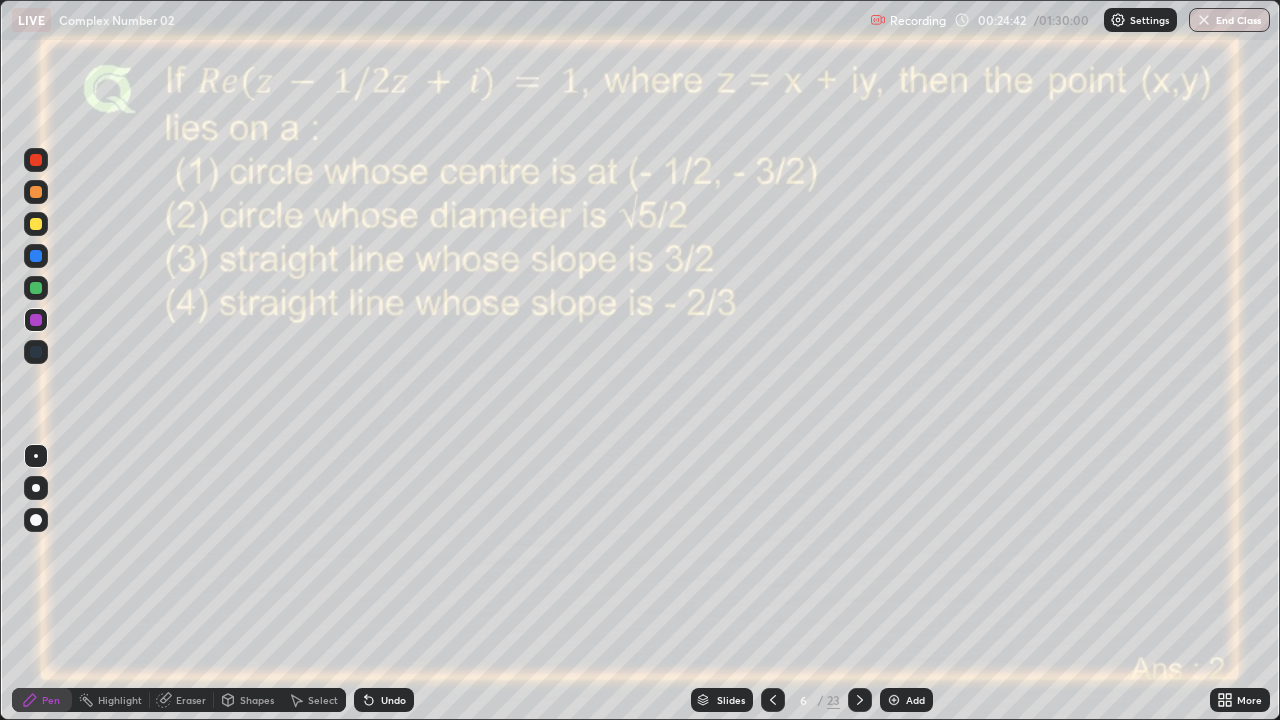 click 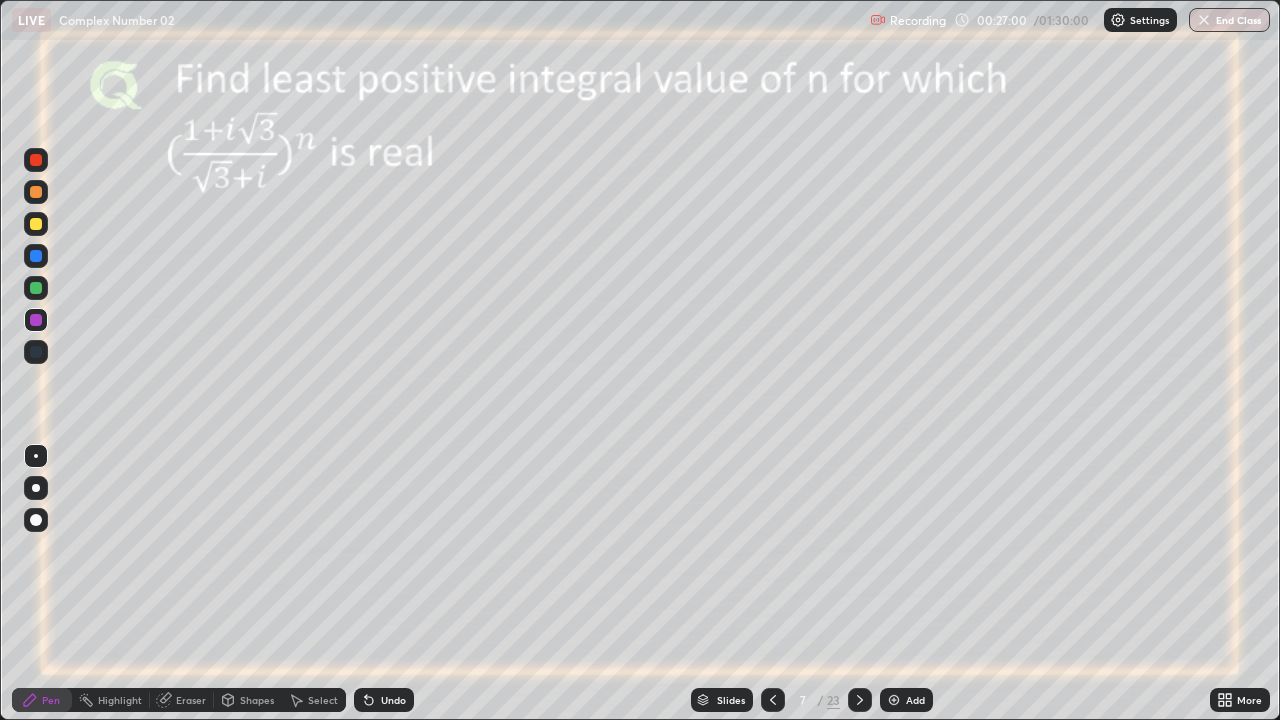 click at bounding box center (36, 288) 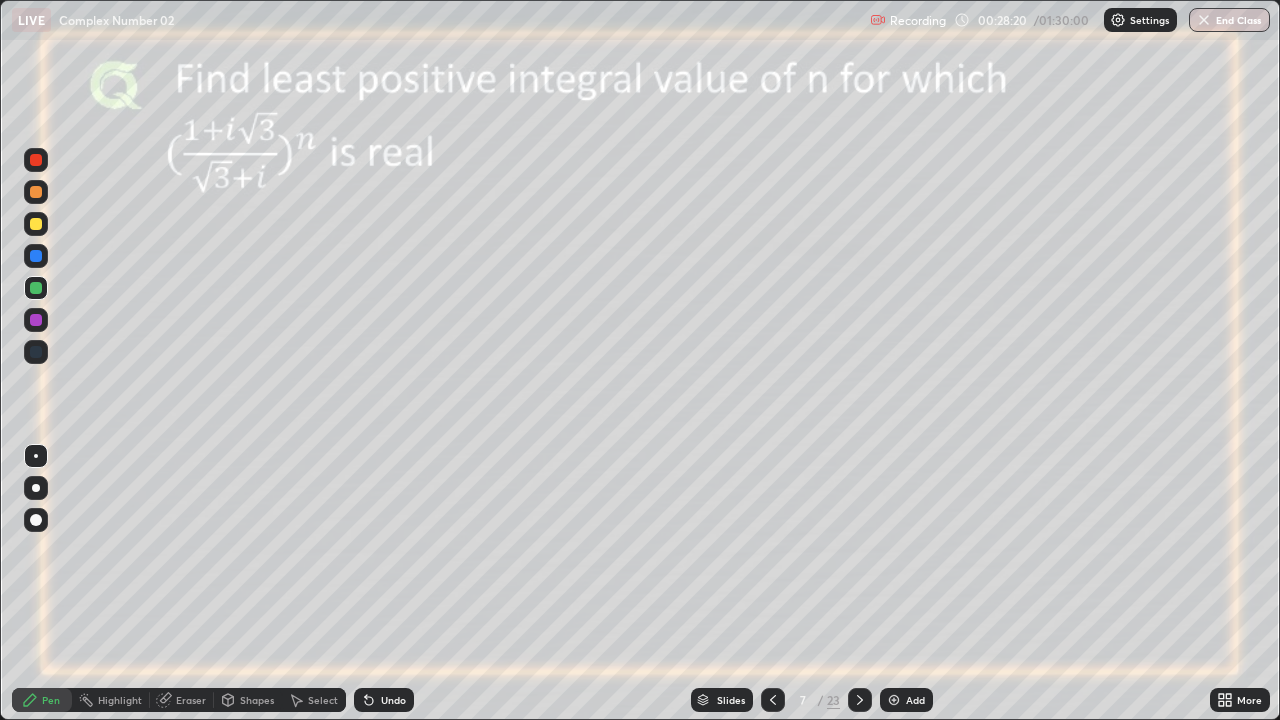 click on "Undo" at bounding box center [393, 700] 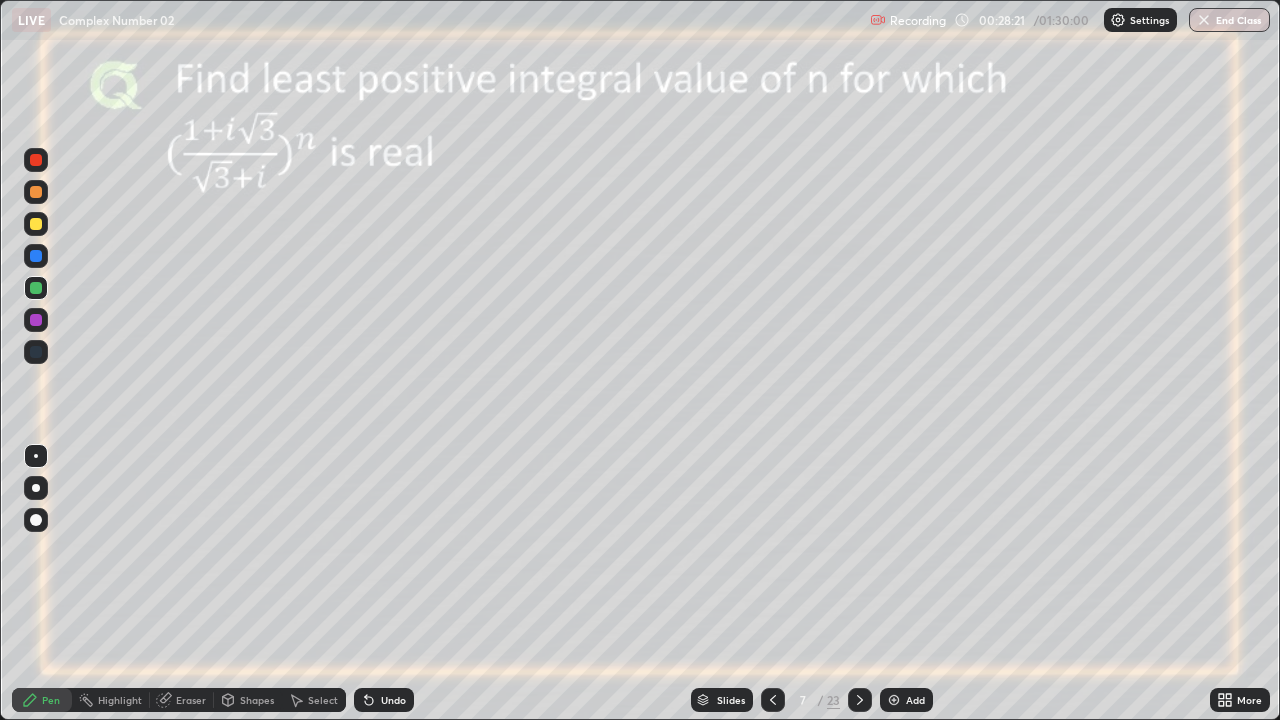 click on "Undo" at bounding box center [393, 700] 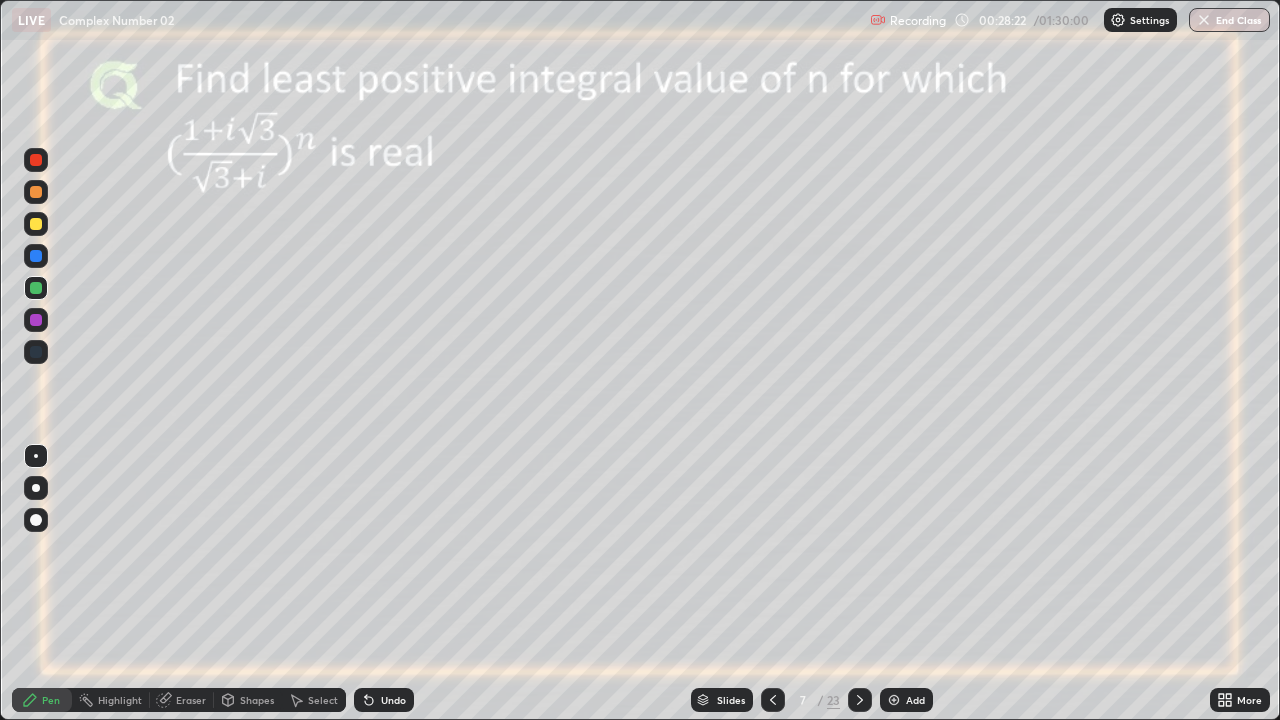 click on "Undo" at bounding box center [393, 700] 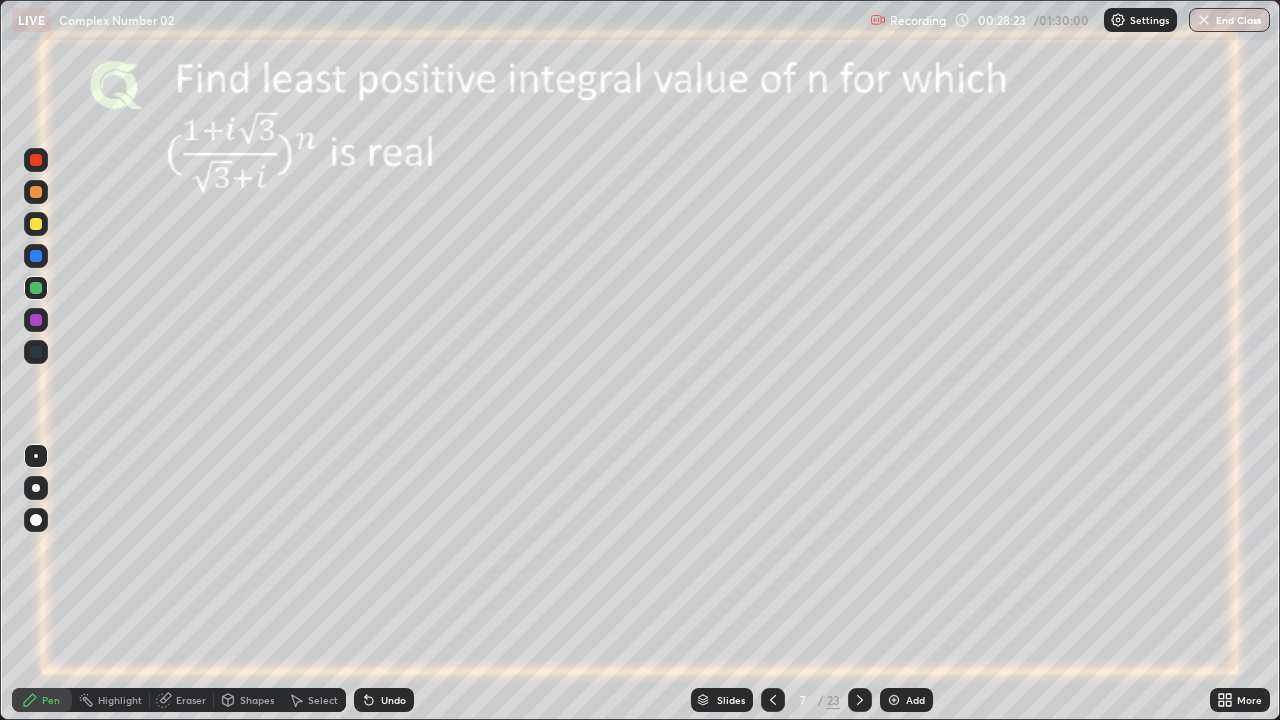 click 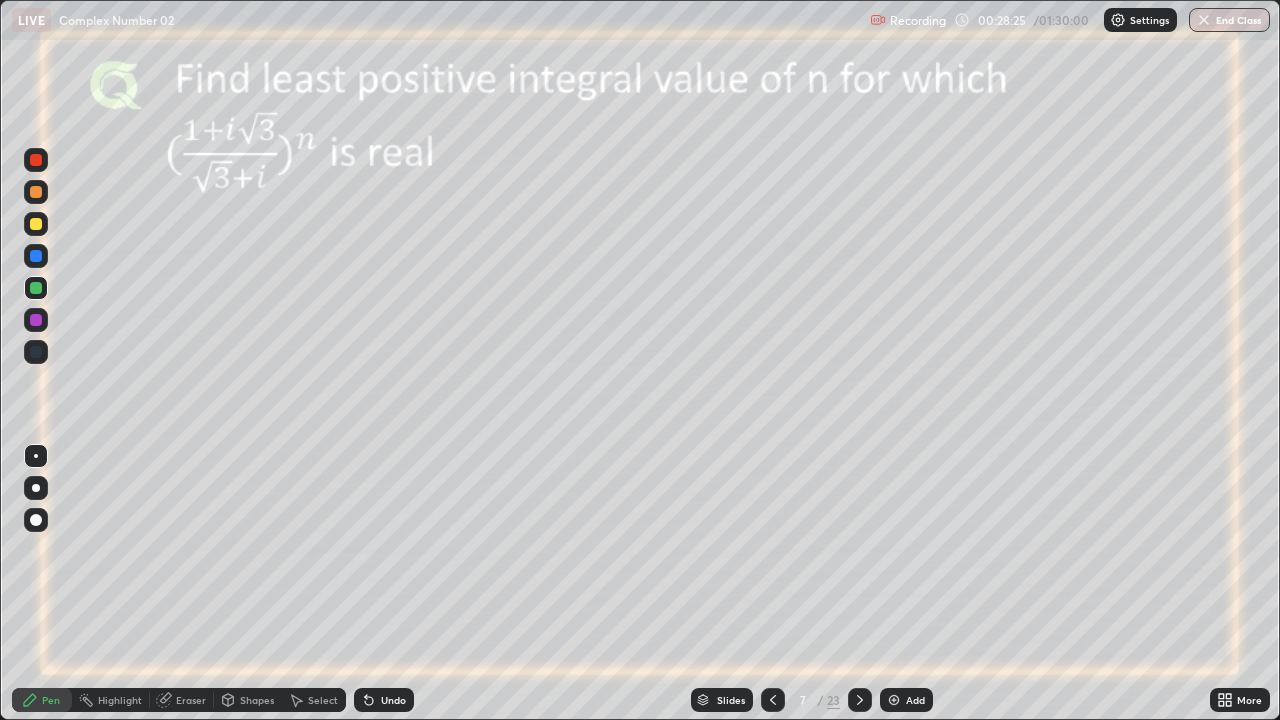 click at bounding box center [36, 256] 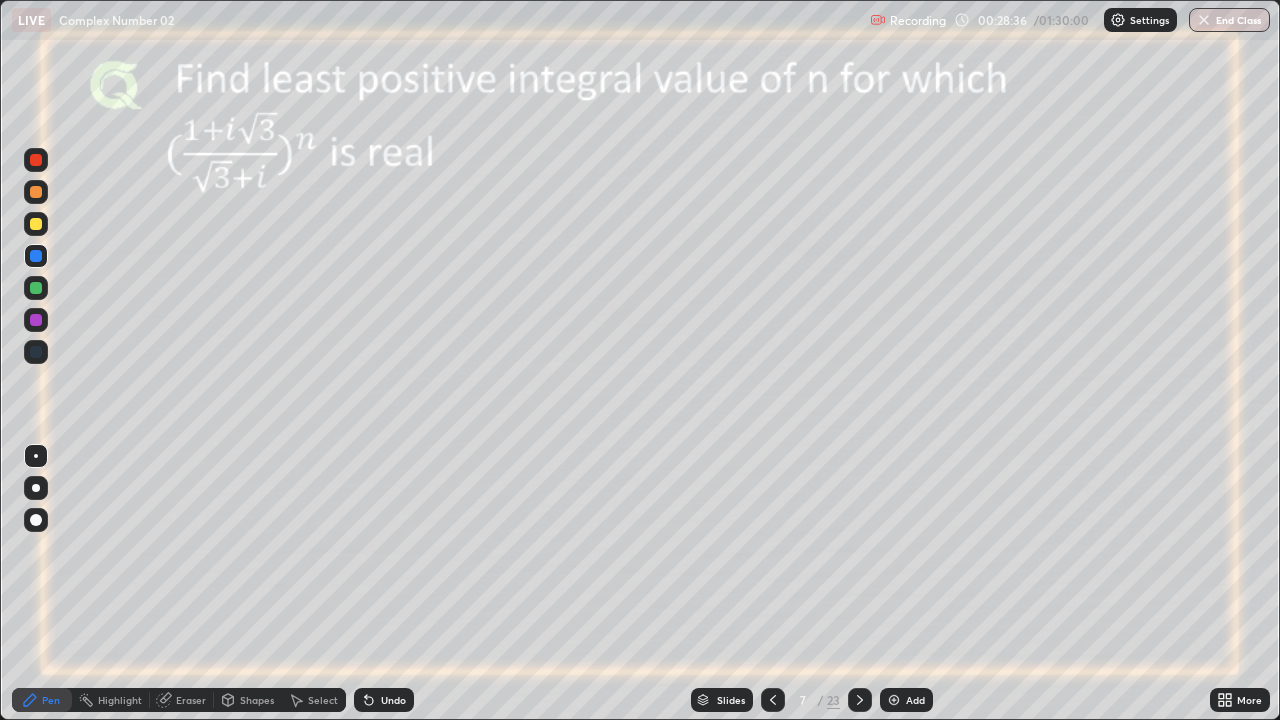 click 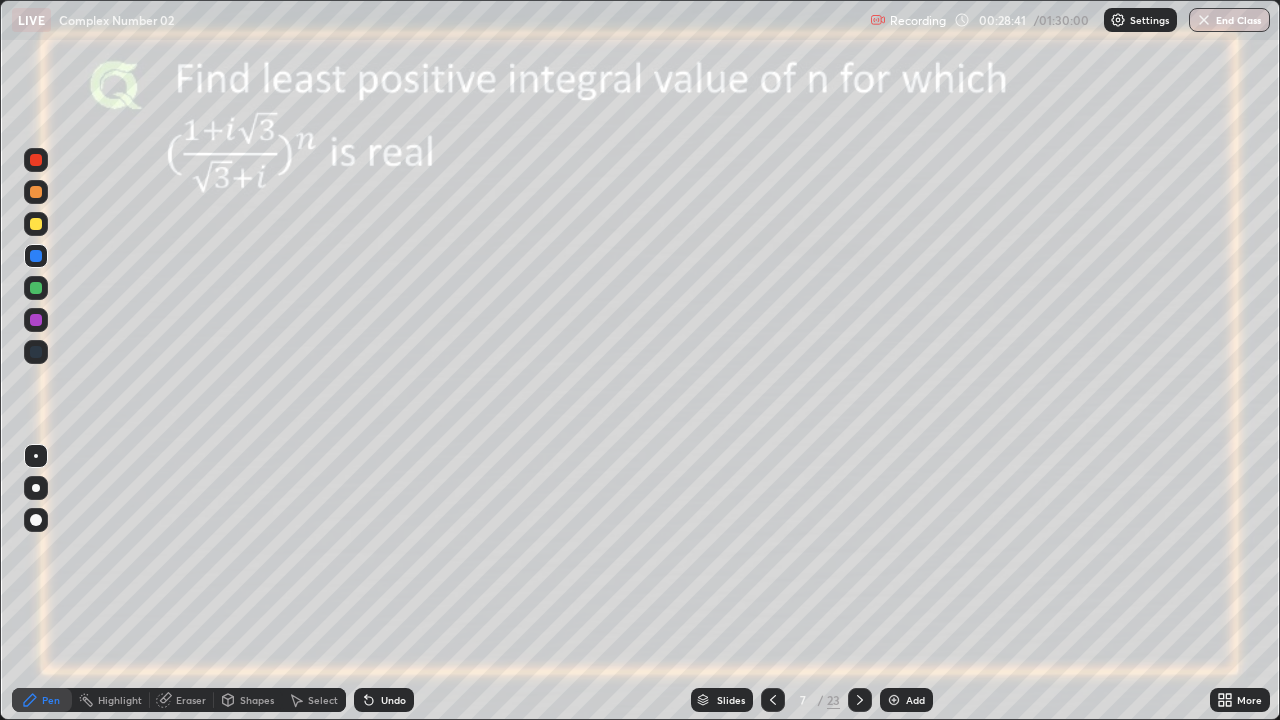 click 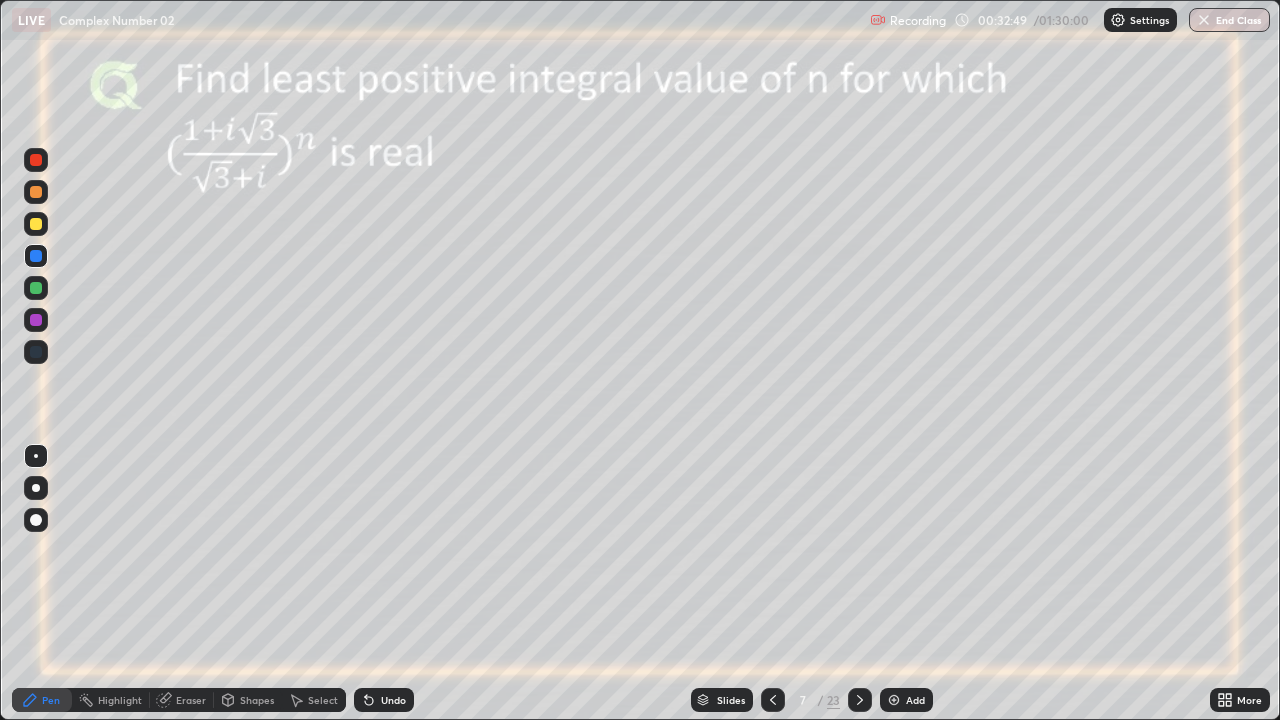 click at bounding box center [860, 700] 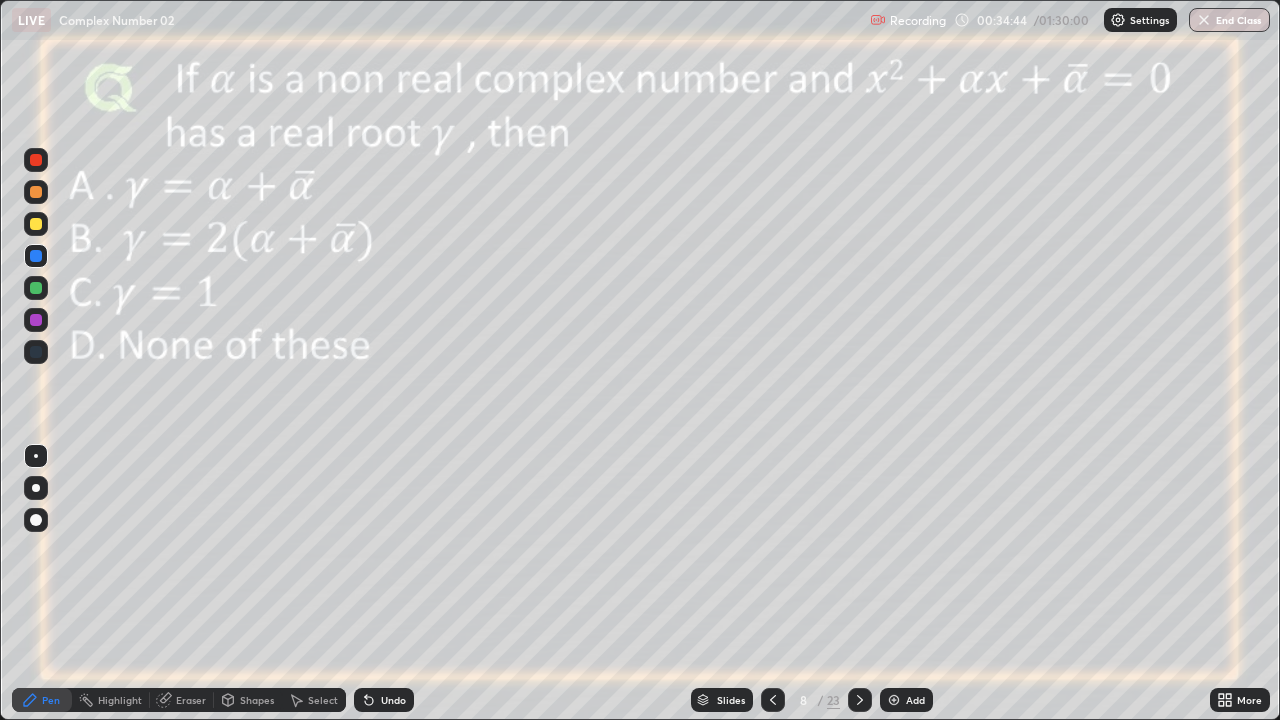 click on "Undo" at bounding box center [384, 700] 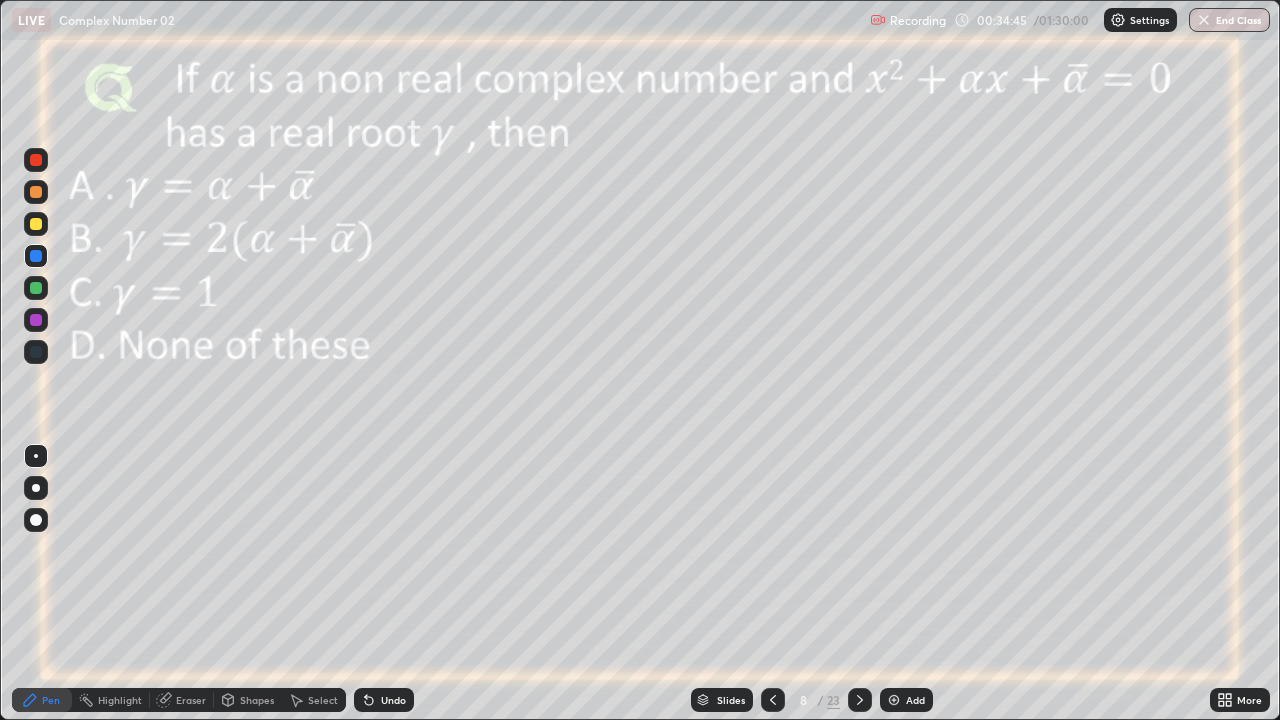 click on "Undo" at bounding box center [384, 700] 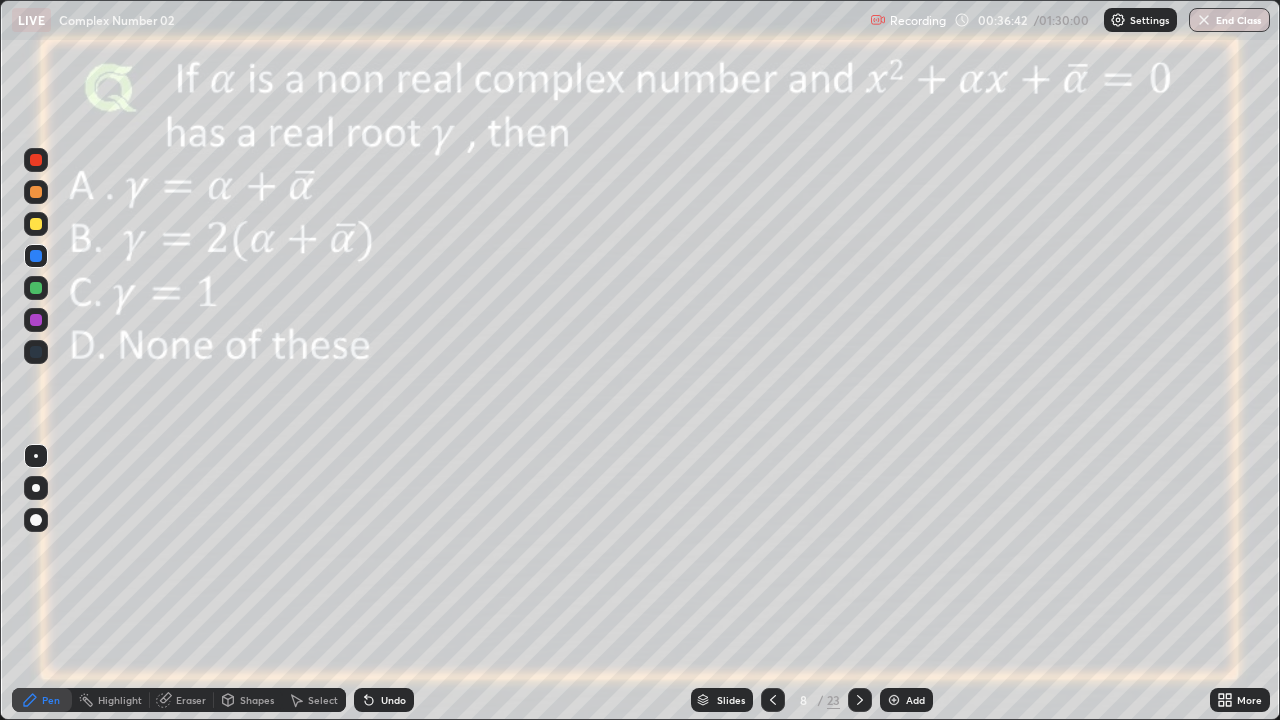 click at bounding box center (36, 224) 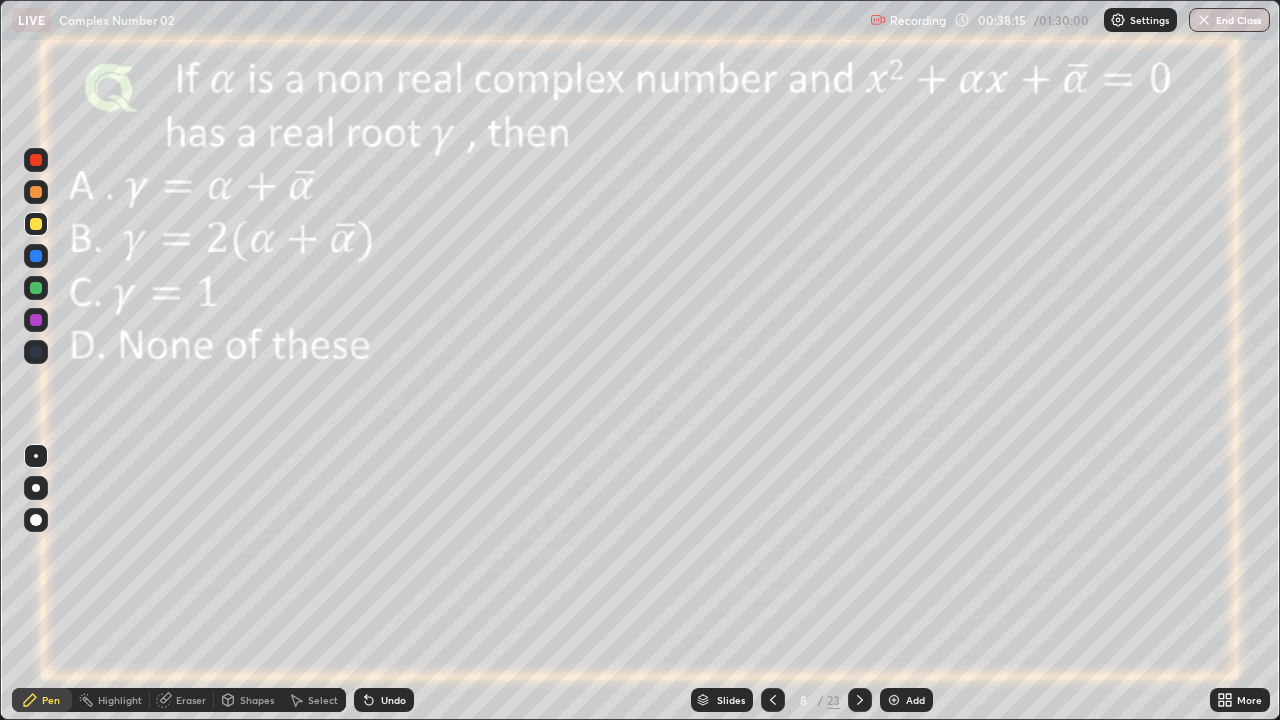click 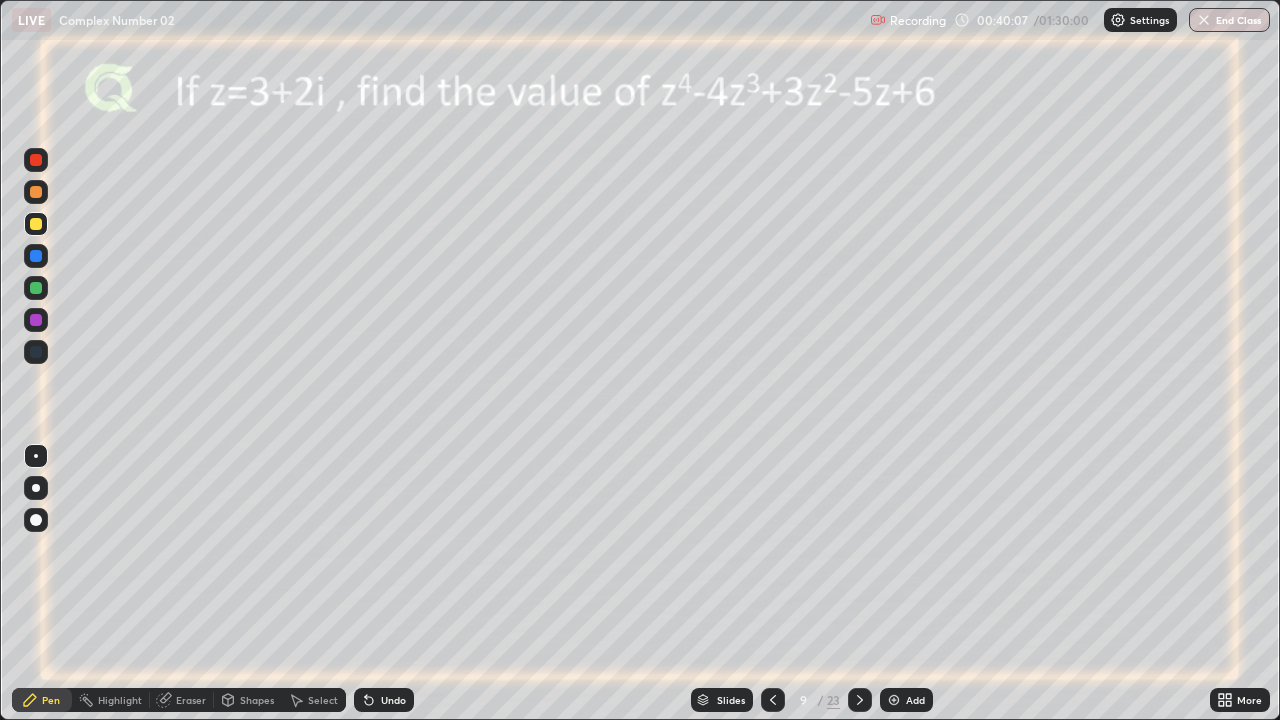 click on "Shapes" at bounding box center [257, 700] 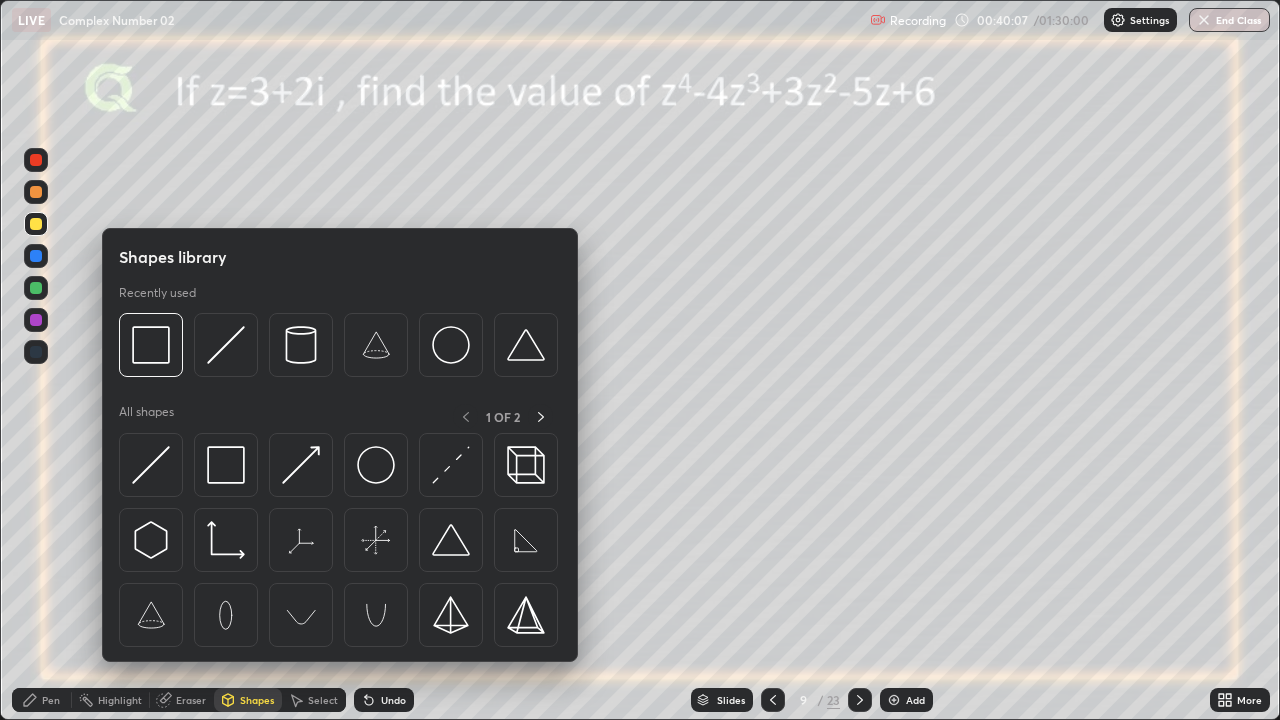 click on "Eraser" at bounding box center [182, 700] 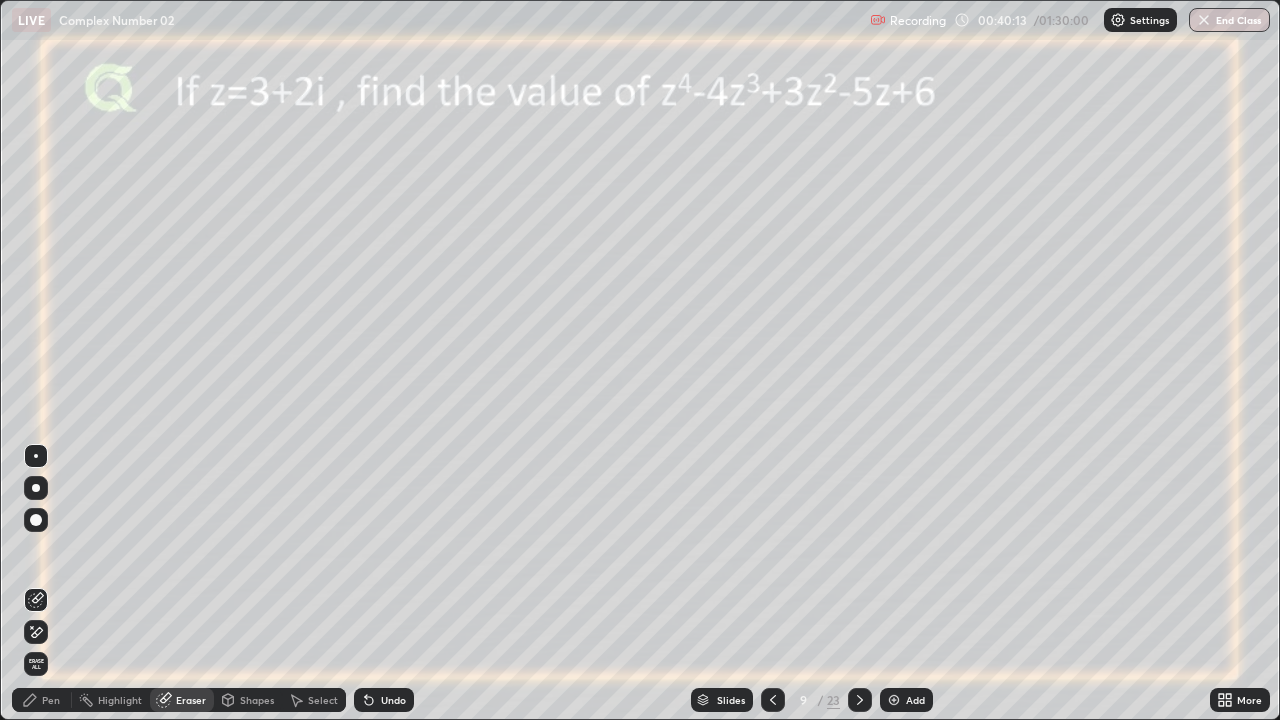 click on "Pen" at bounding box center (51, 700) 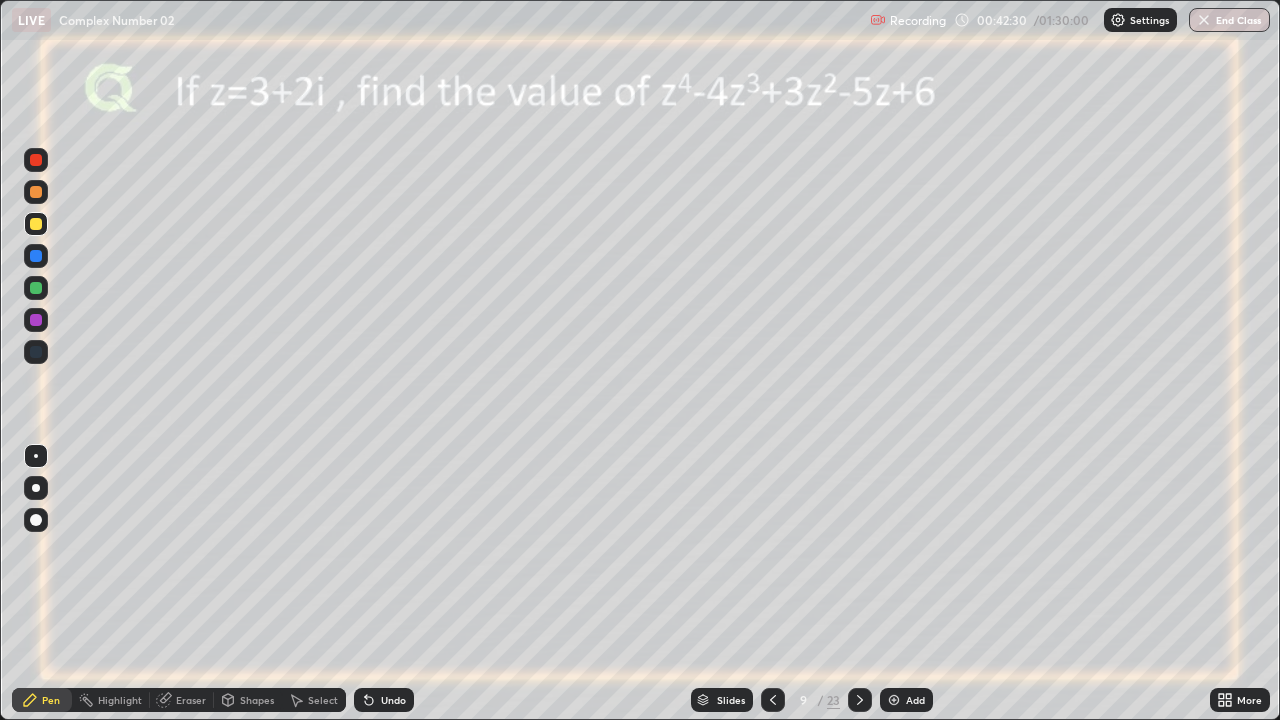click at bounding box center (36, 320) 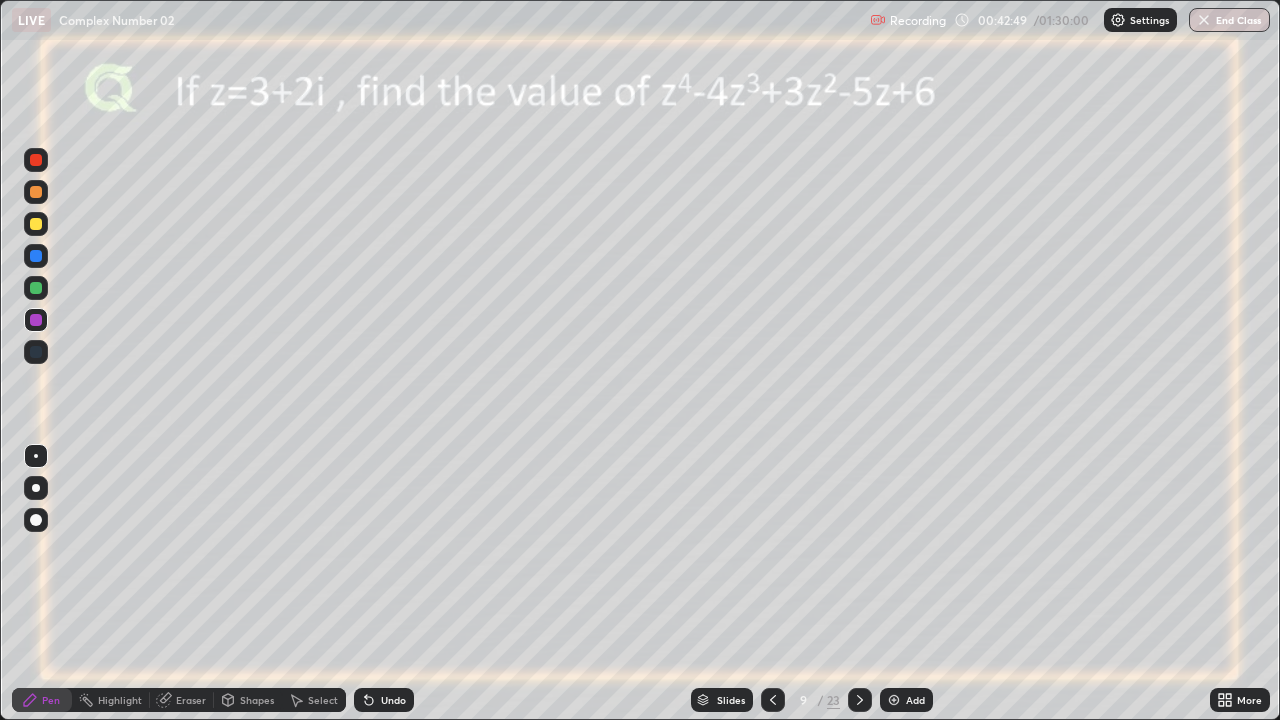 click at bounding box center (36, 288) 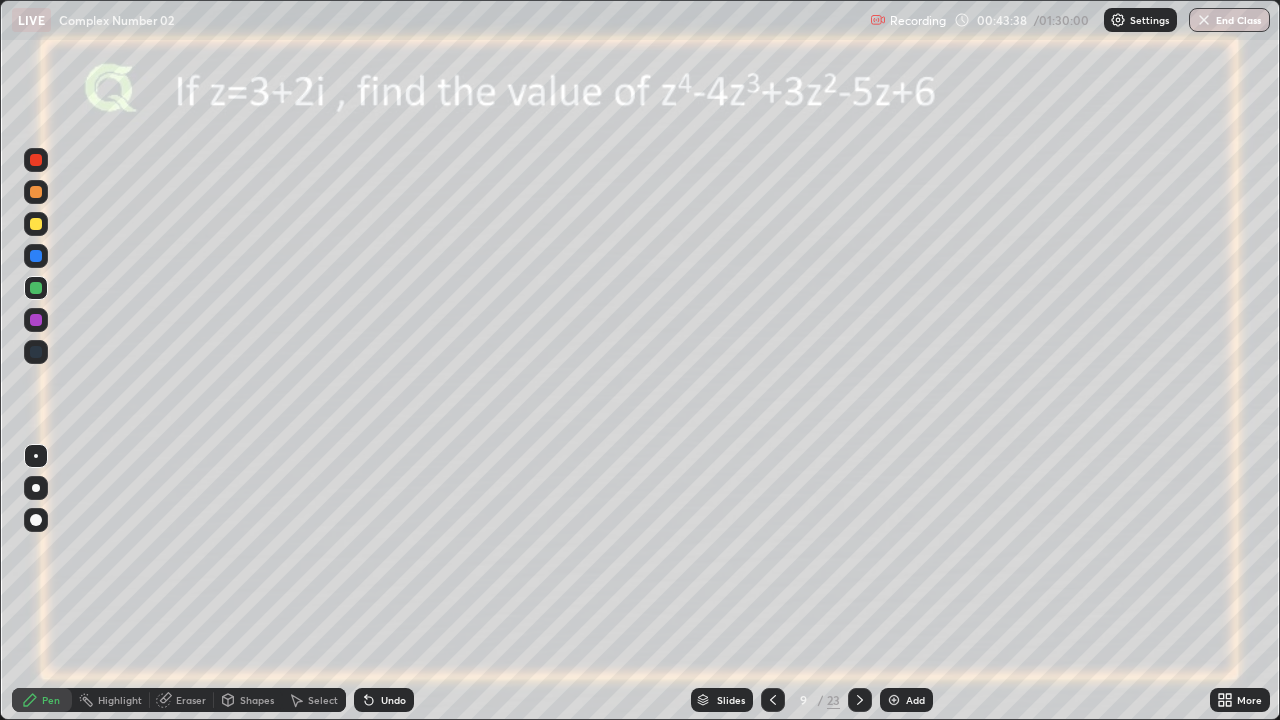 click at bounding box center [36, 320] 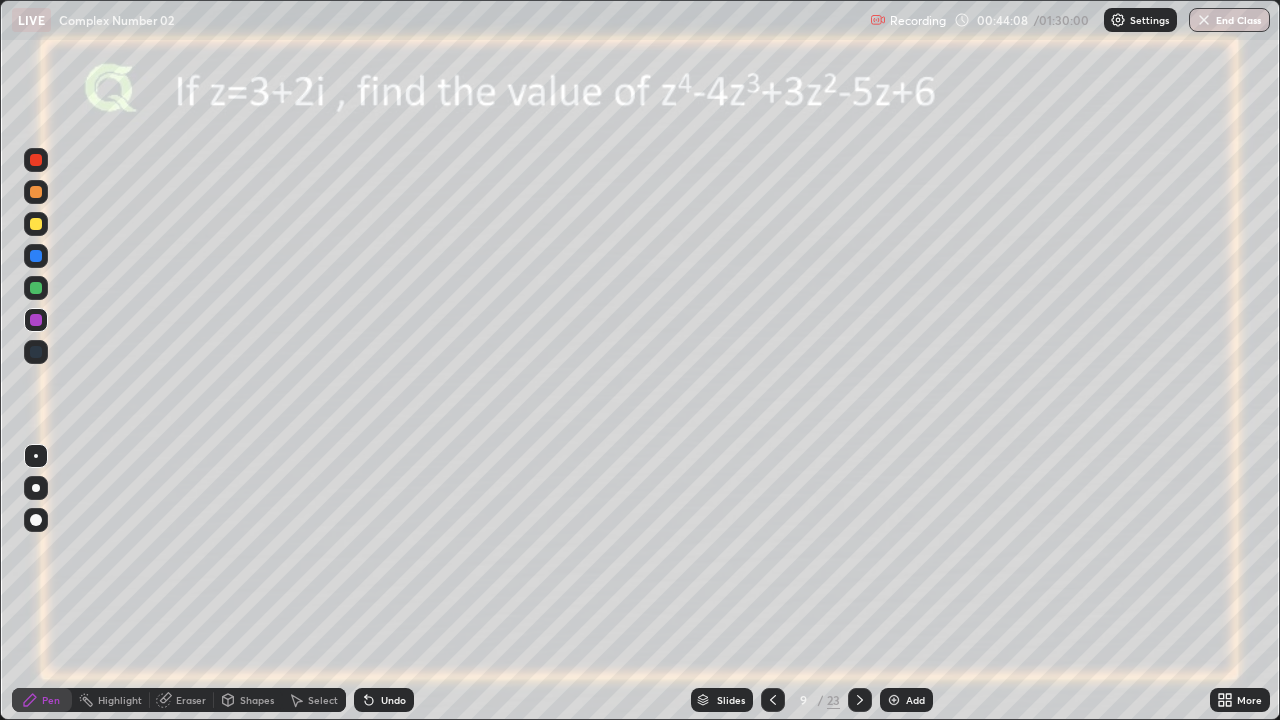 click on "Eraser" at bounding box center (191, 700) 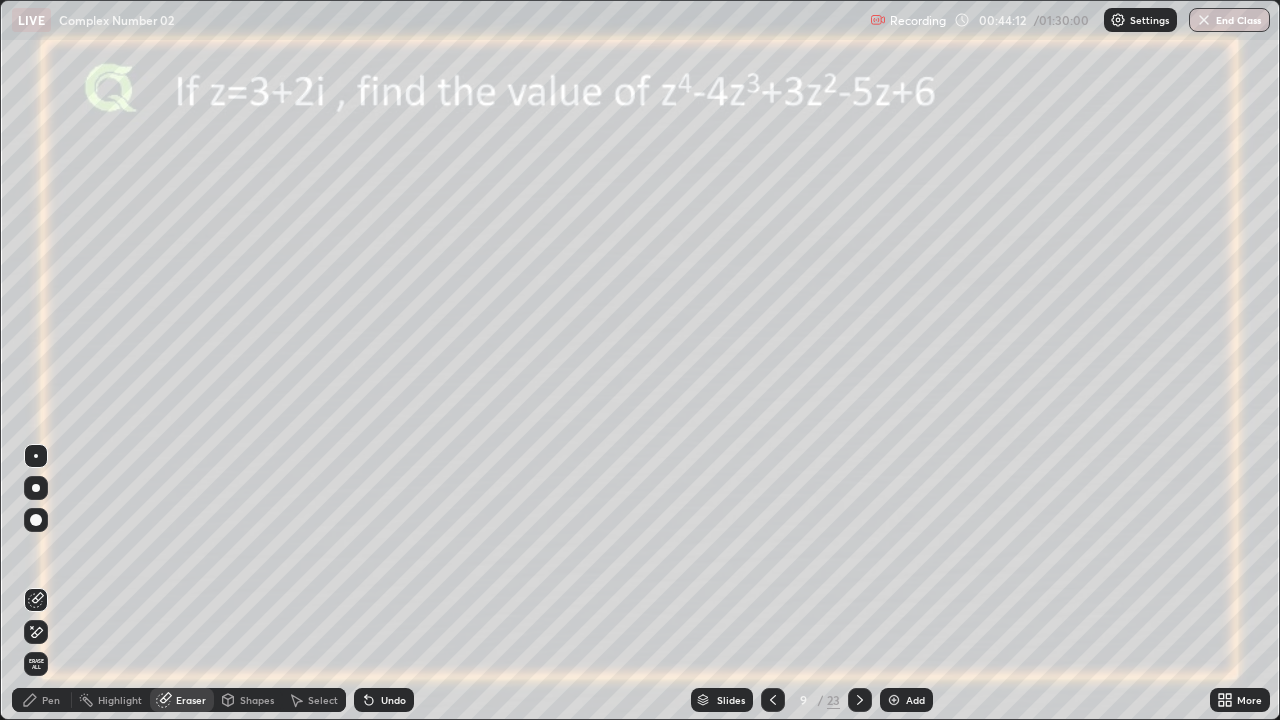 click 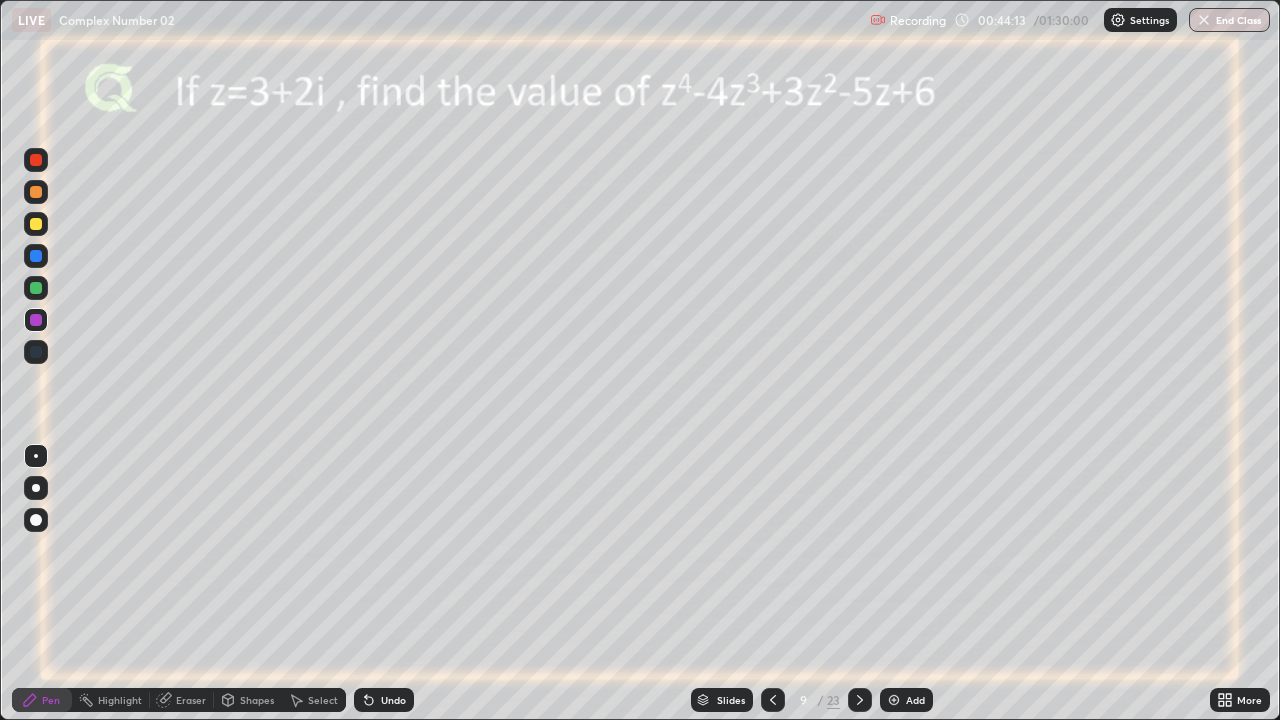click at bounding box center [36, 288] 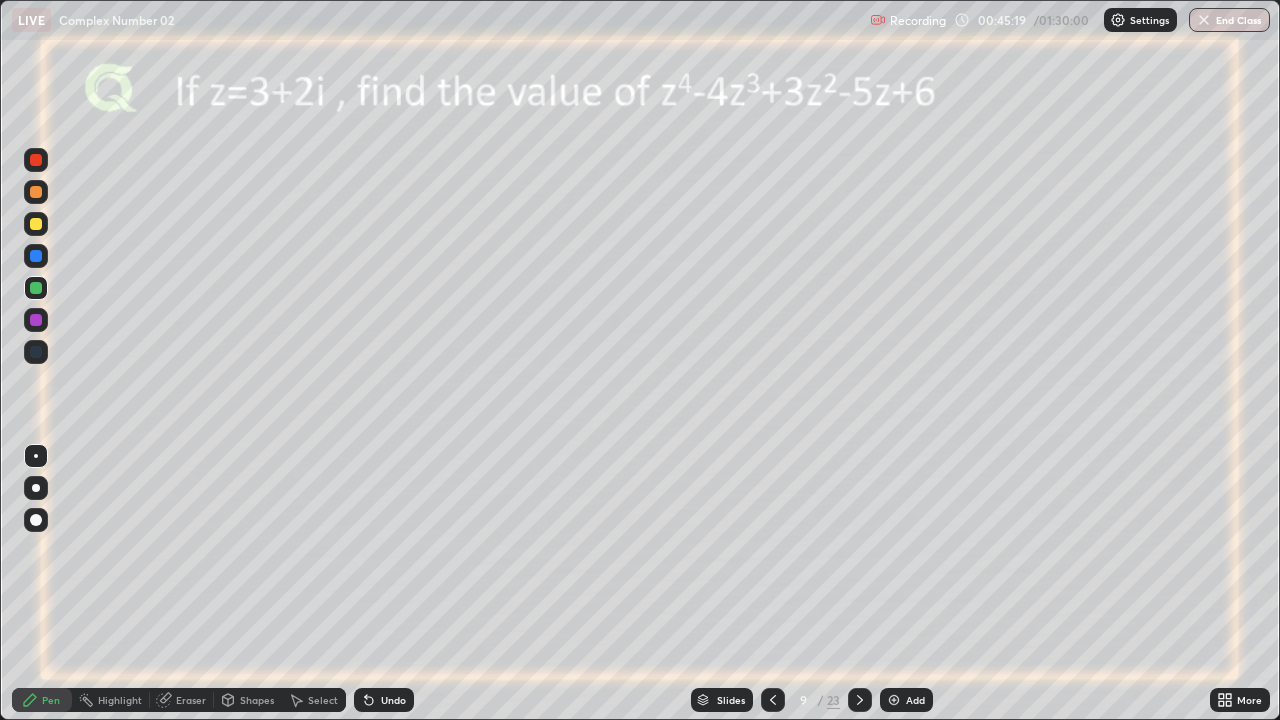 click at bounding box center (36, 320) 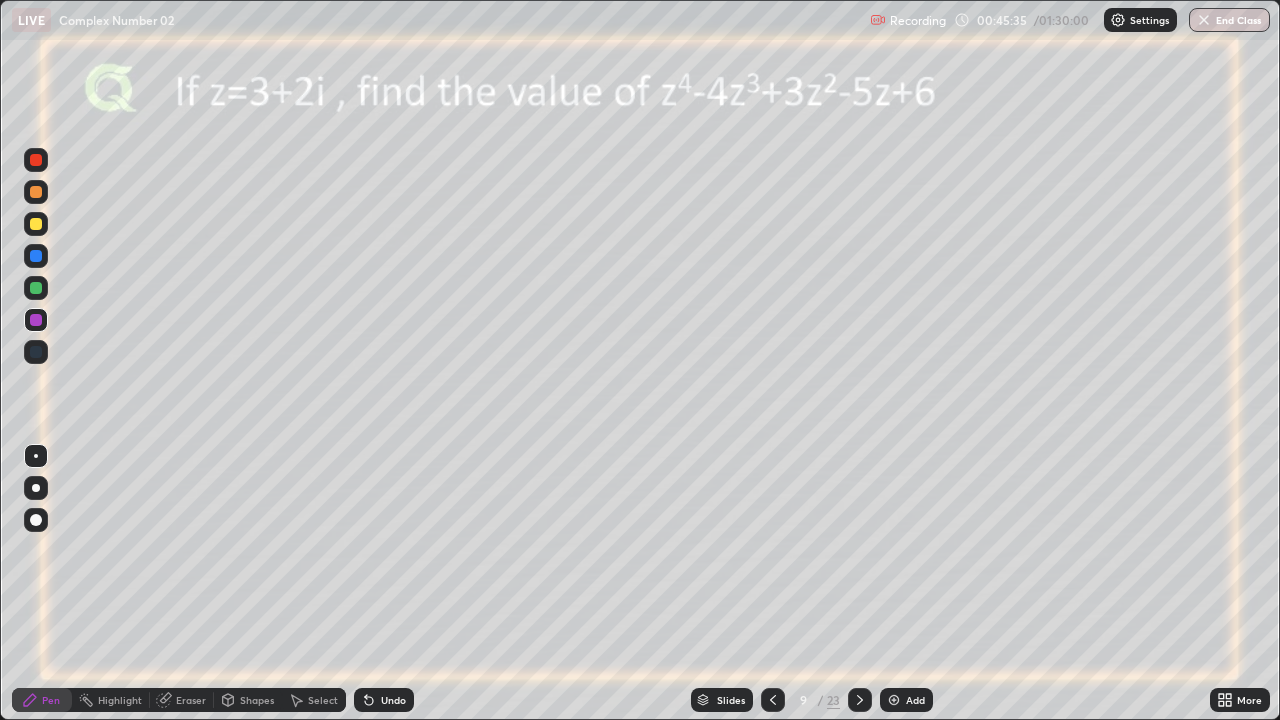 click on "Eraser" at bounding box center [191, 700] 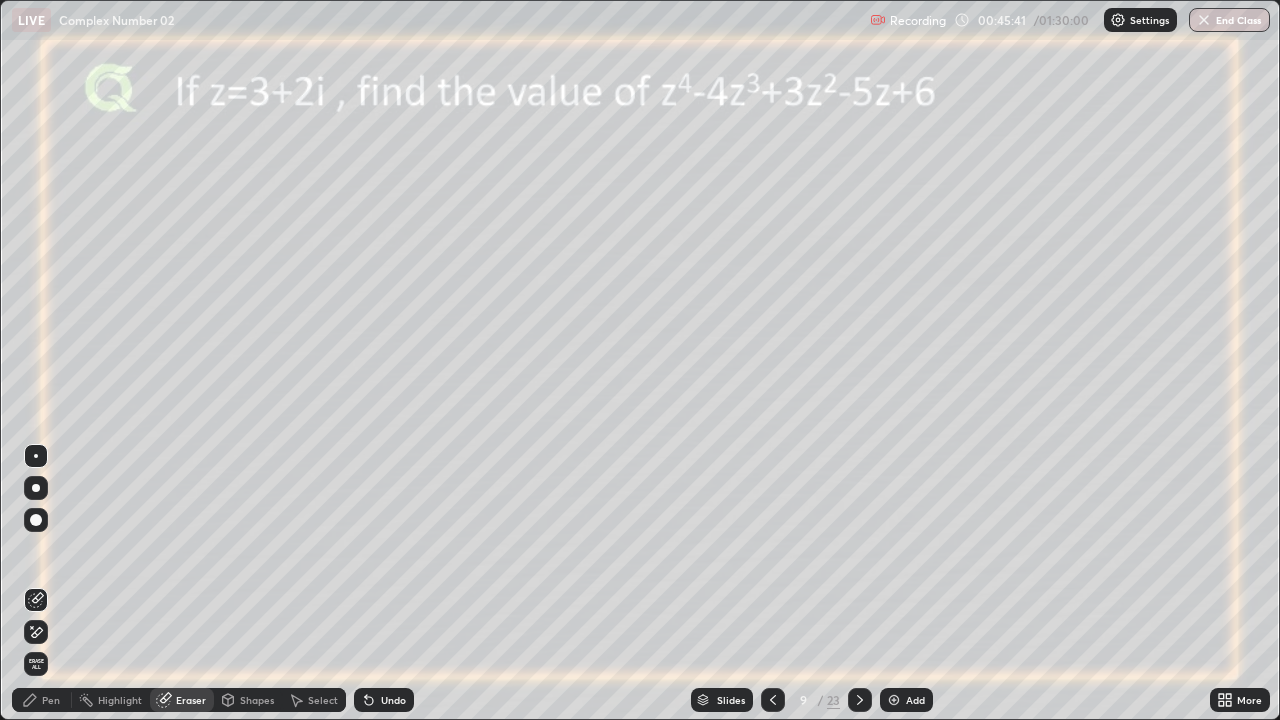 click on "Pen" at bounding box center [51, 700] 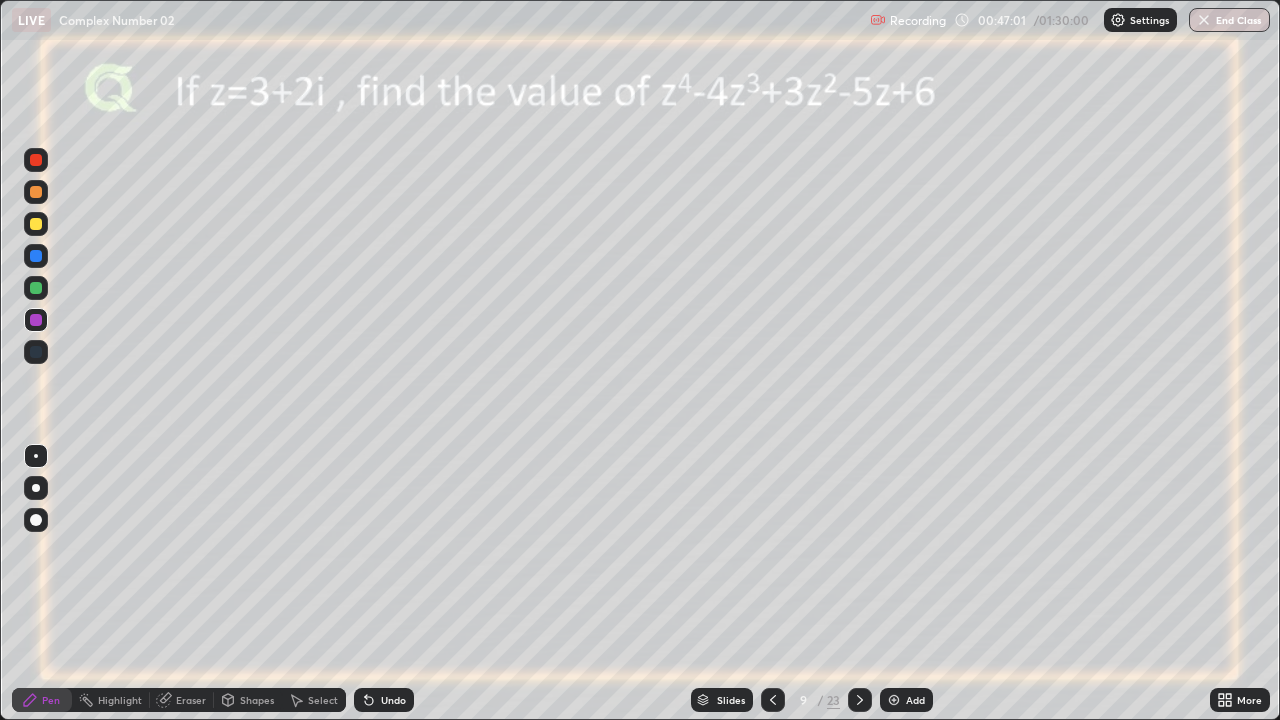 click at bounding box center [860, 700] 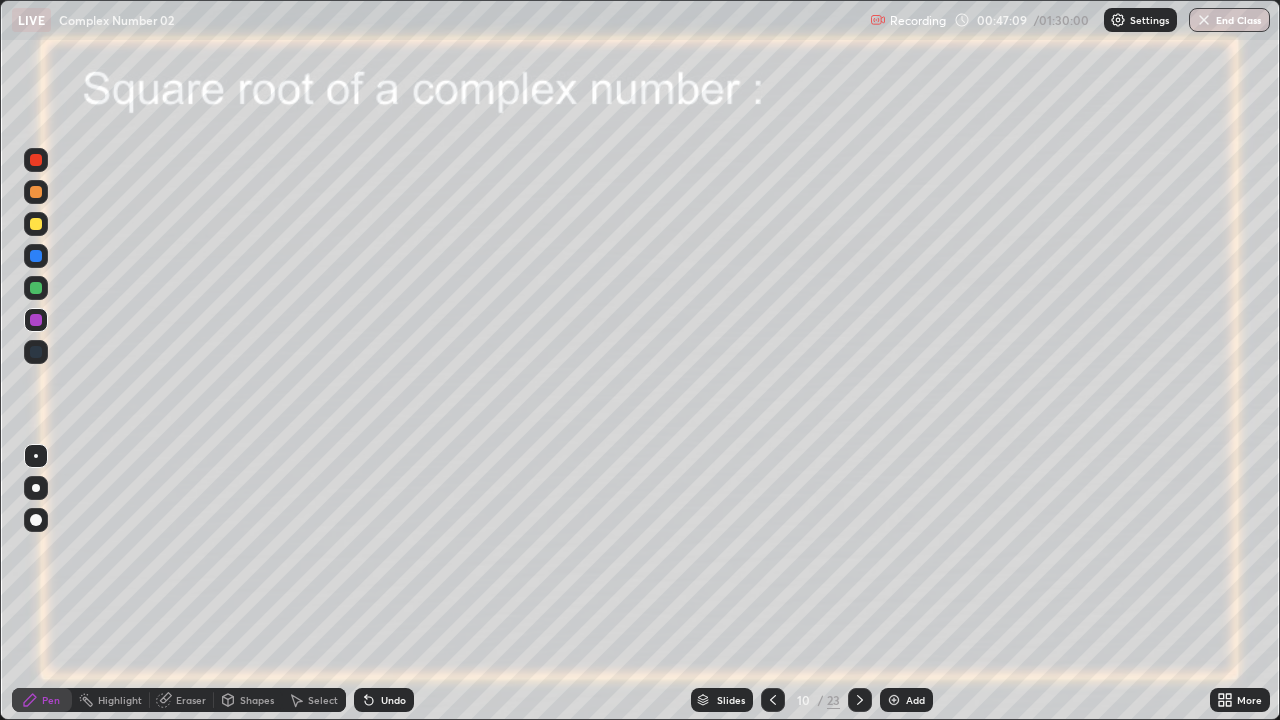 click at bounding box center [36, 288] 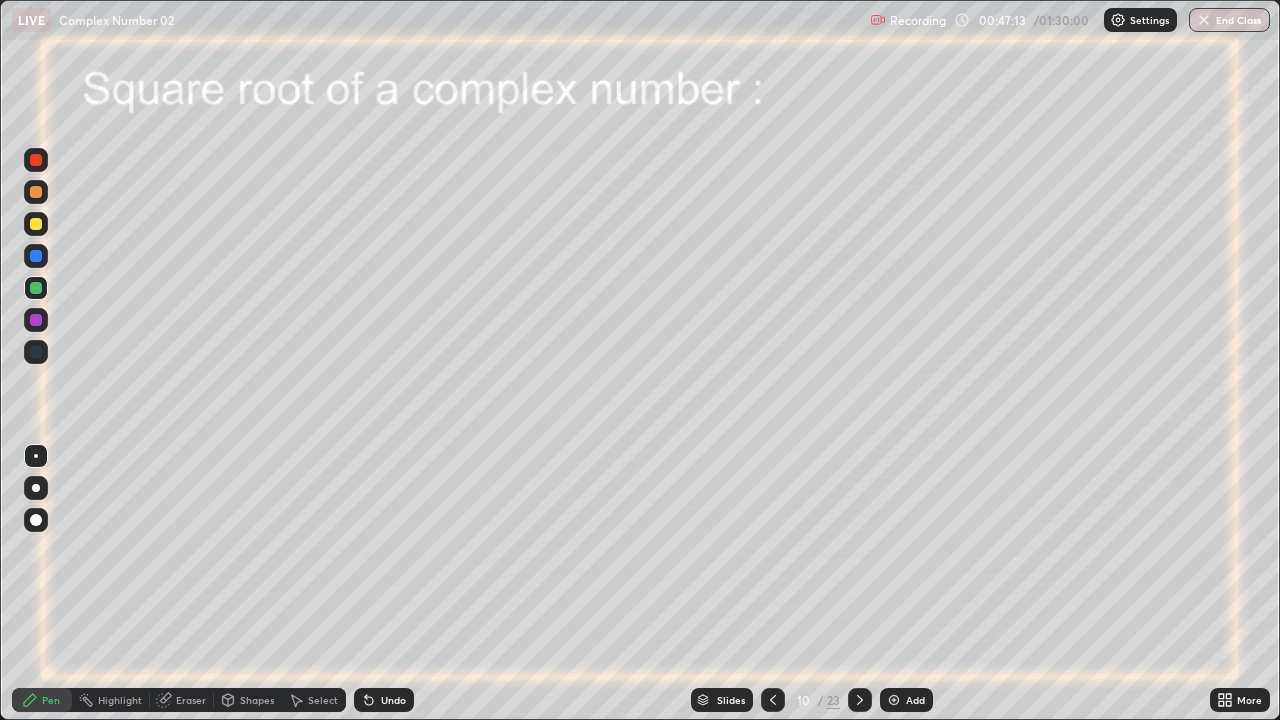 click on "Undo" at bounding box center [393, 700] 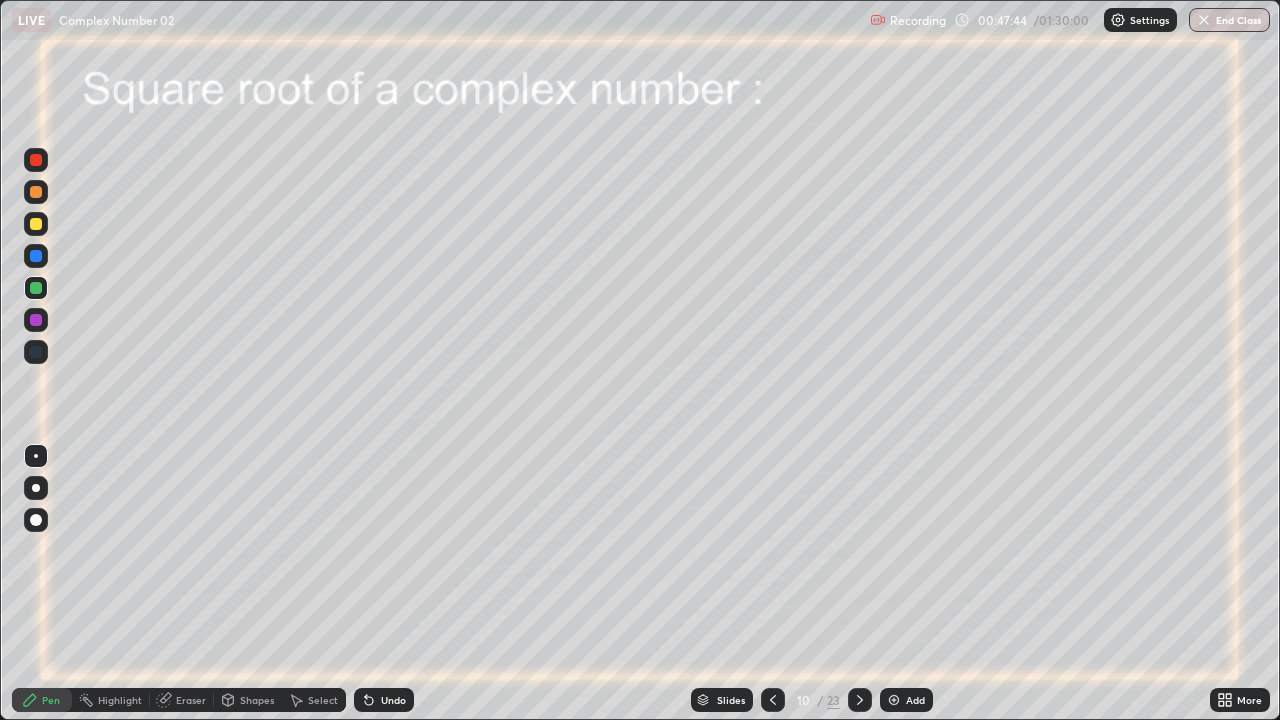 click on "Eraser" at bounding box center (191, 700) 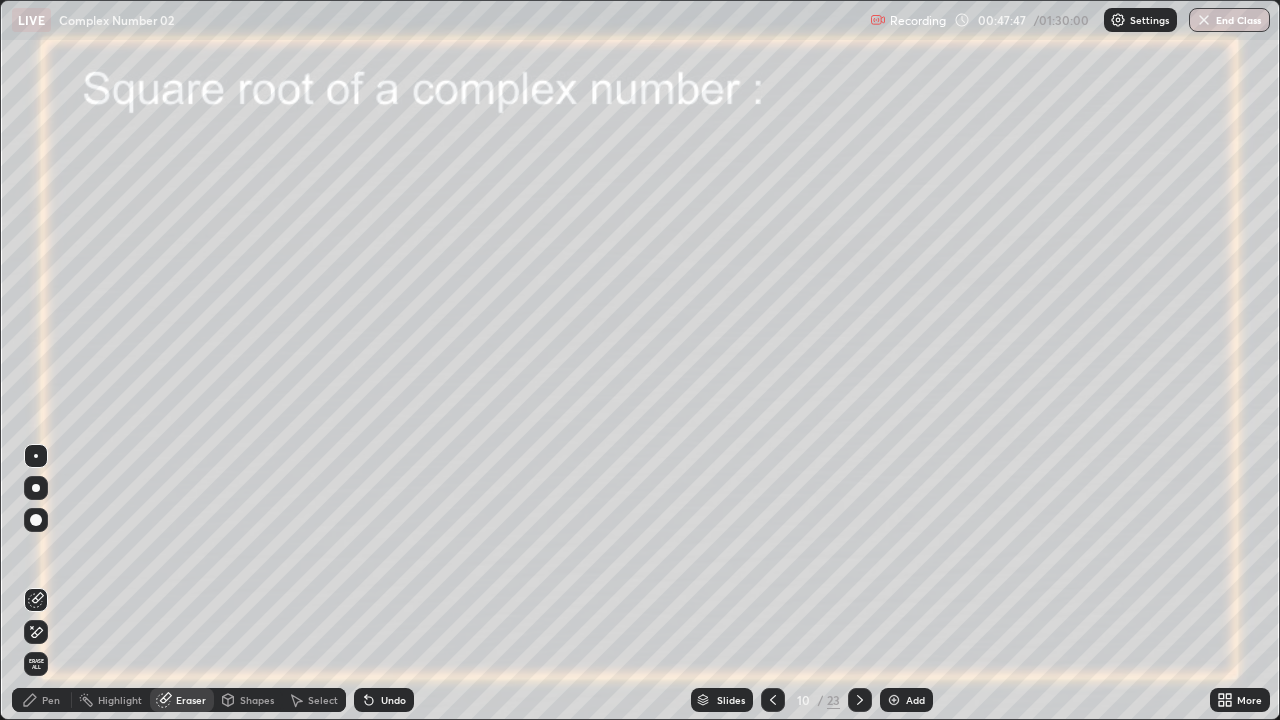 click on "Pen" at bounding box center [51, 700] 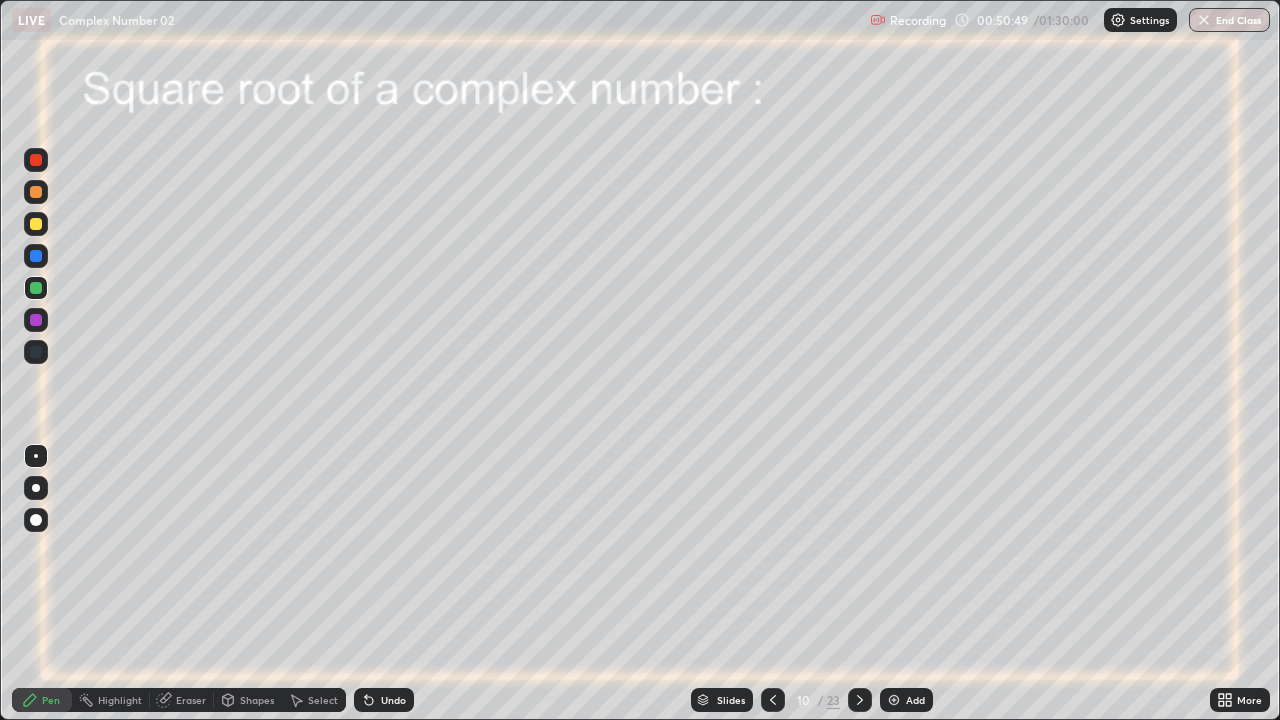 click on "Undo" at bounding box center [393, 700] 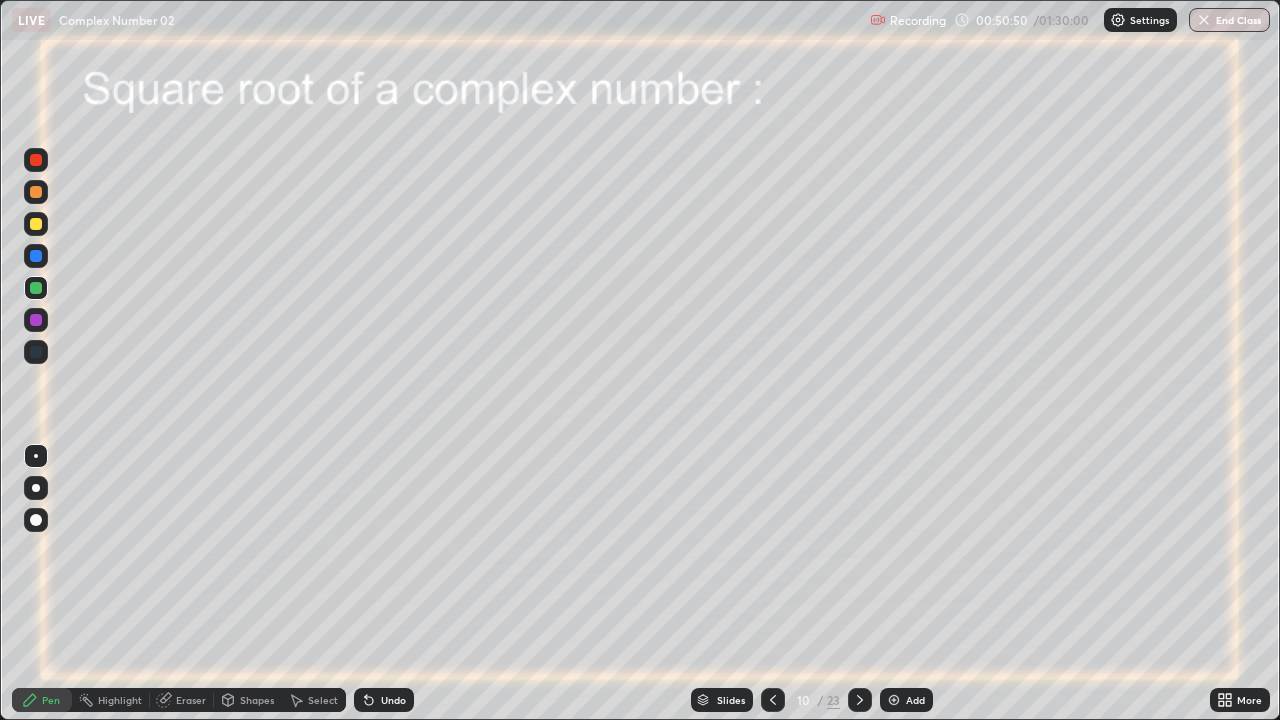 click on "Undo" at bounding box center (393, 700) 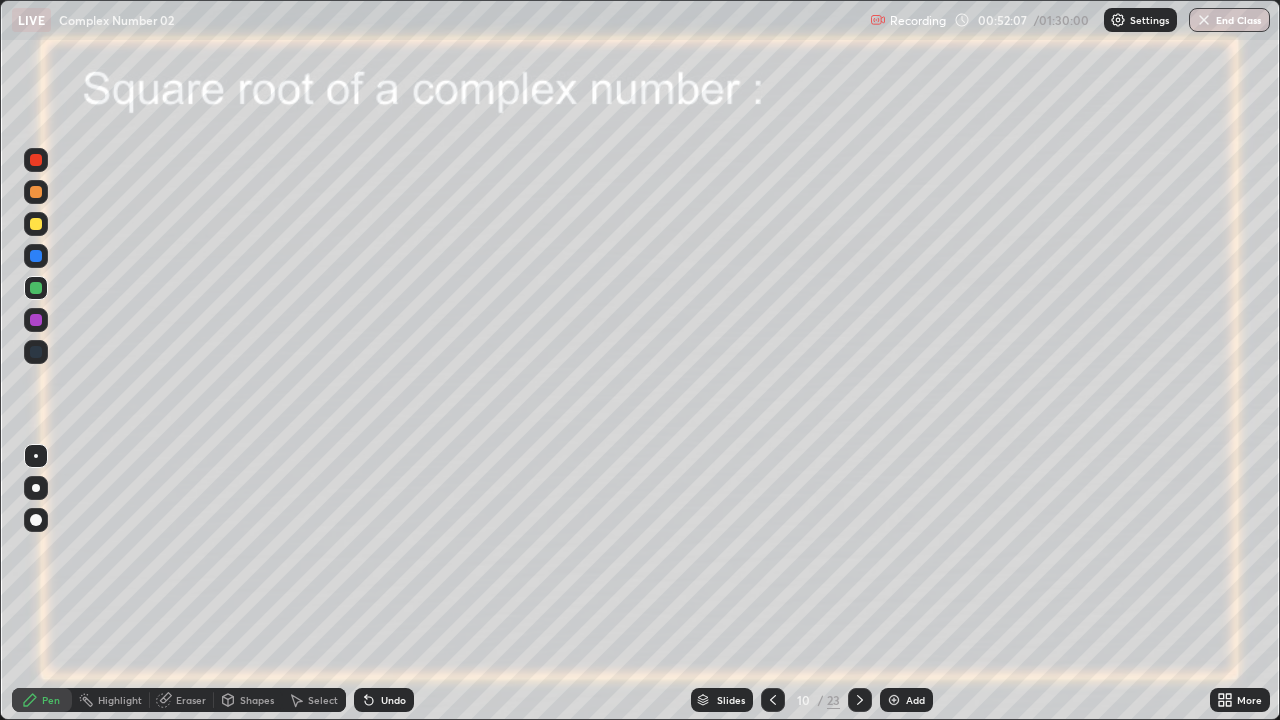 click at bounding box center (894, 700) 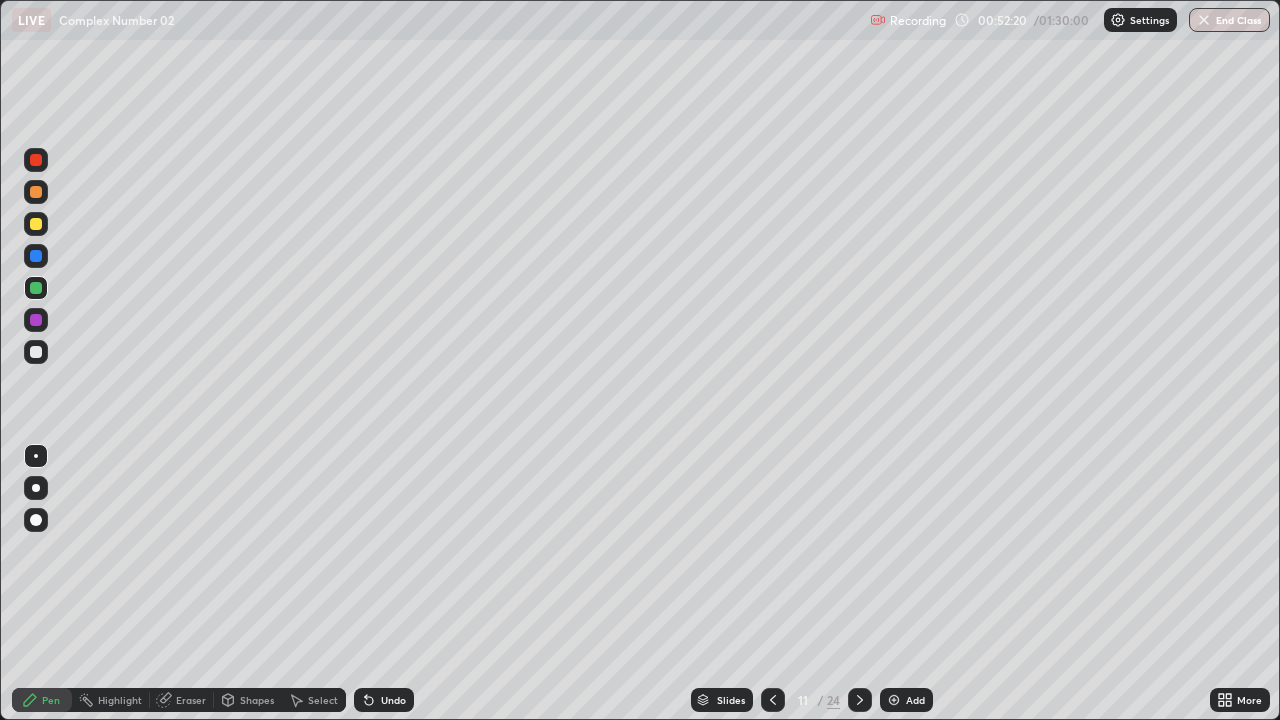 click 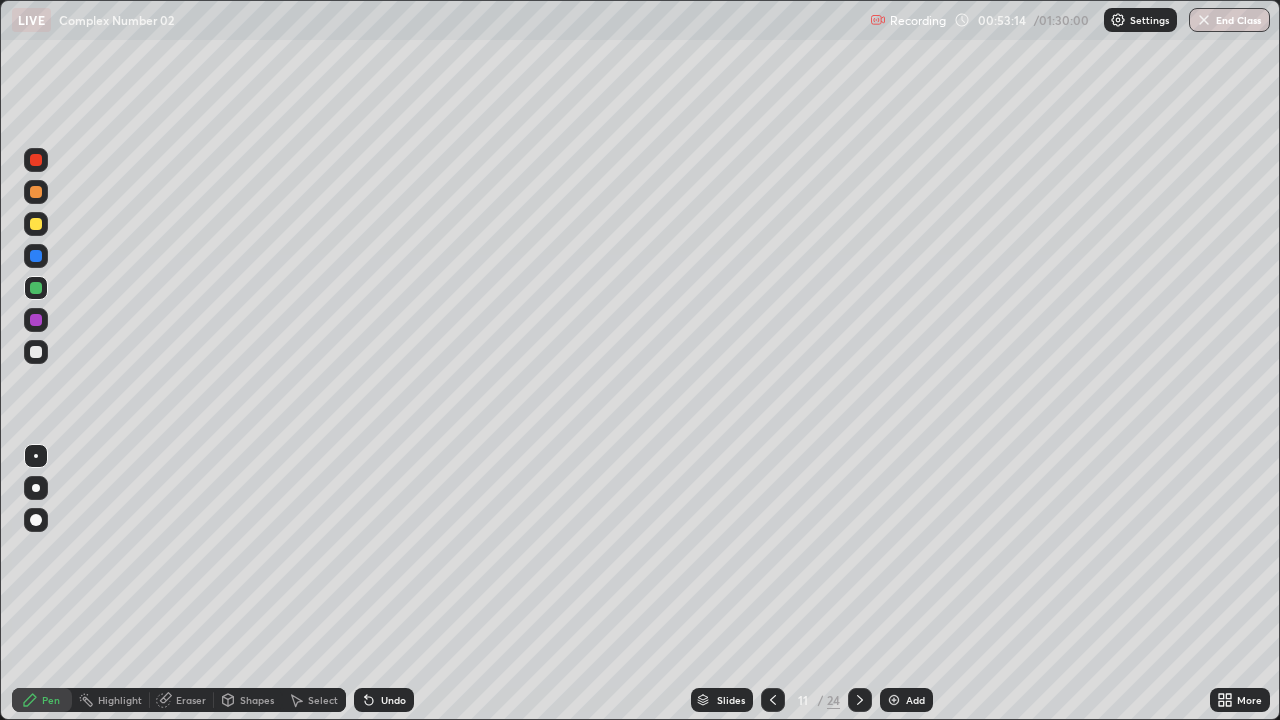 click 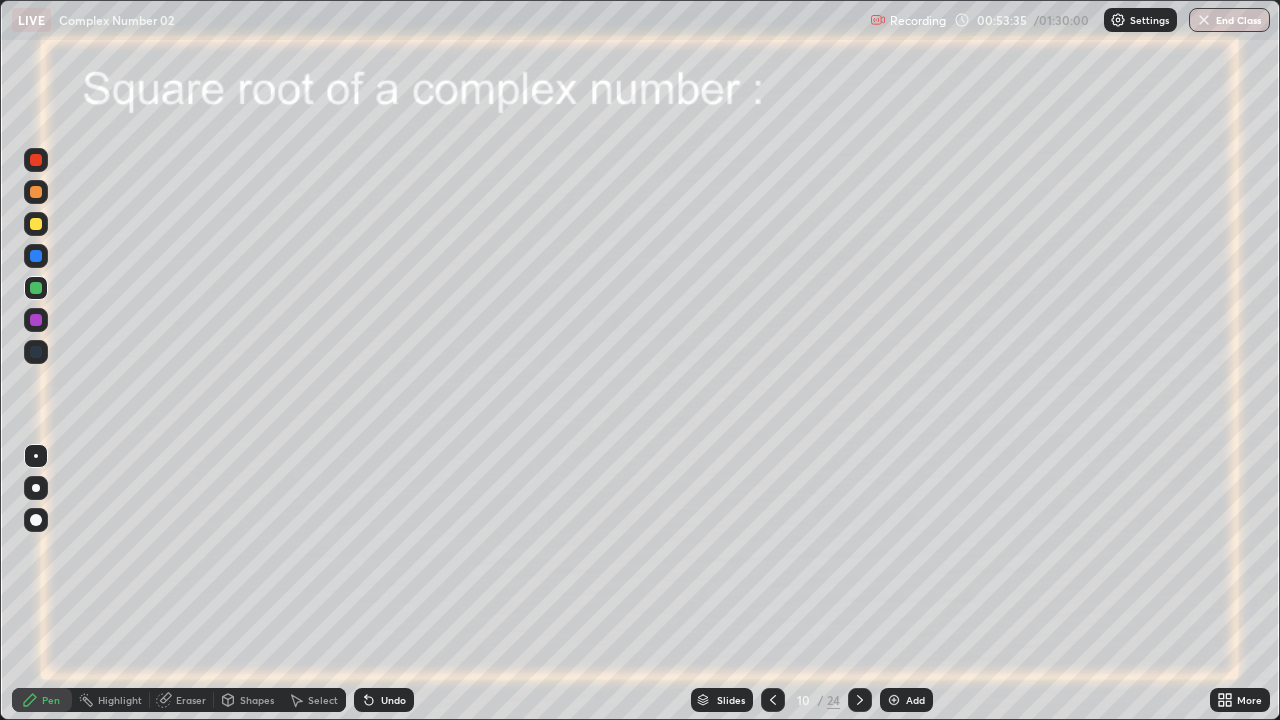 click 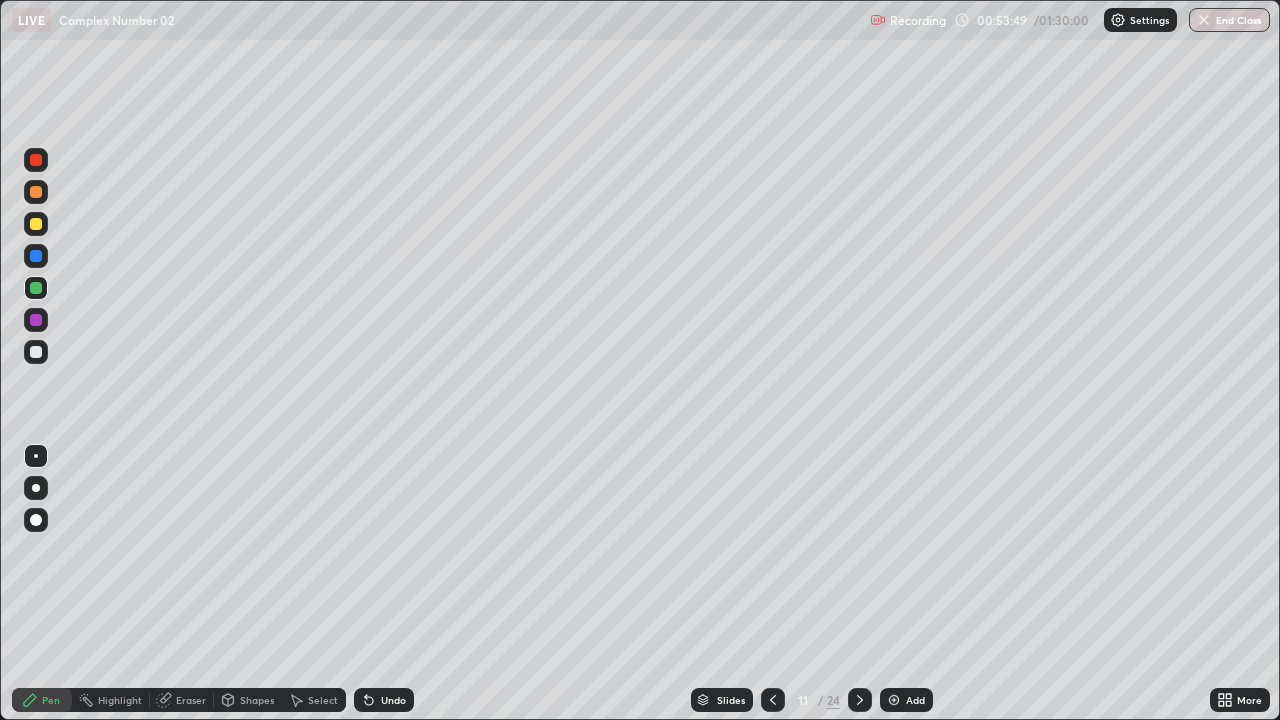 click 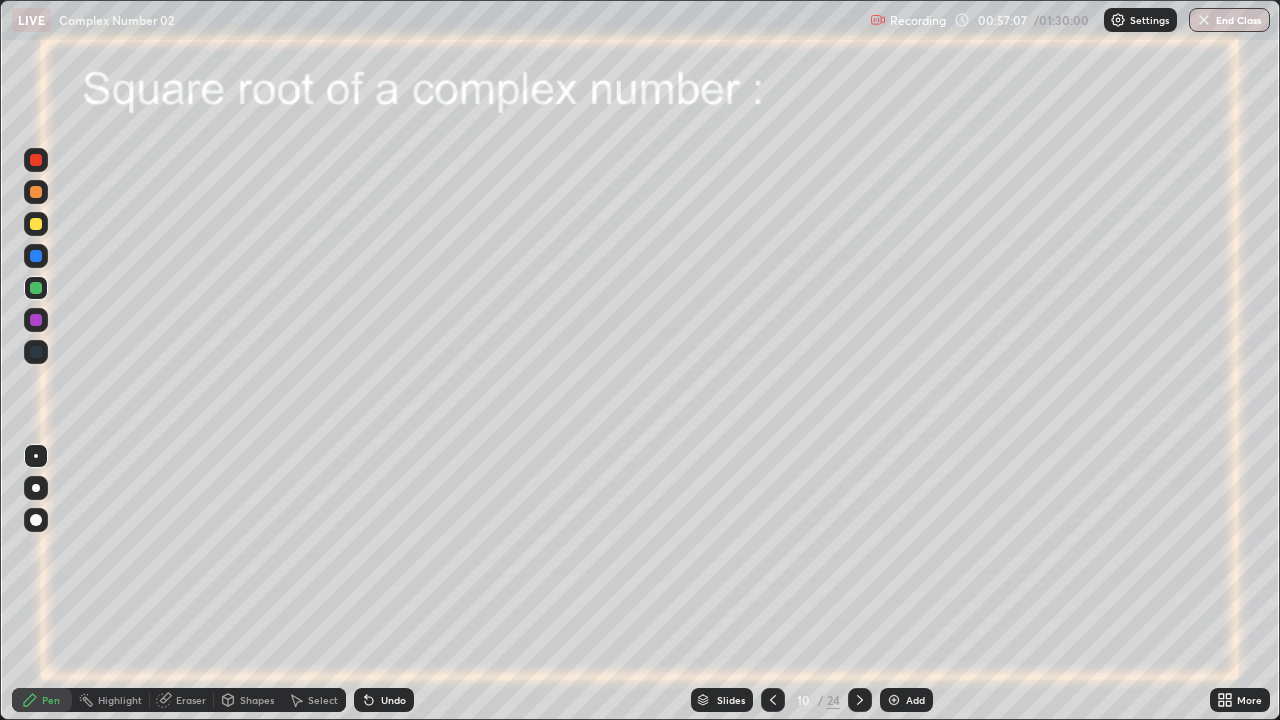 click 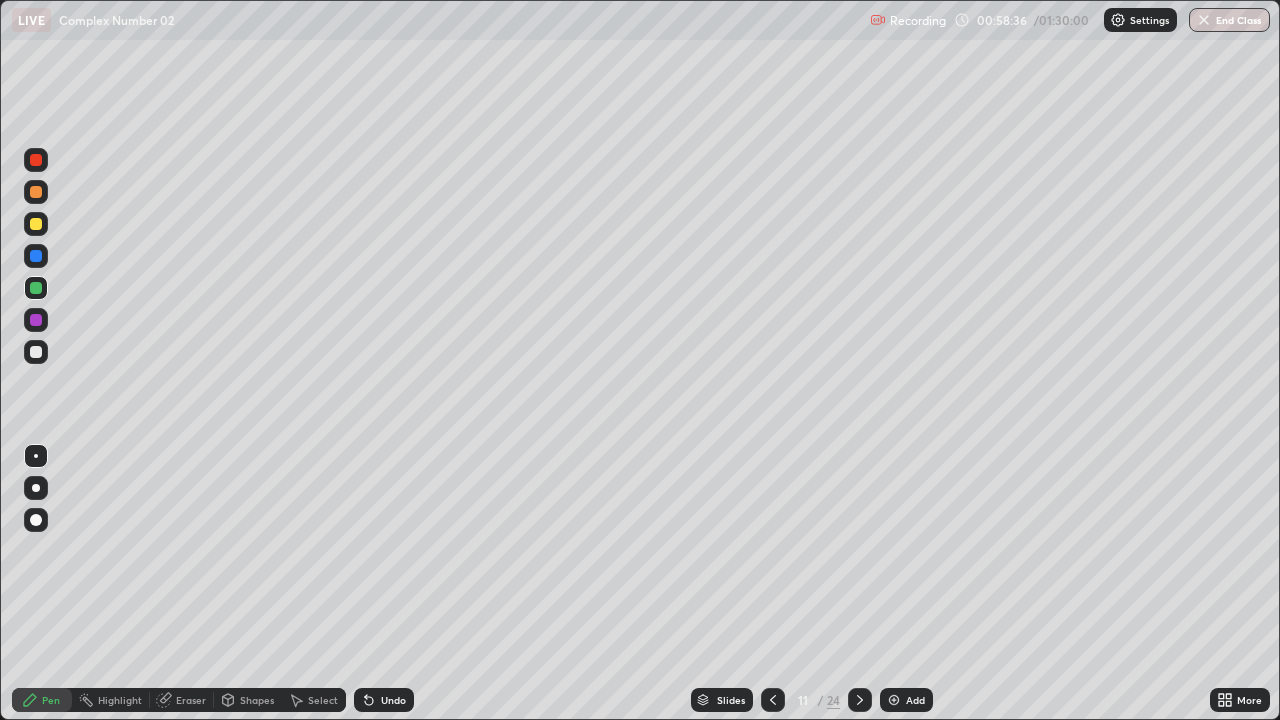click 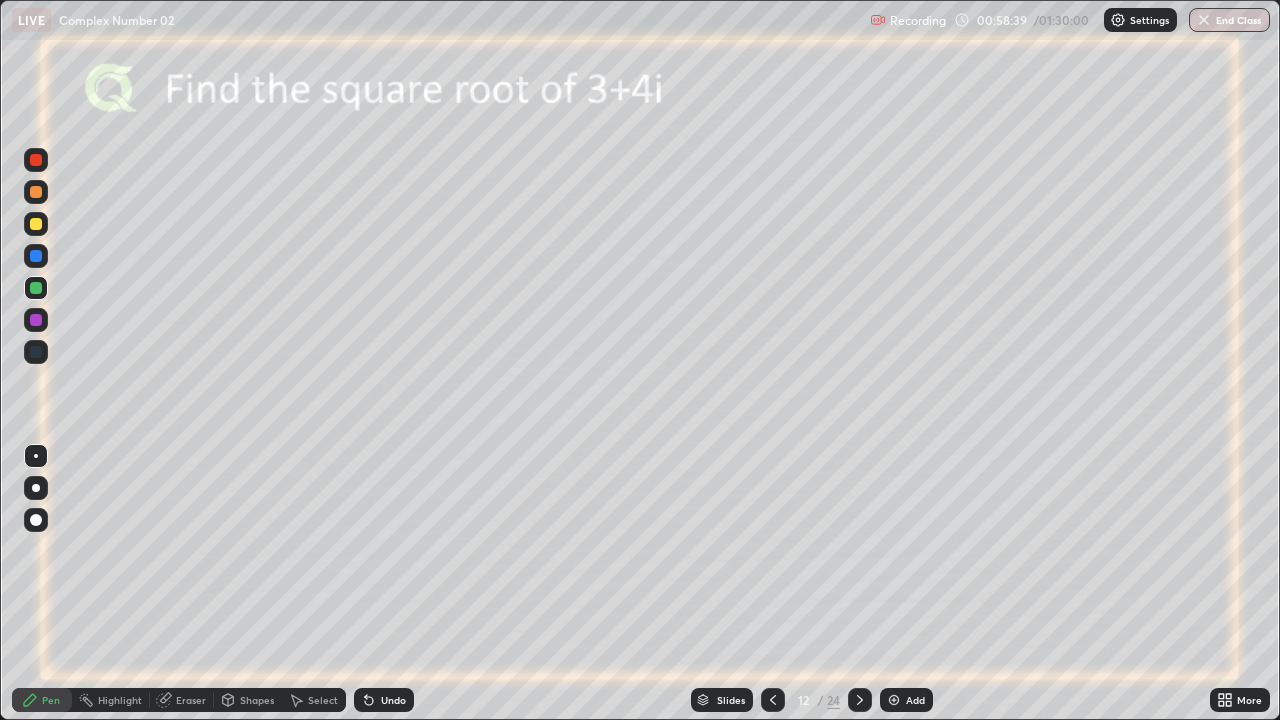 click 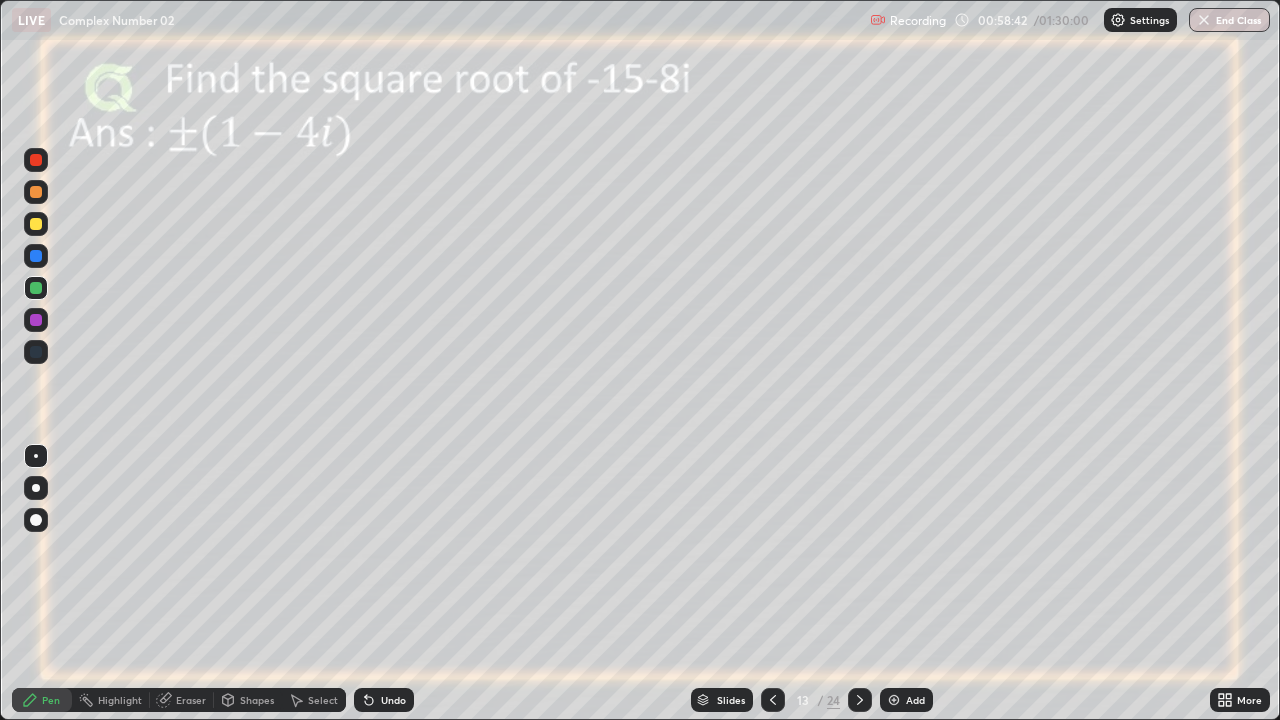 click 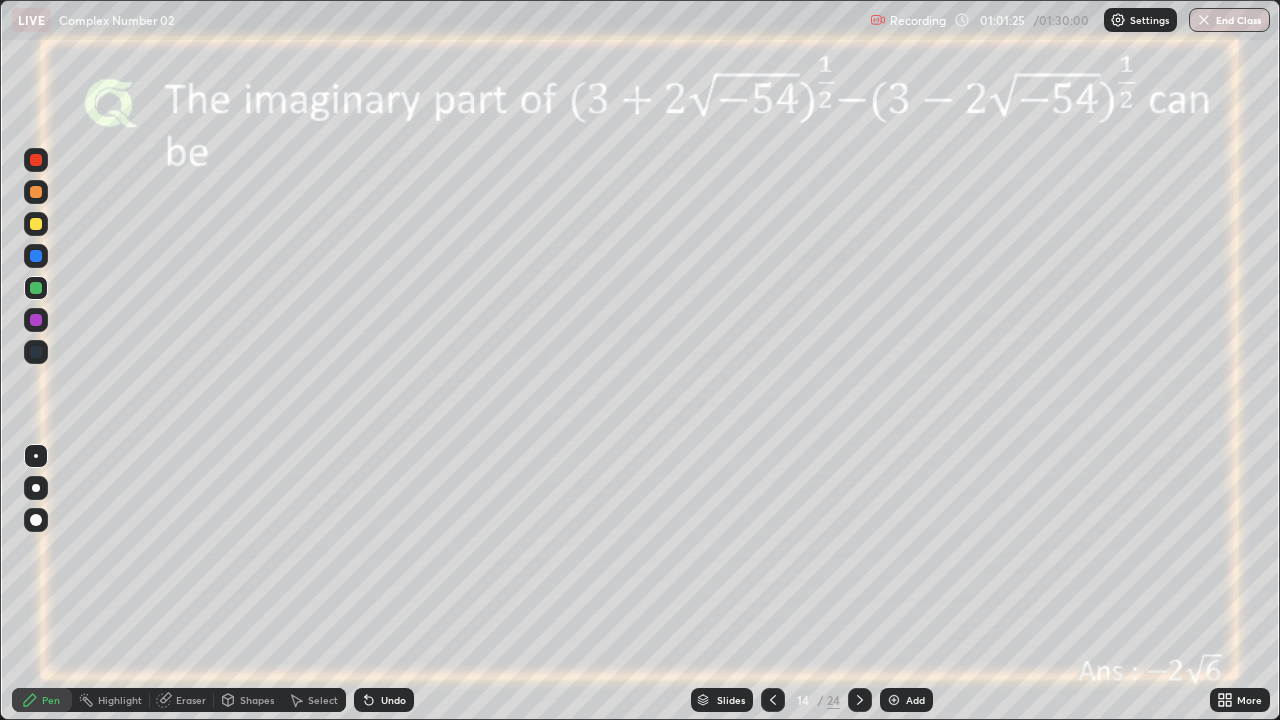 click 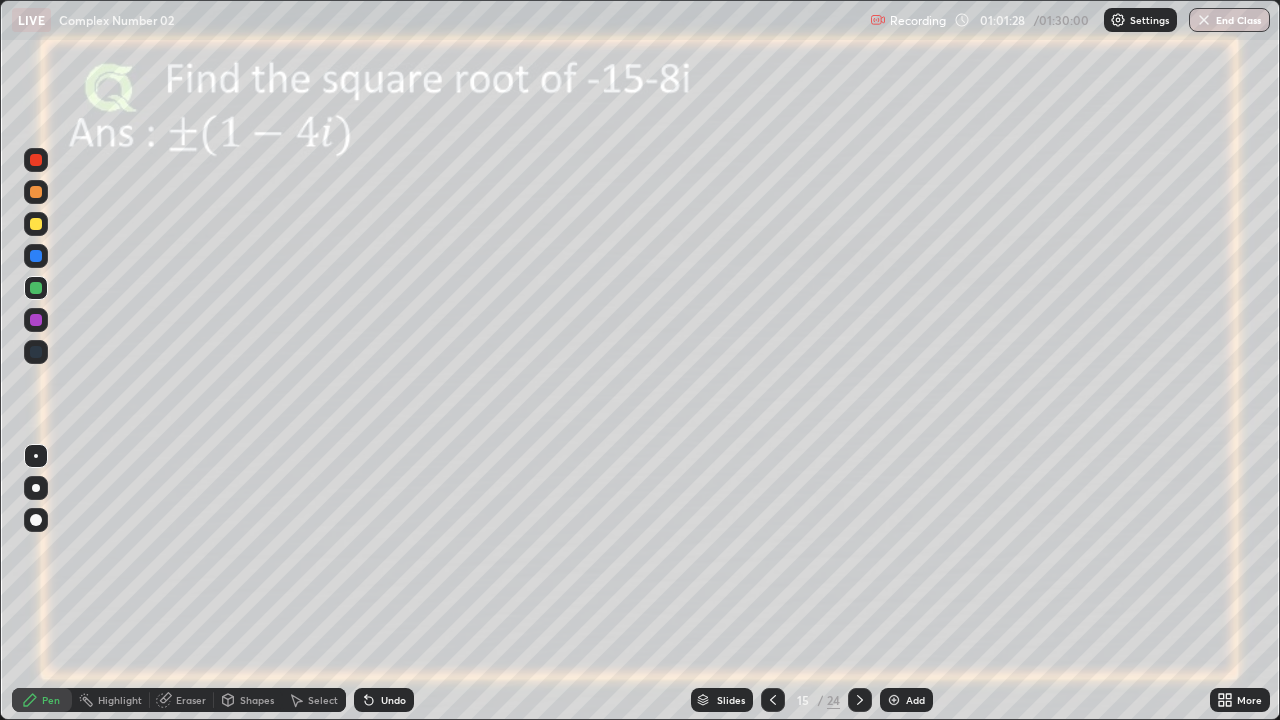 click 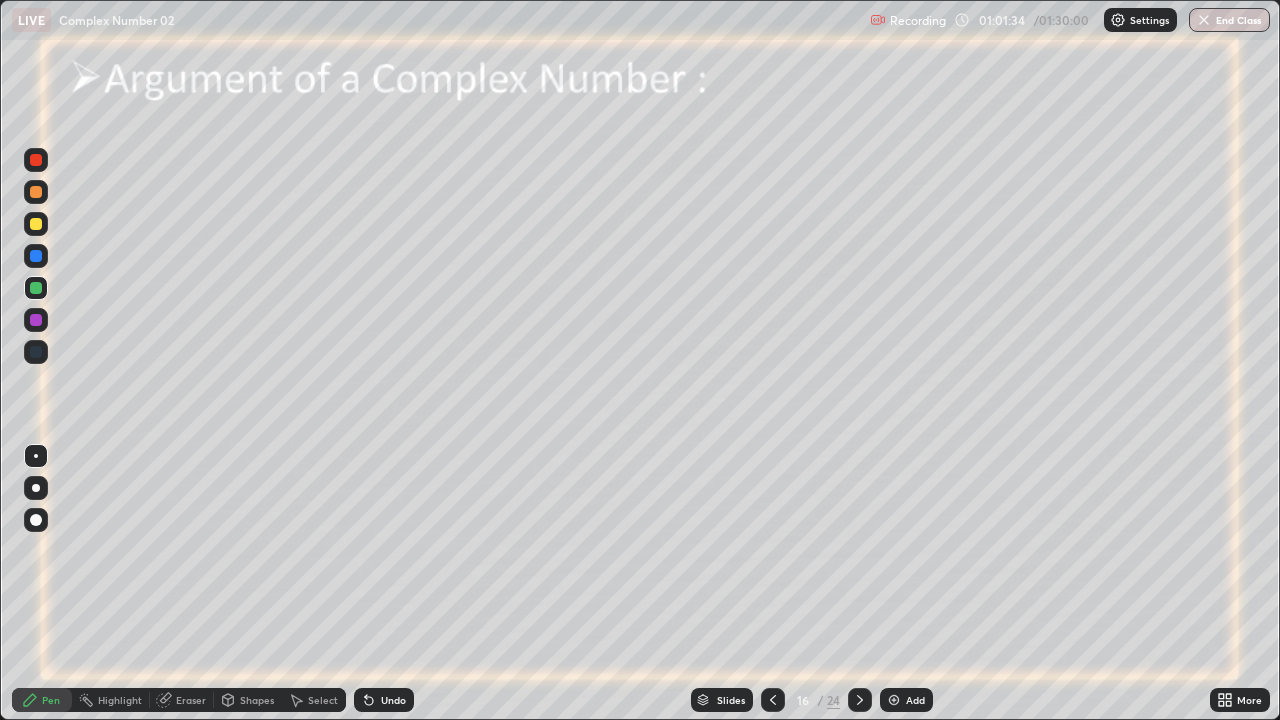 click at bounding box center [36, 320] 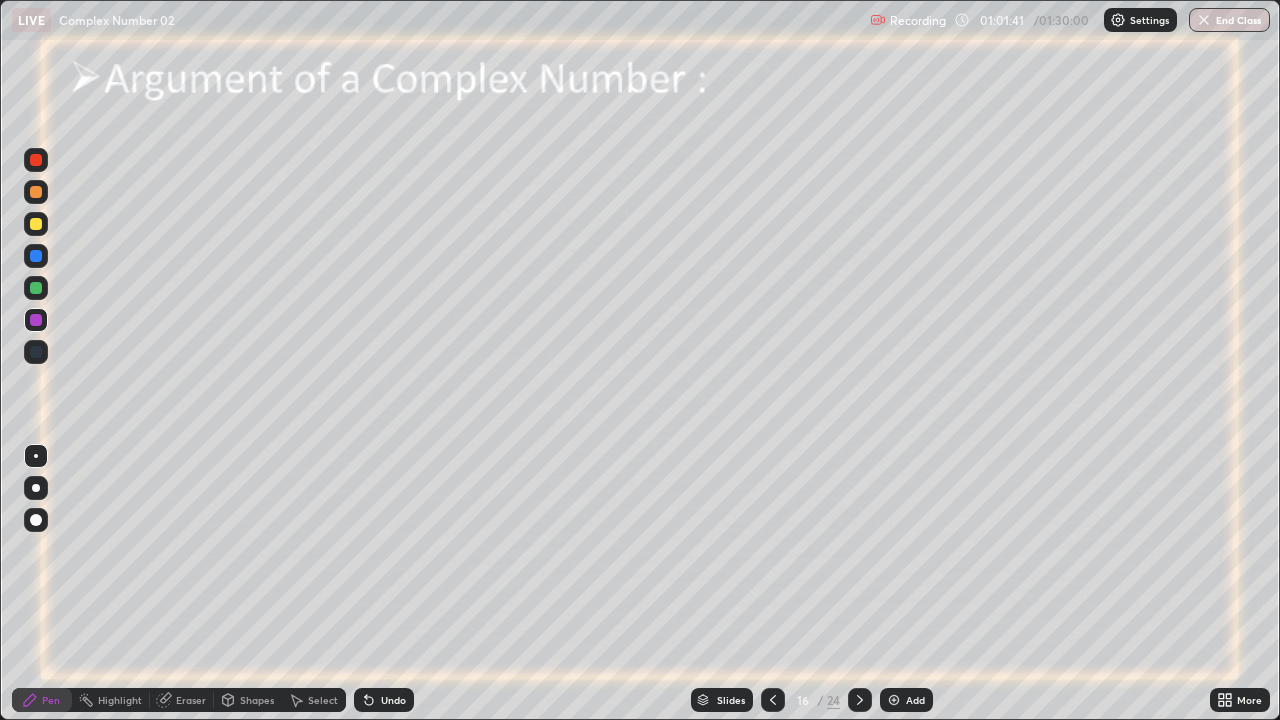 click at bounding box center [36, 288] 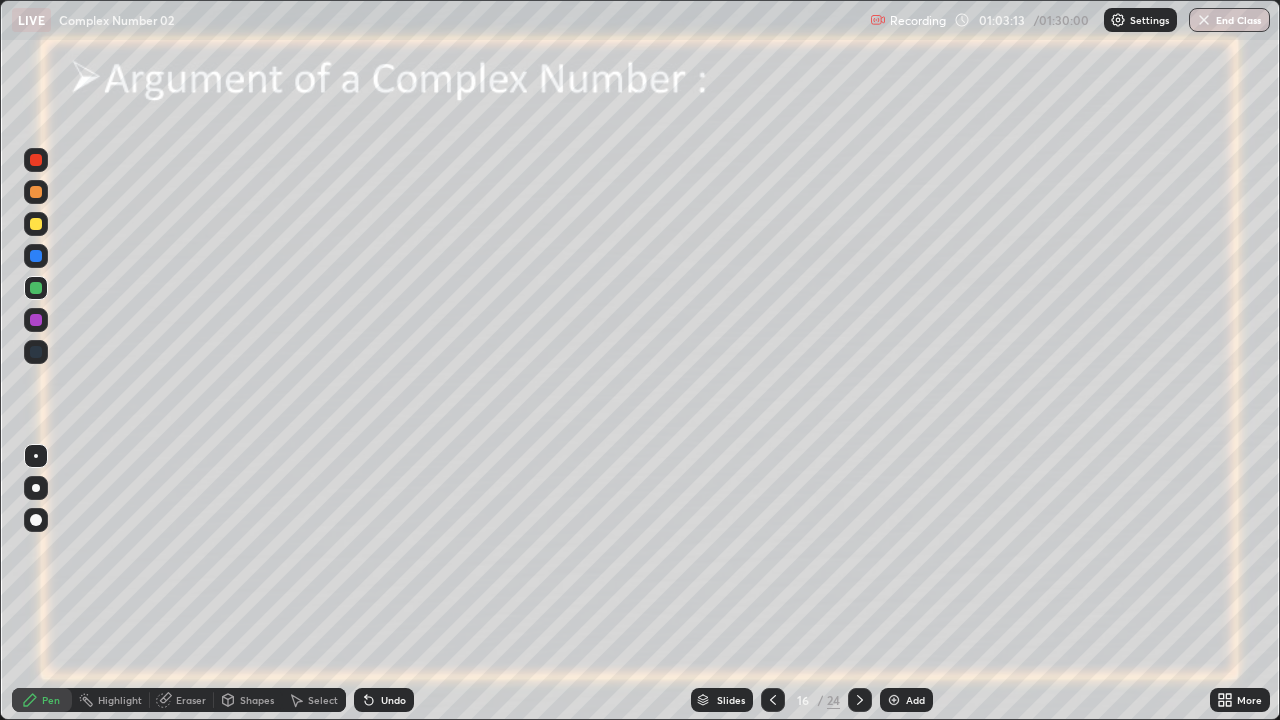 click at bounding box center [894, 700] 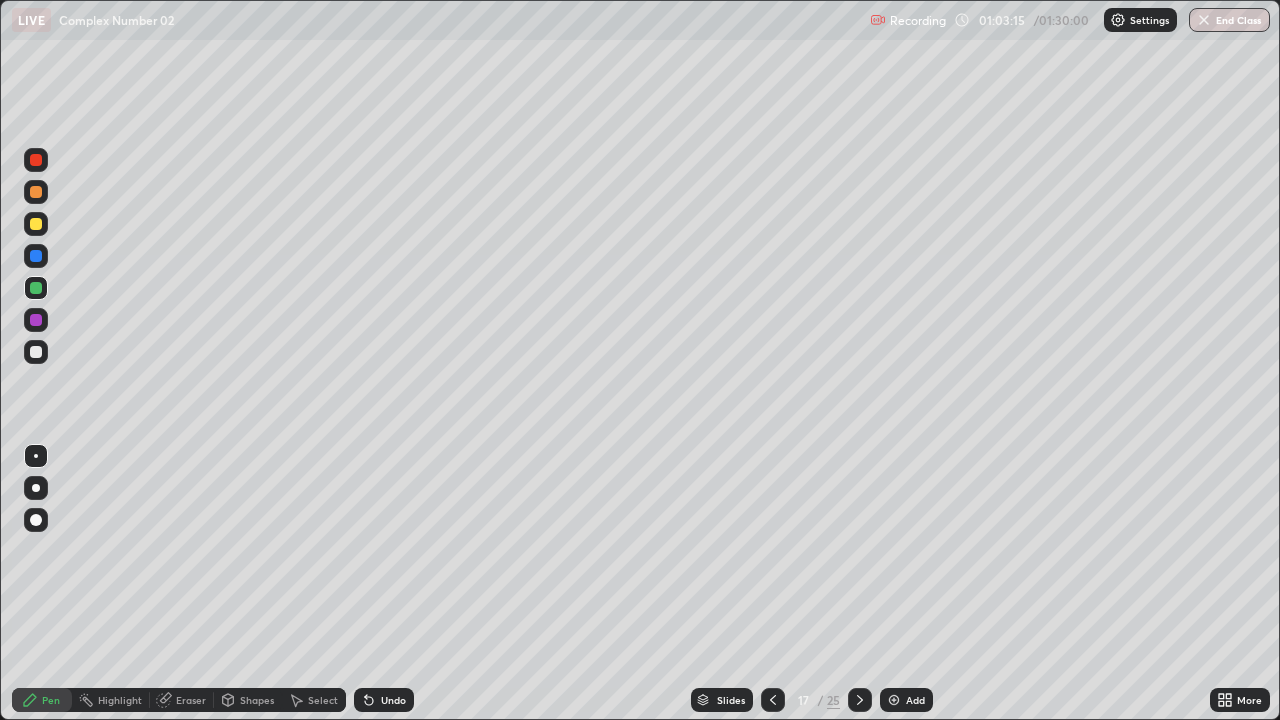 click at bounding box center [36, 224] 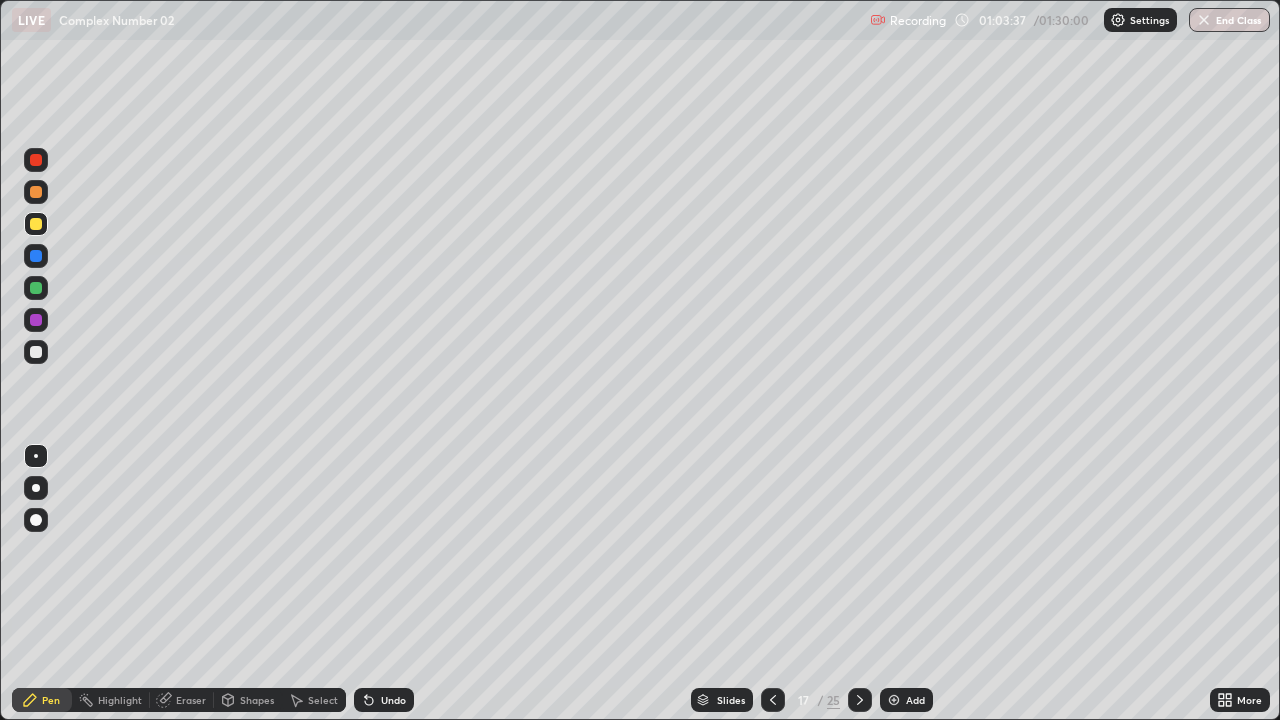 click 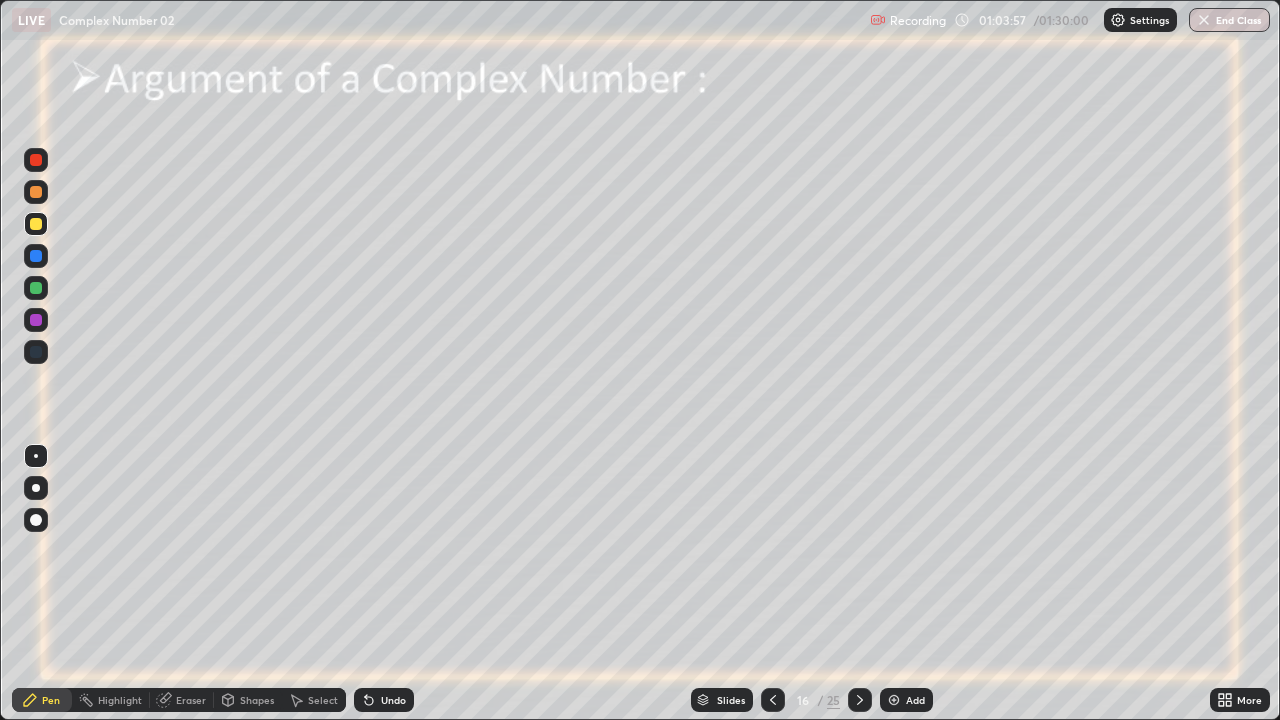 click 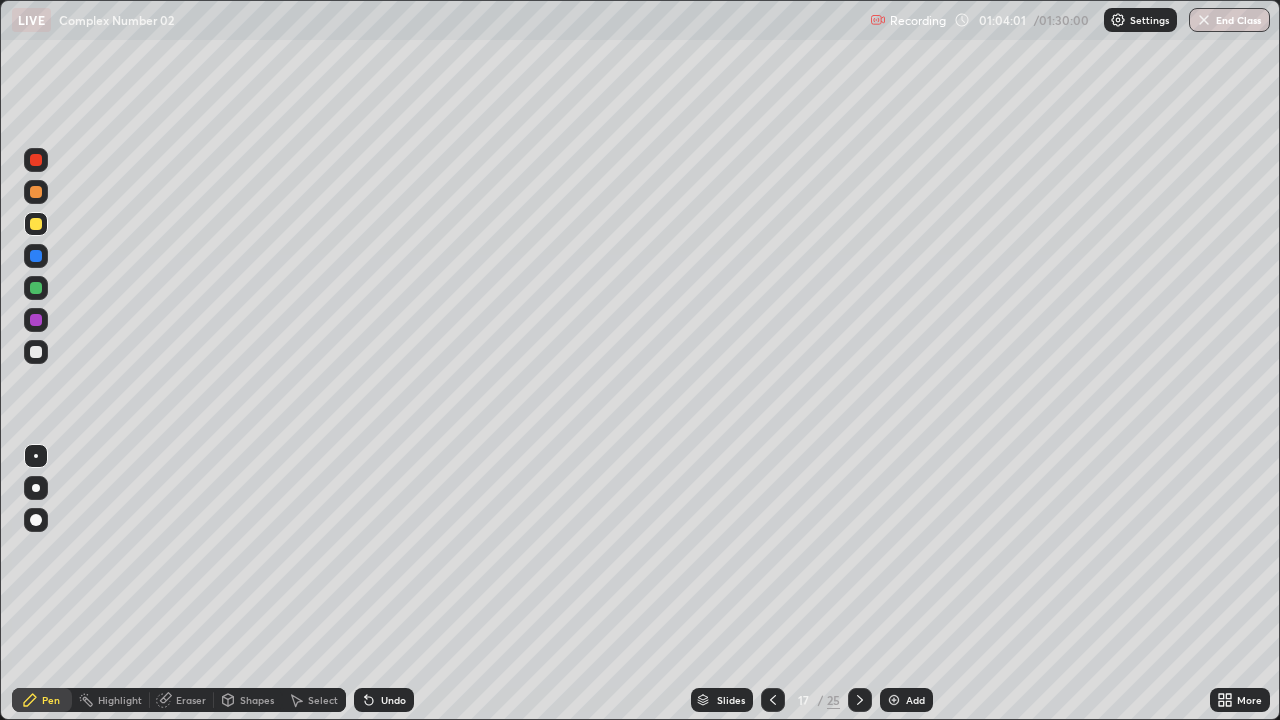 click at bounding box center [36, 256] 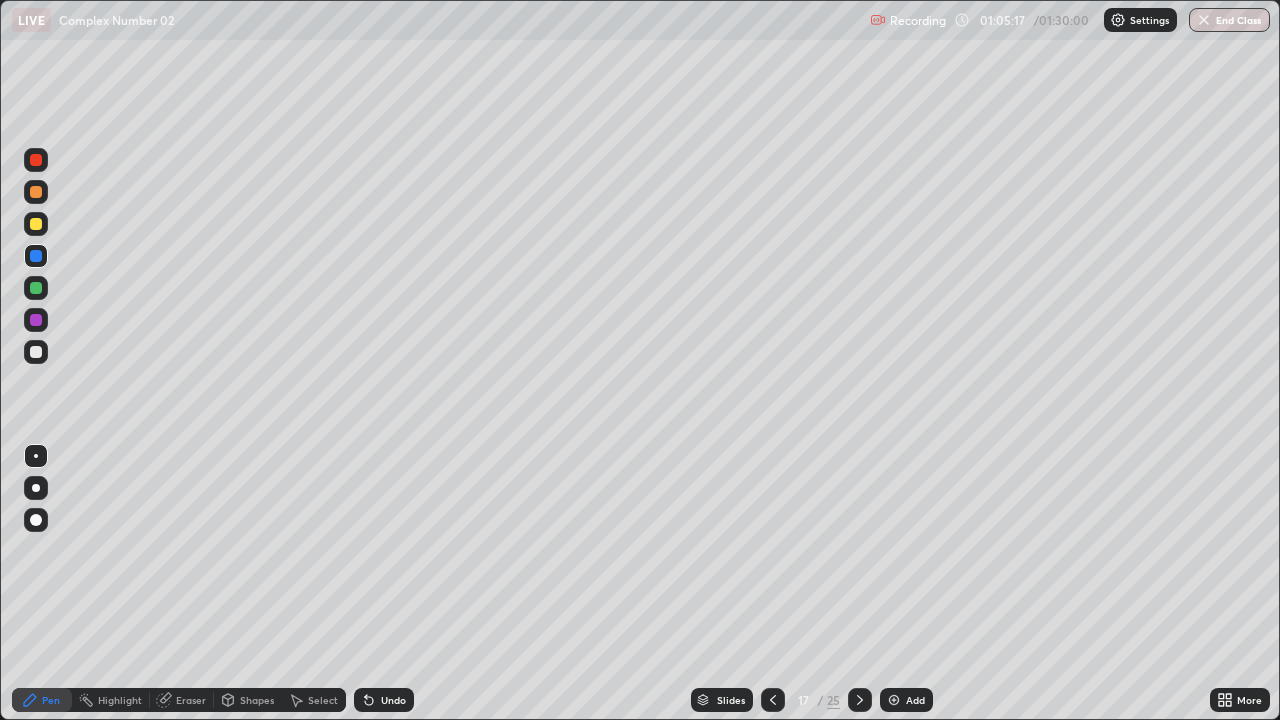 click at bounding box center [36, 320] 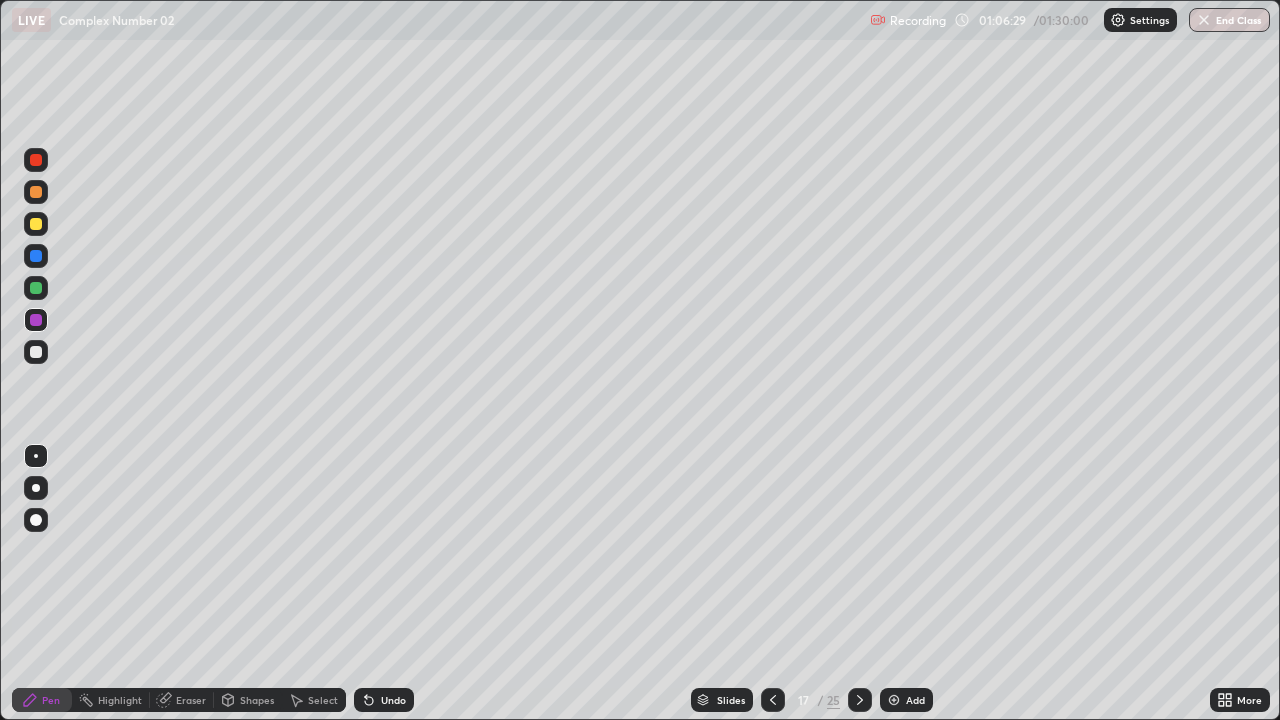 click at bounding box center [894, 700] 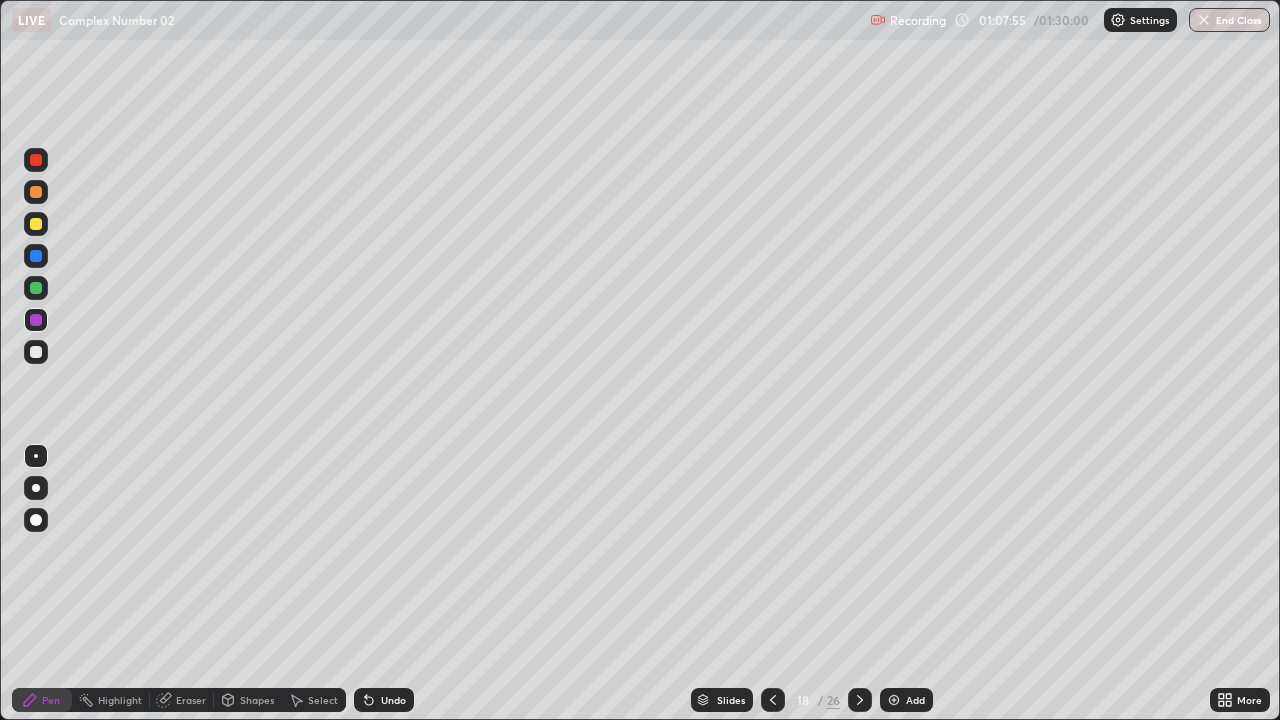 click at bounding box center (894, 700) 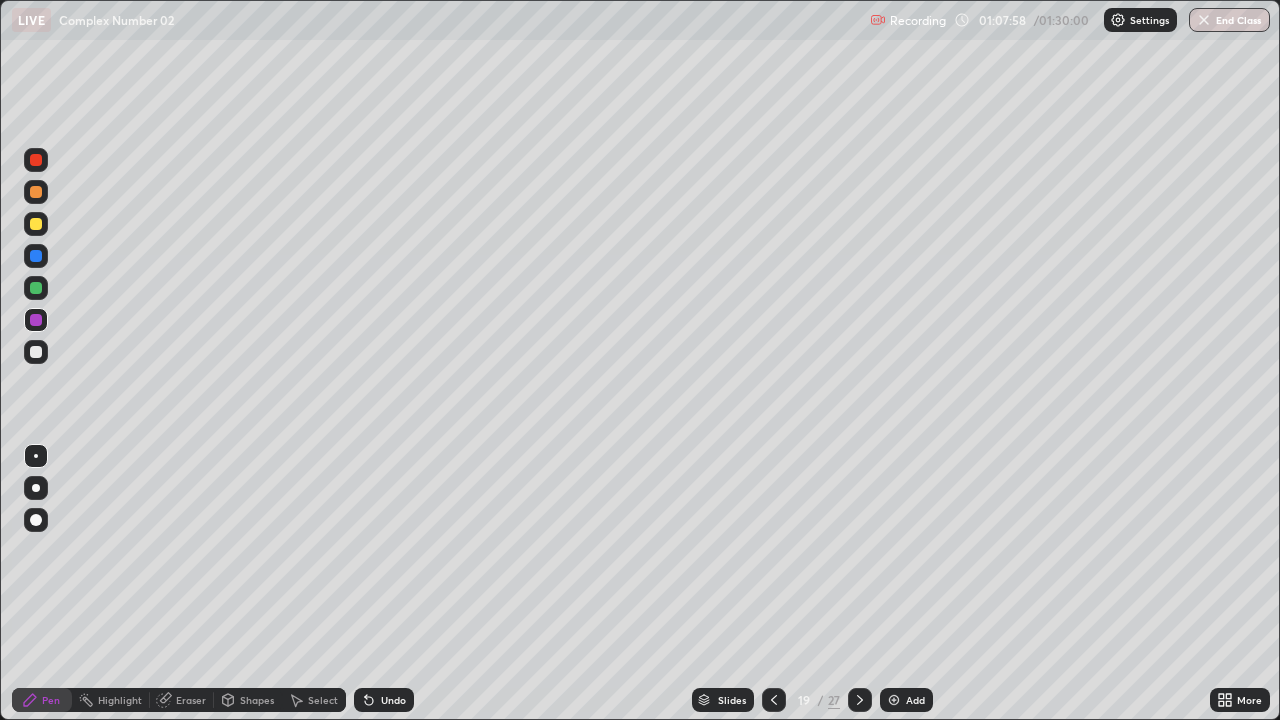 click at bounding box center [36, 288] 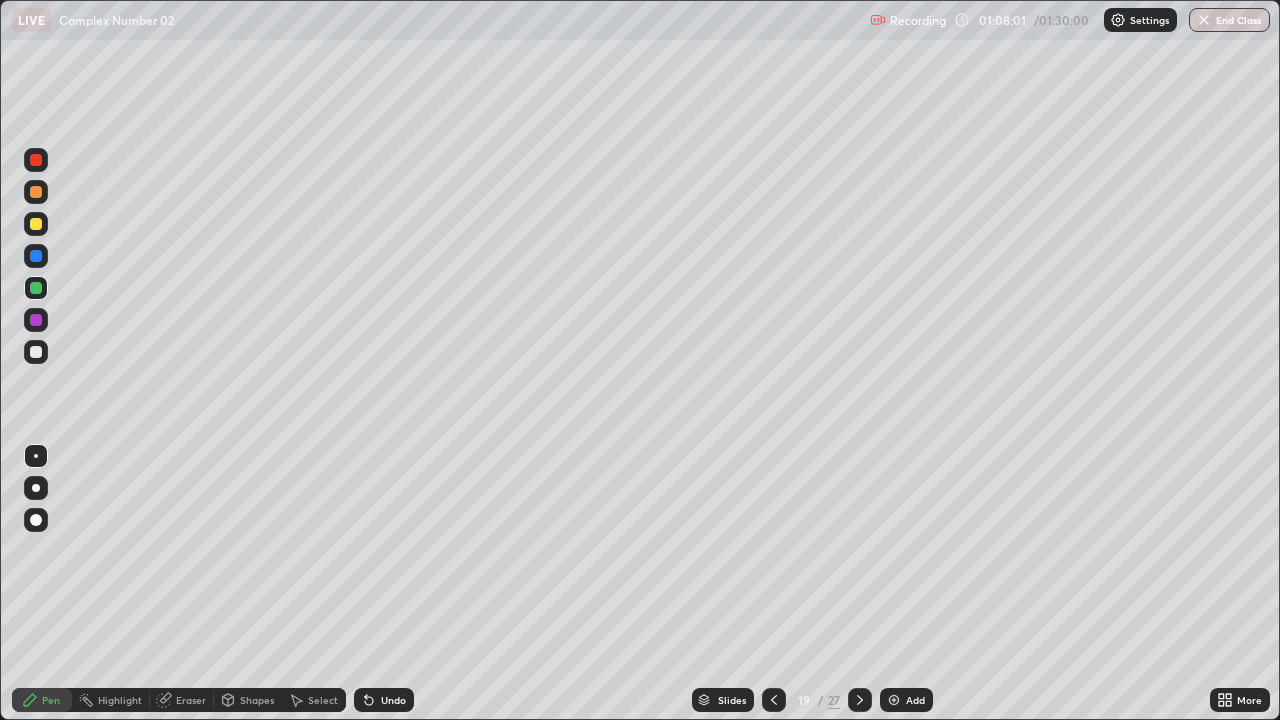 click at bounding box center (36, 256) 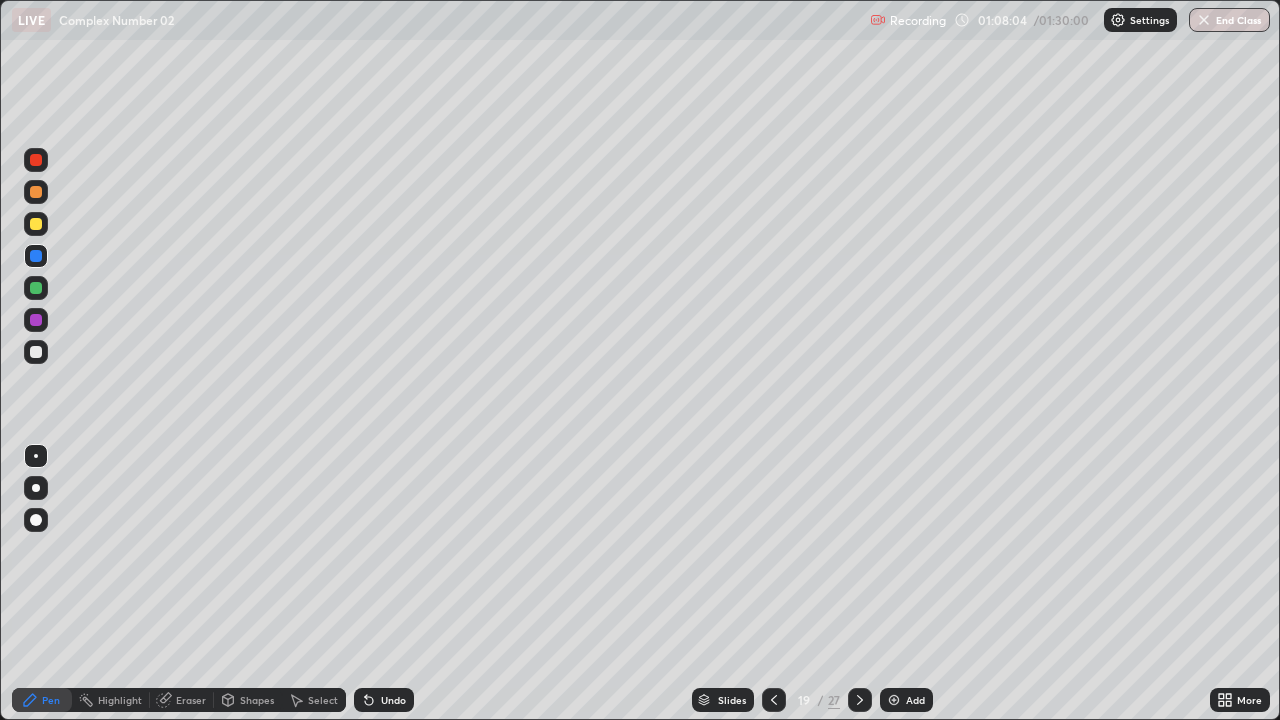 click at bounding box center [36, 160] 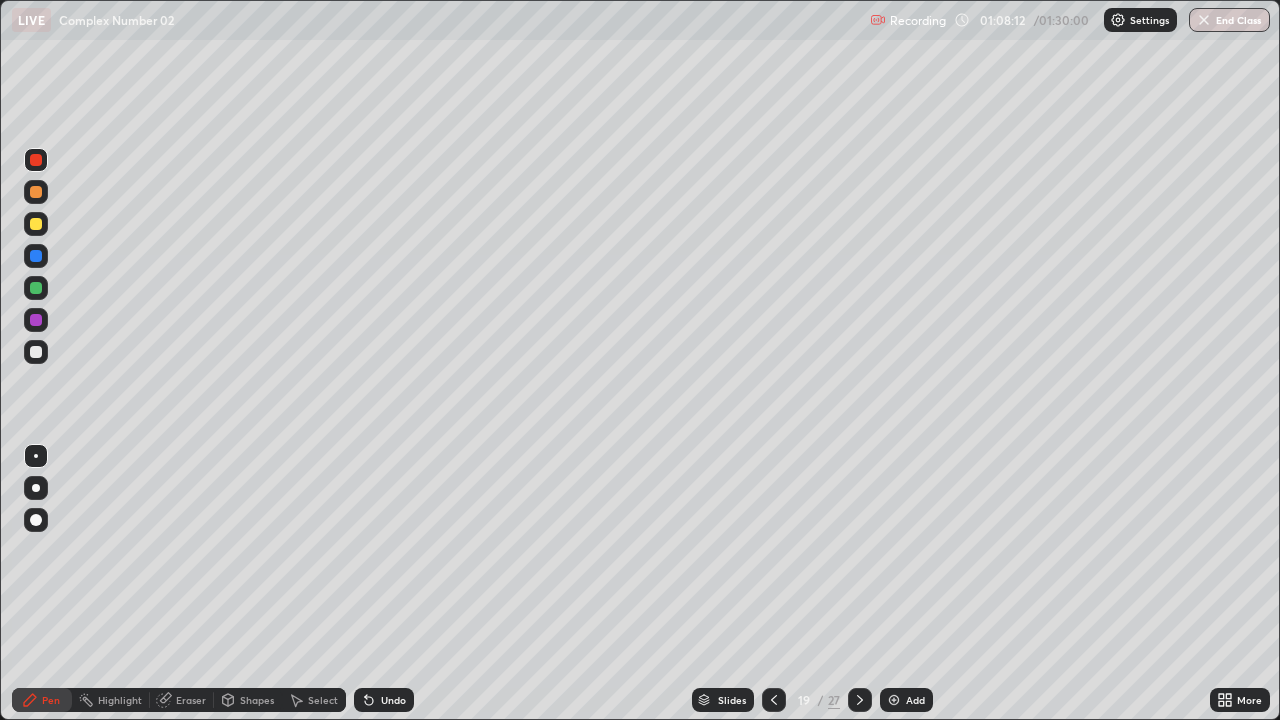 click on "Undo" at bounding box center [384, 700] 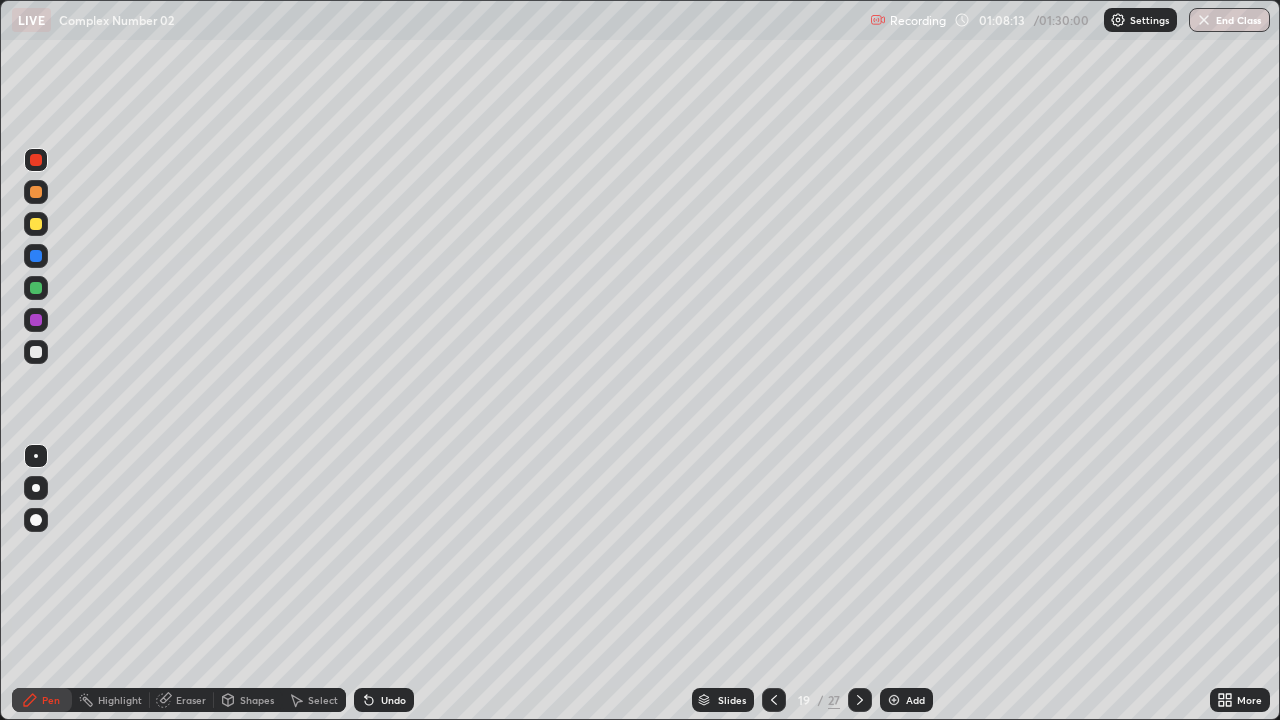 click on "Undo" at bounding box center (384, 700) 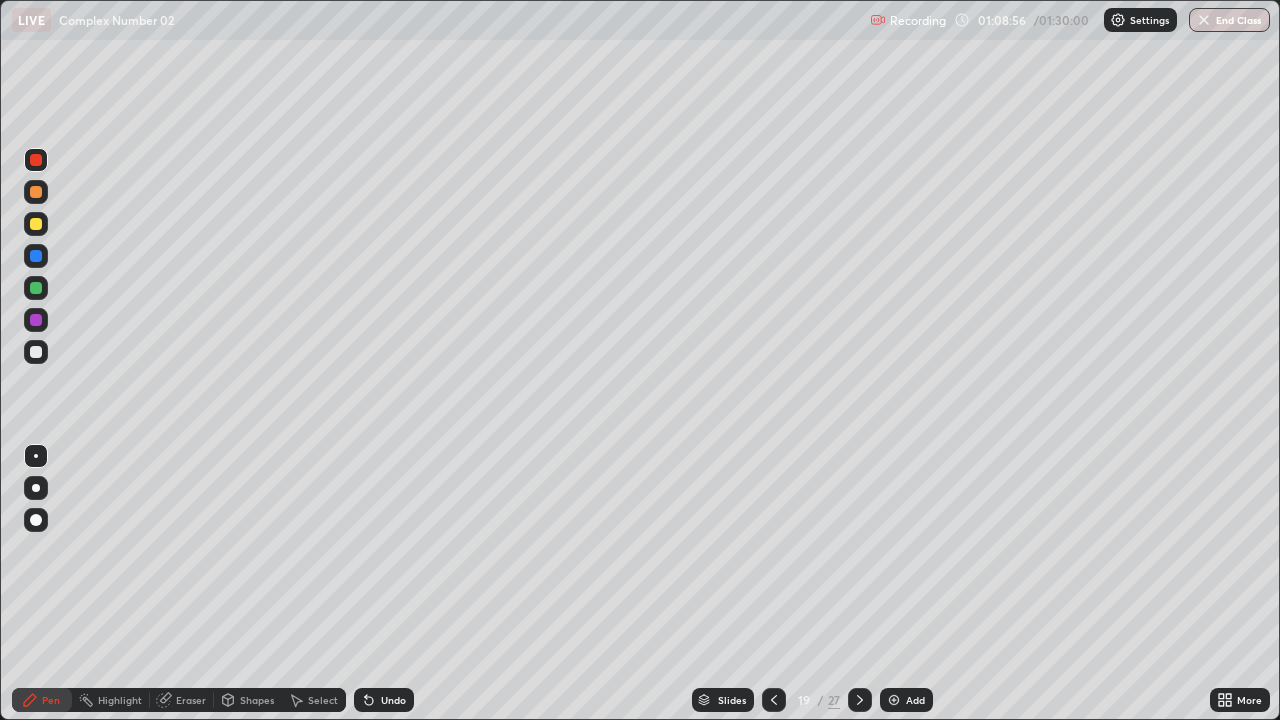 click at bounding box center [36, 288] 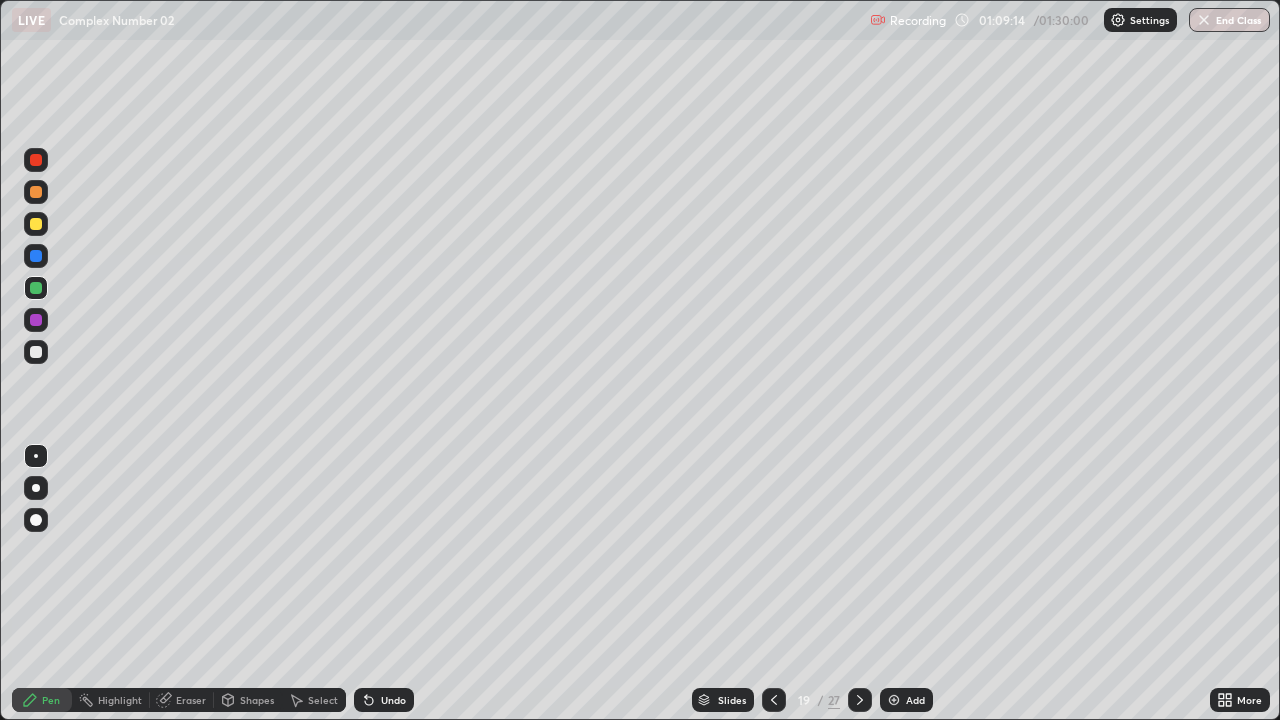 click at bounding box center [36, 256] 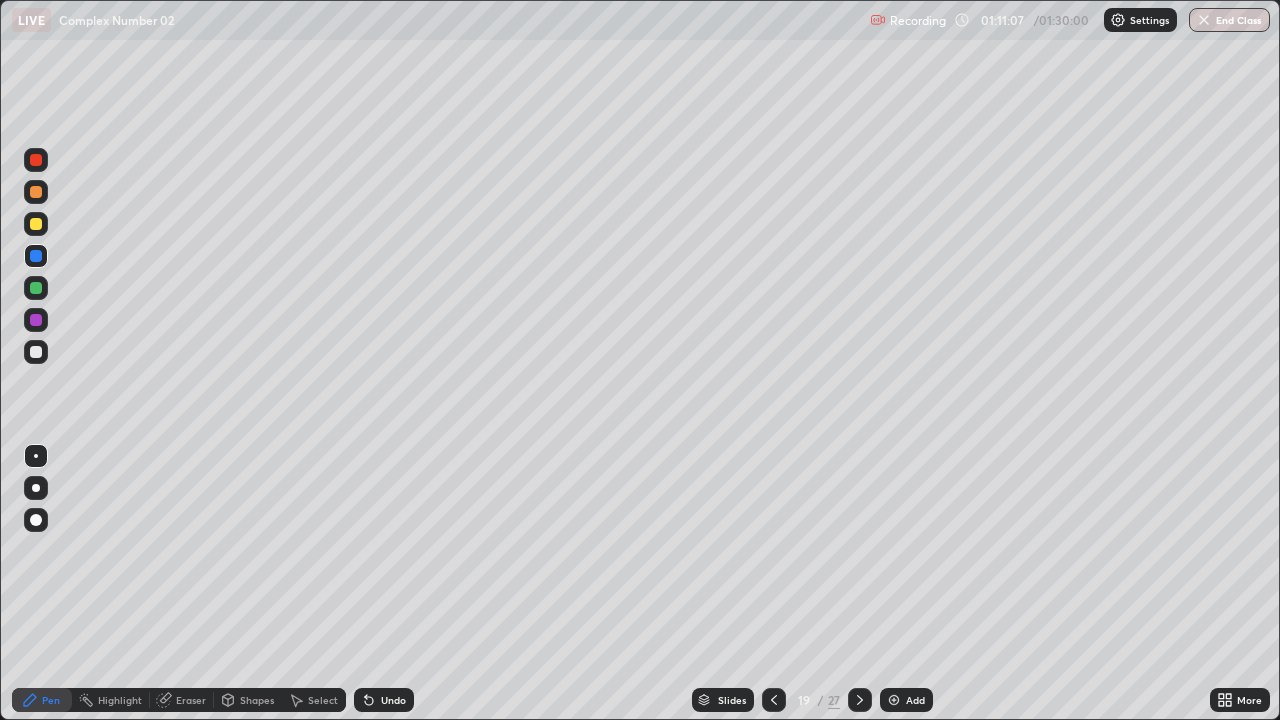 click 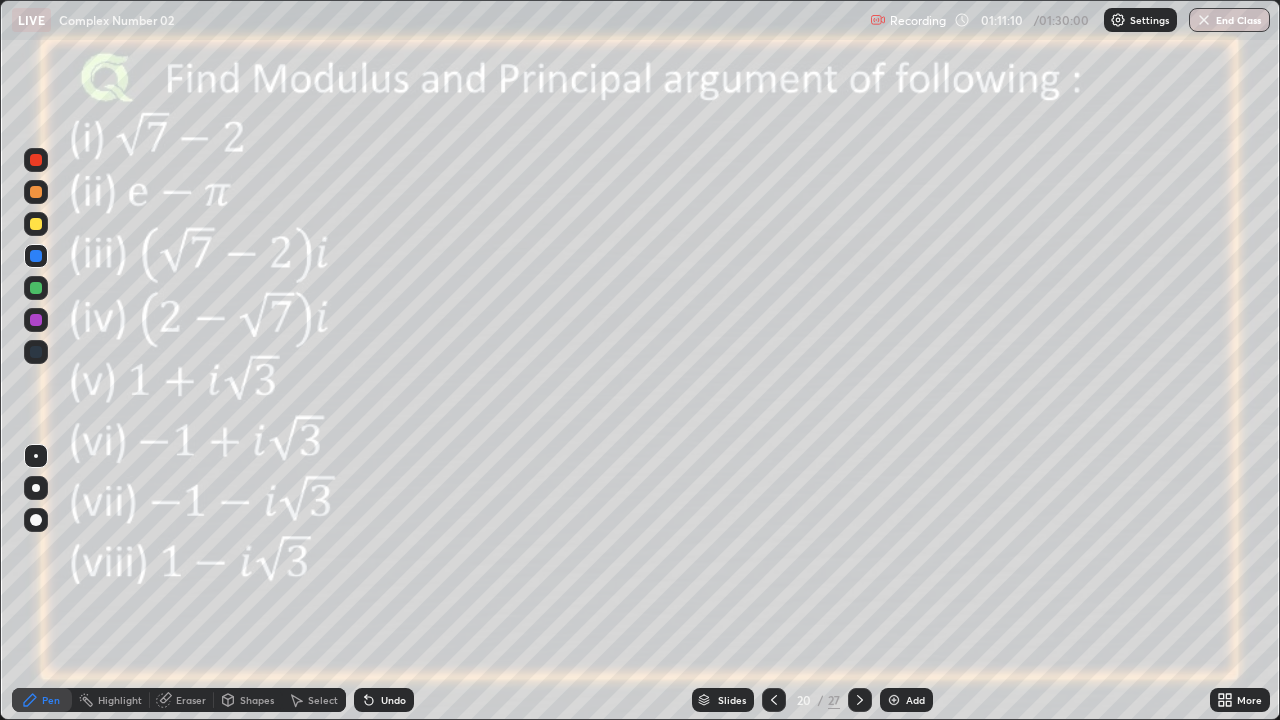 click 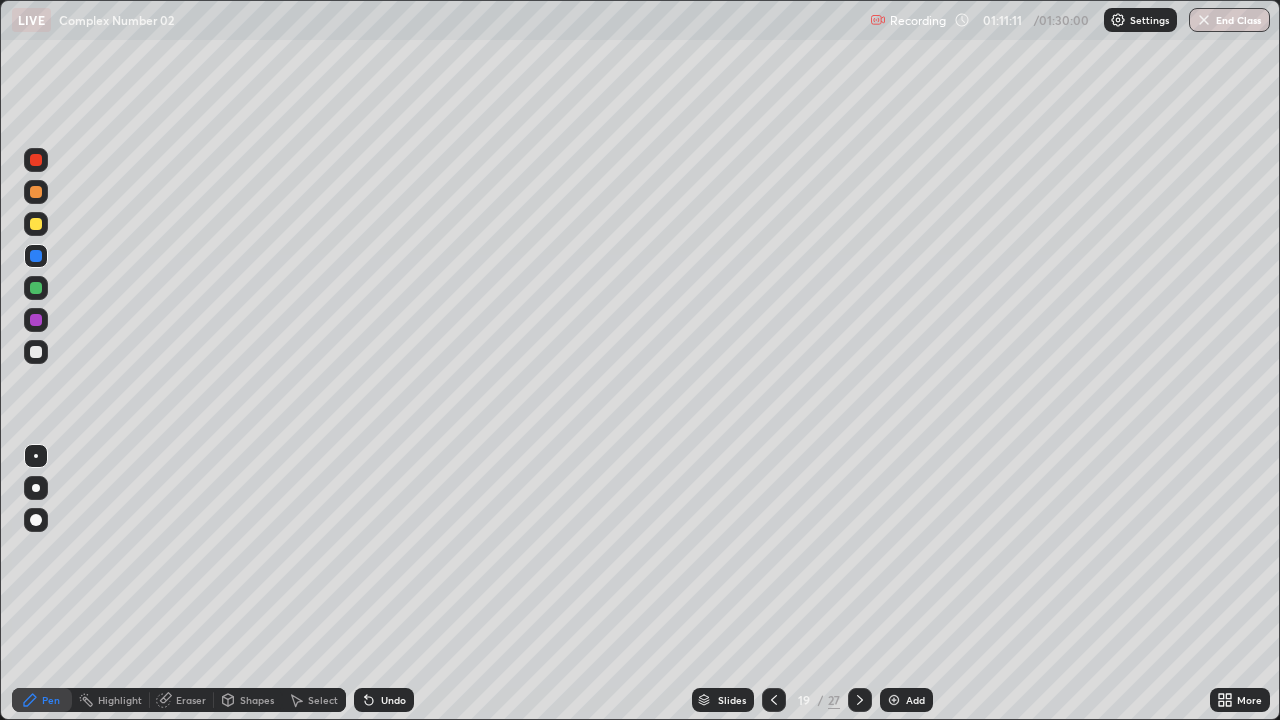 click on "Add" at bounding box center (906, 700) 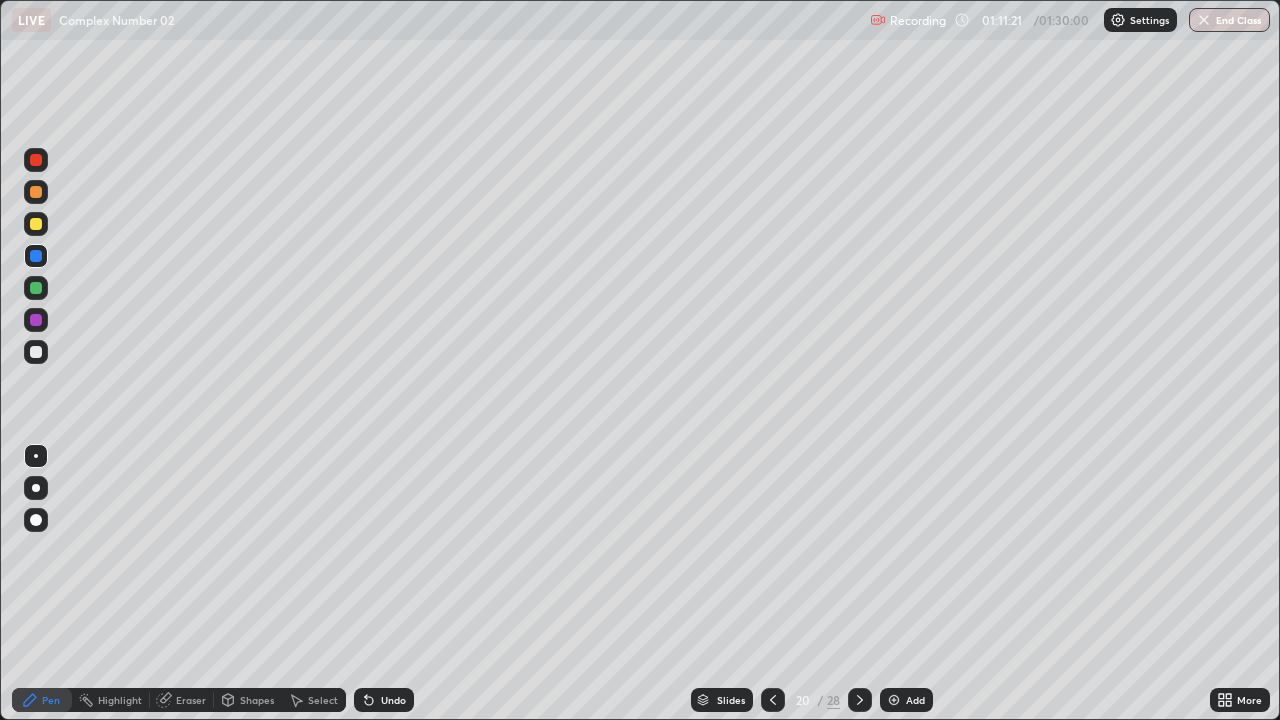 click on "Undo" at bounding box center [384, 700] 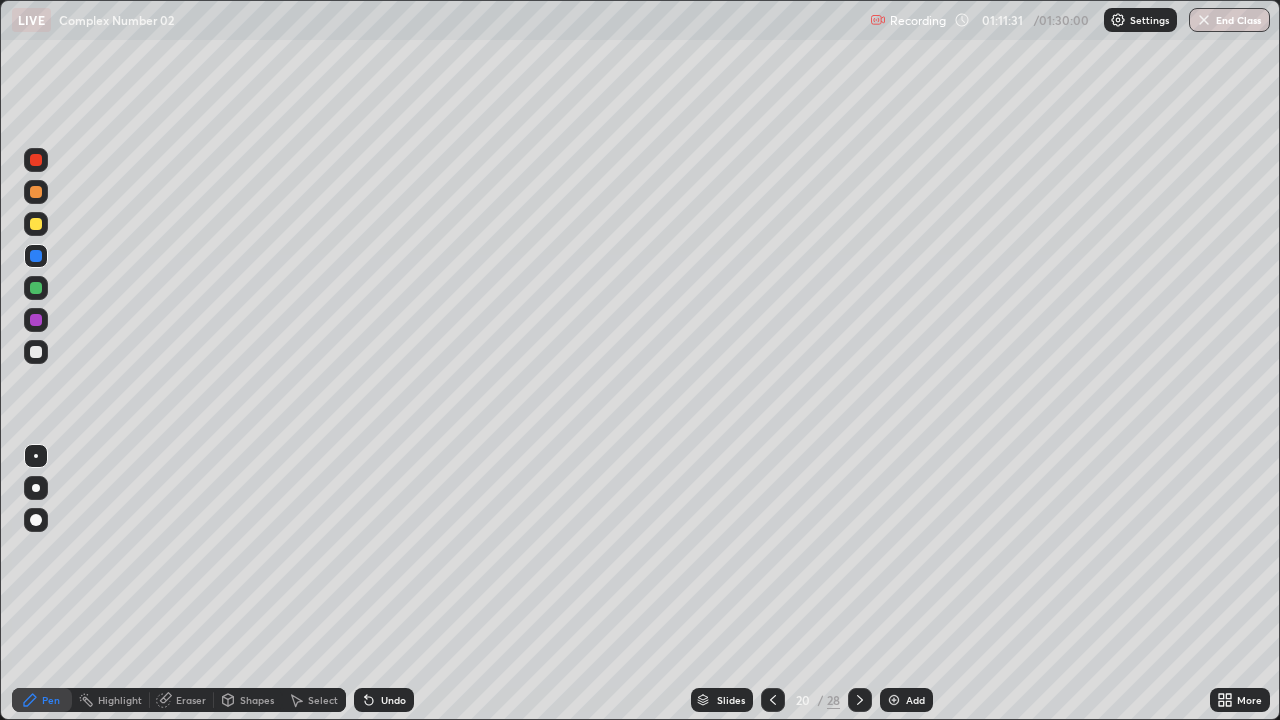 click on "Undo" at bounding box center [384, 700] 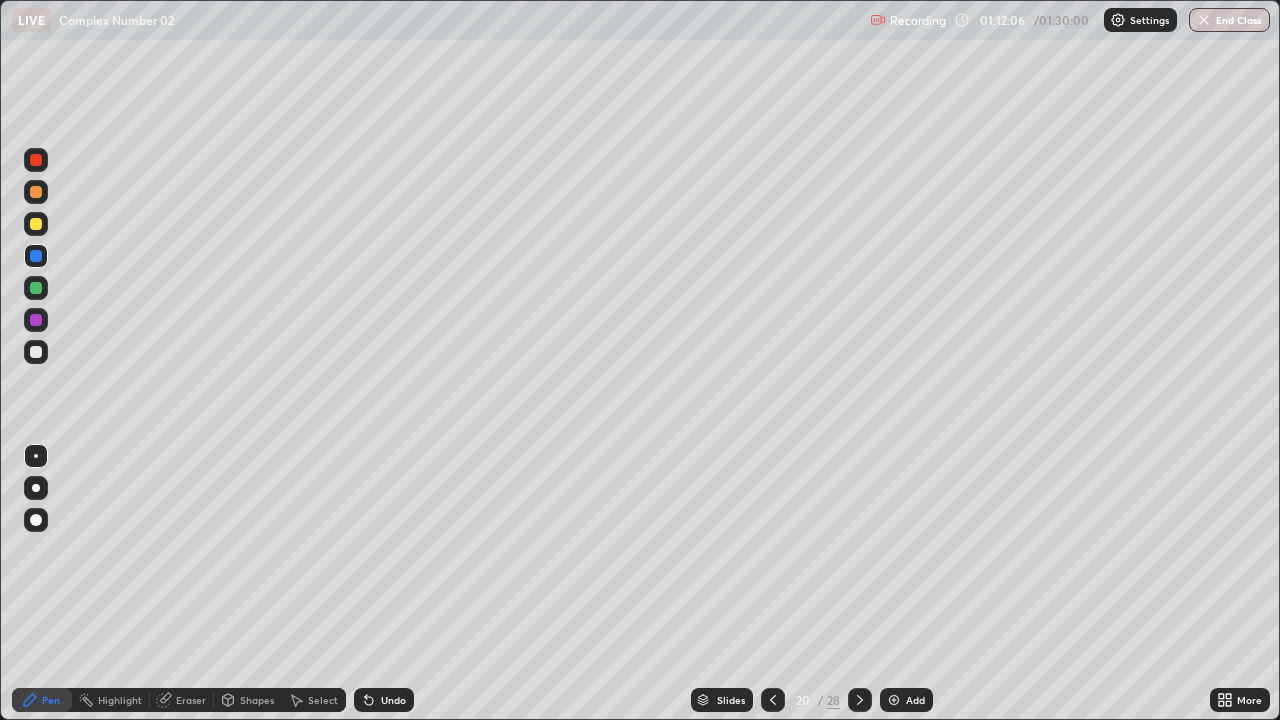 click 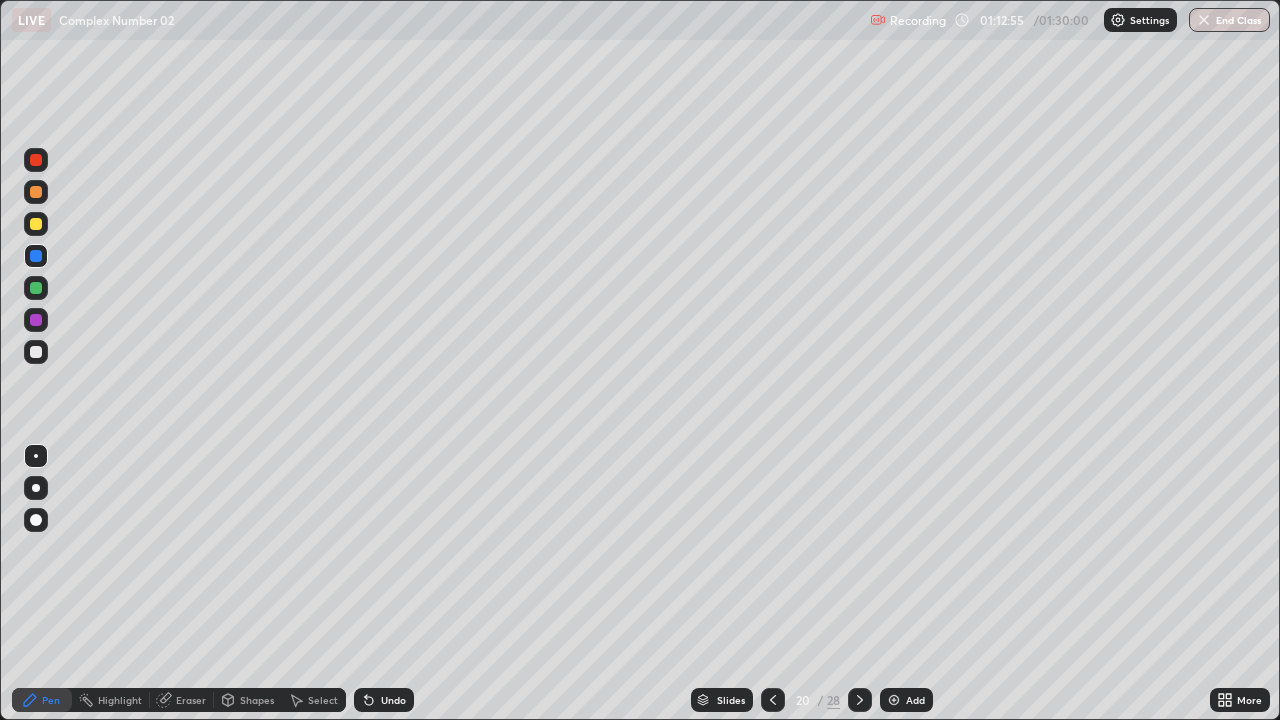 click at bounding box center (36, 352) 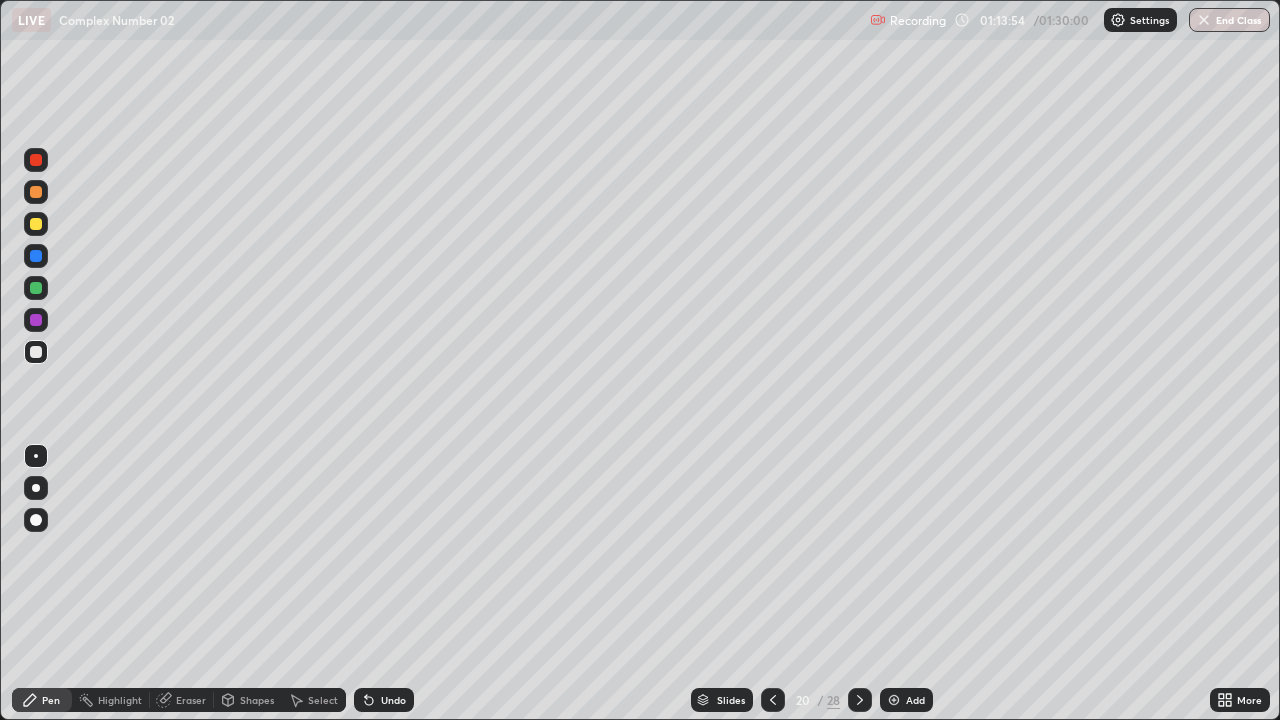 click at bounding box center (36, 224) 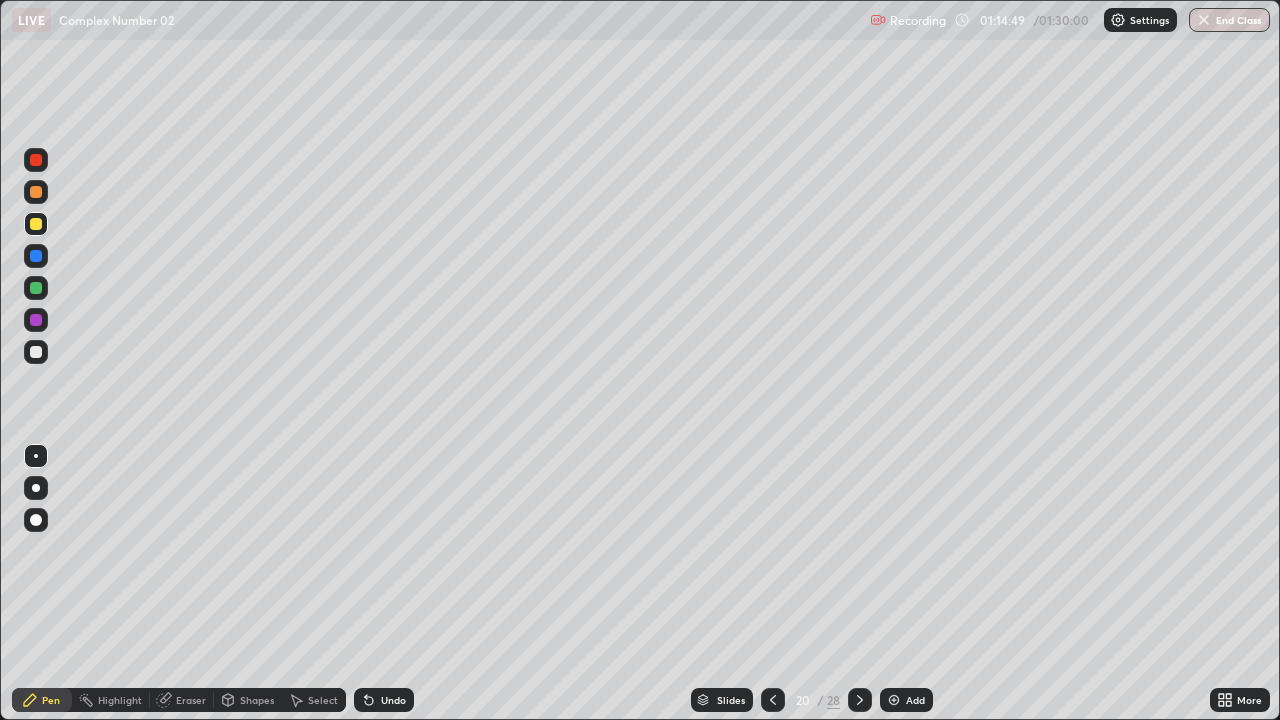 click at bounding box center [894, 700] 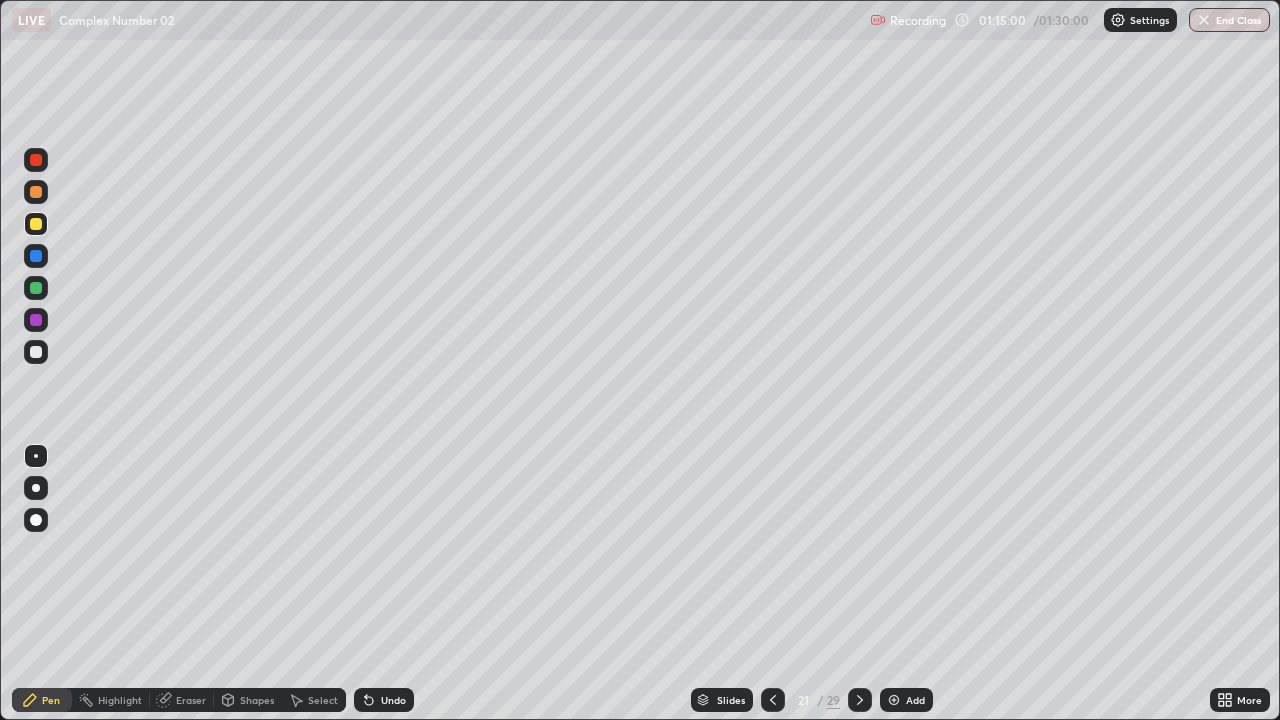 click on "Undo" at bounding box center [393, 700] 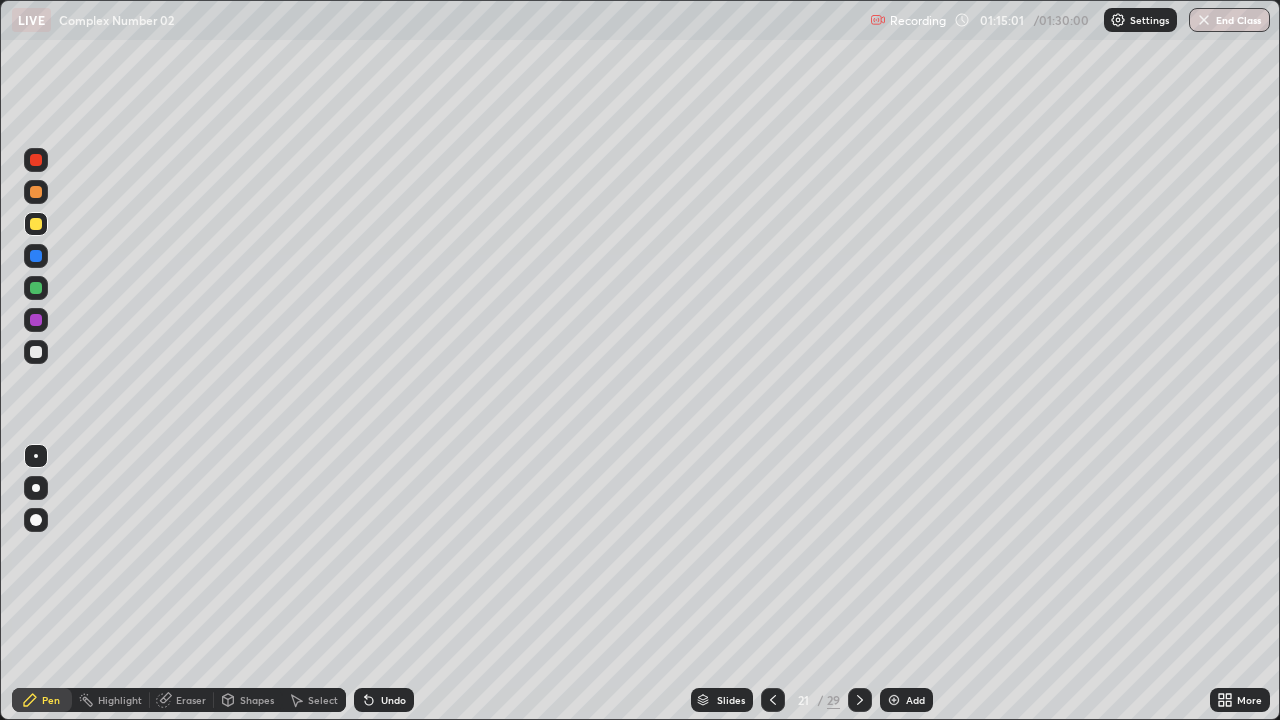 click 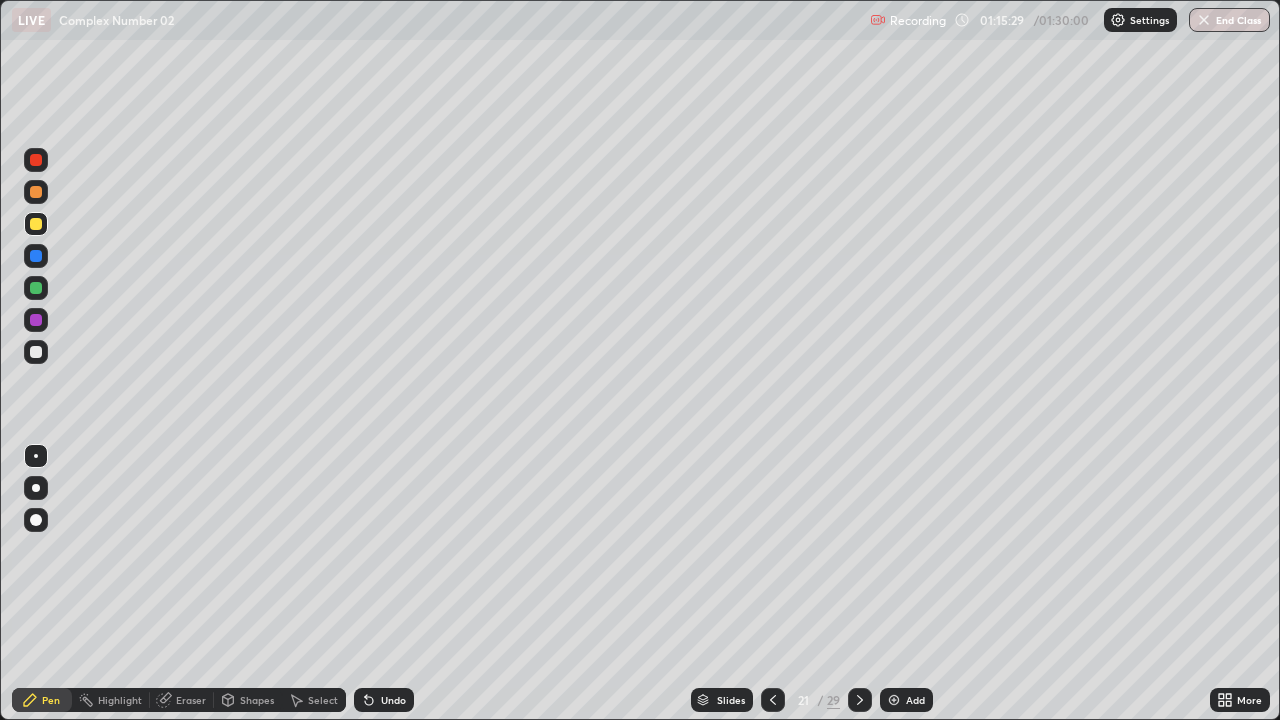 click on "Undo" at bounding box center [393, 700] 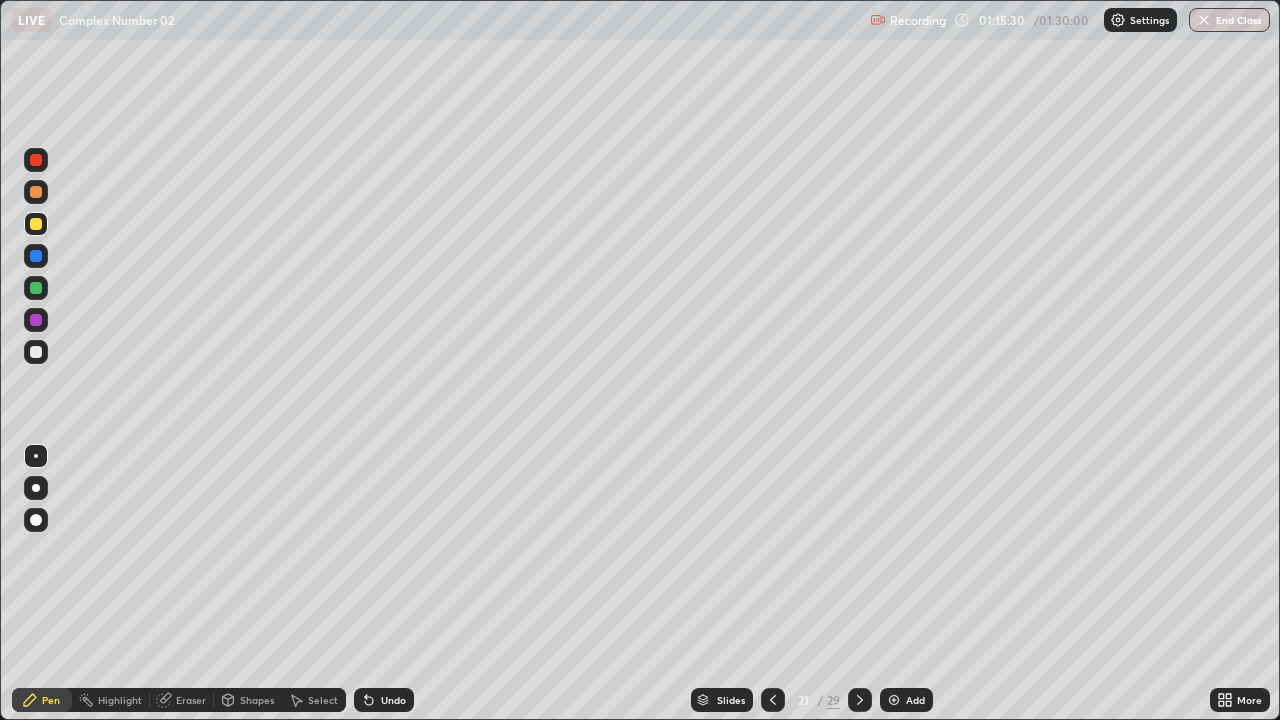 click on "Undo" at bounding box center (393, 700) 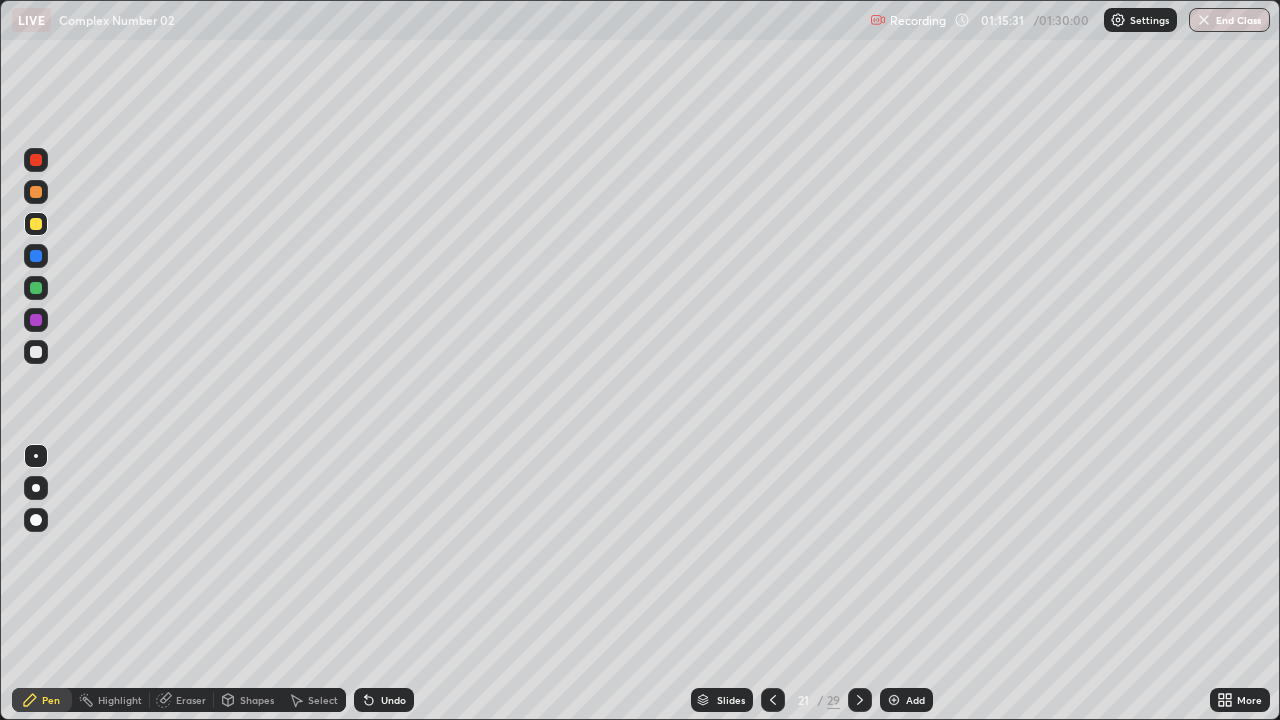 click on "Undo" at bounding box center [384, 700] 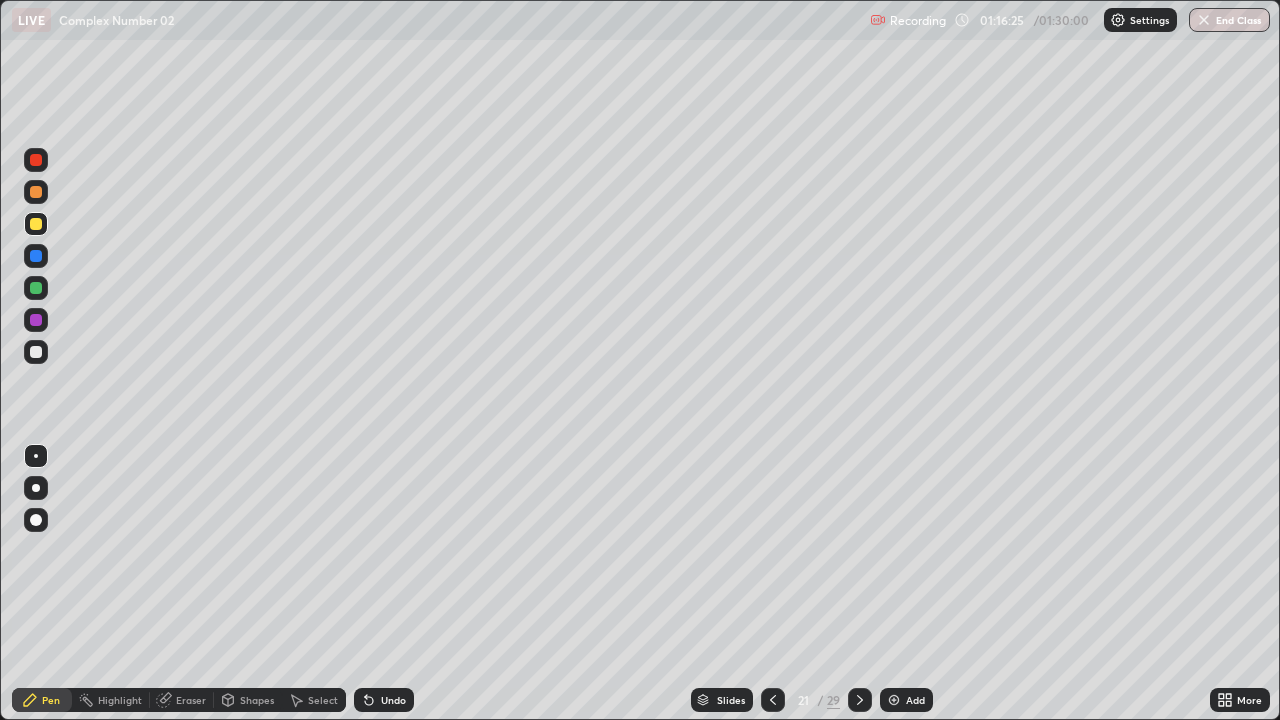 click at bounding box center [894, 700] 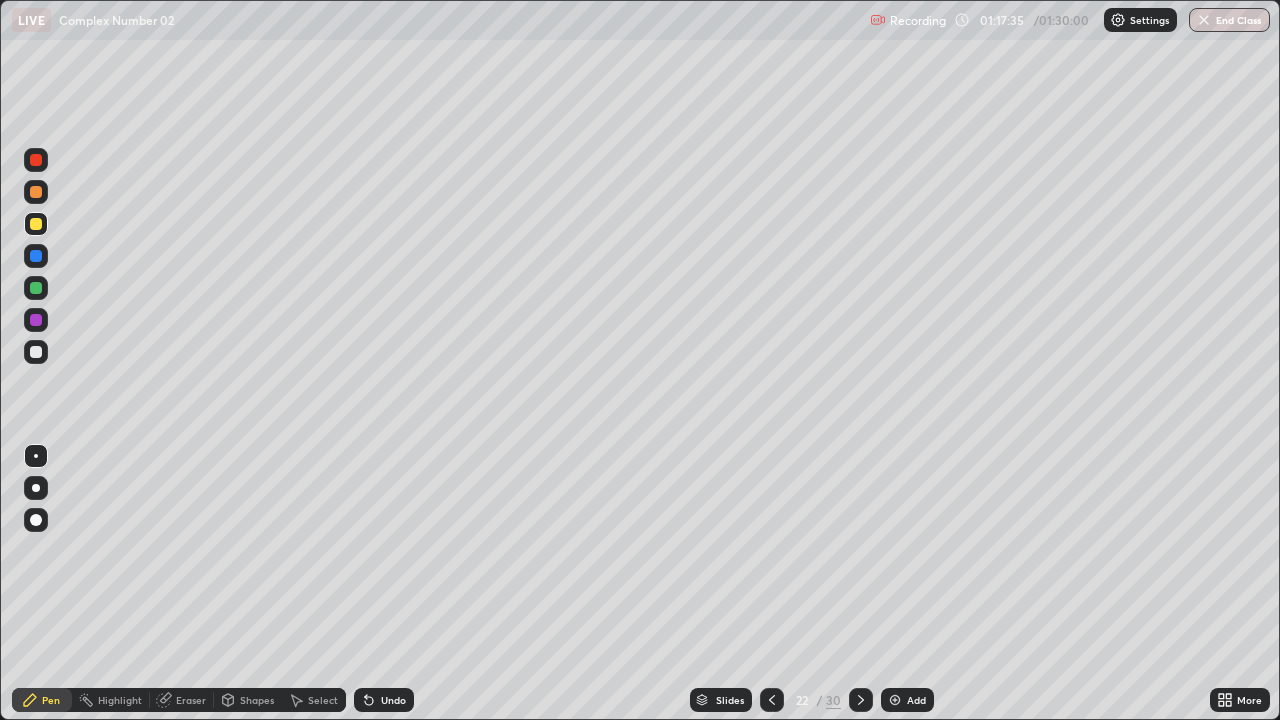 click 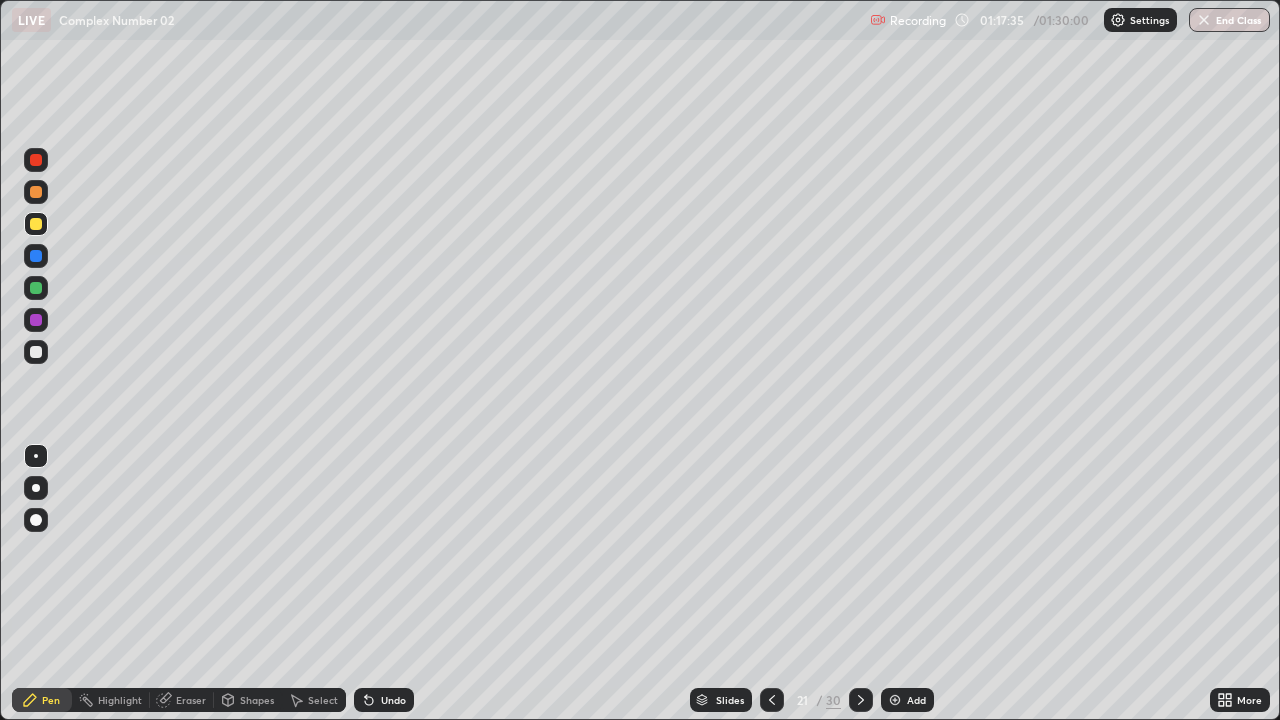 click 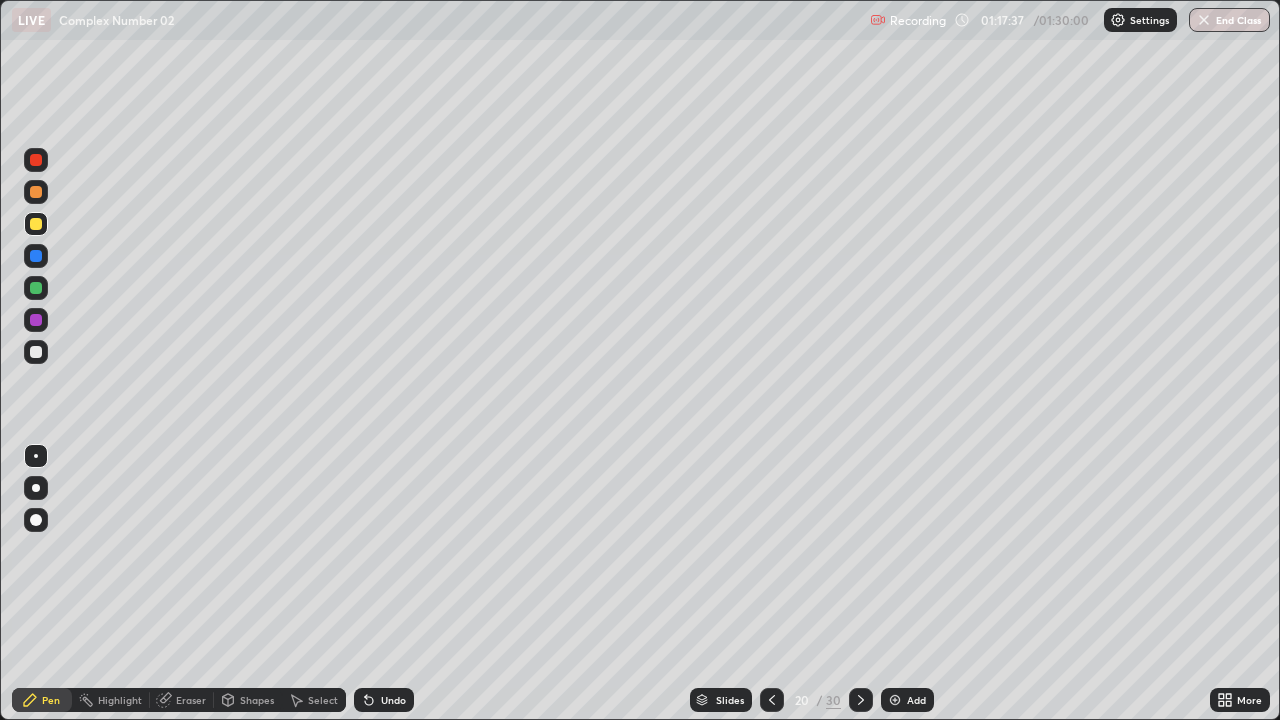 click 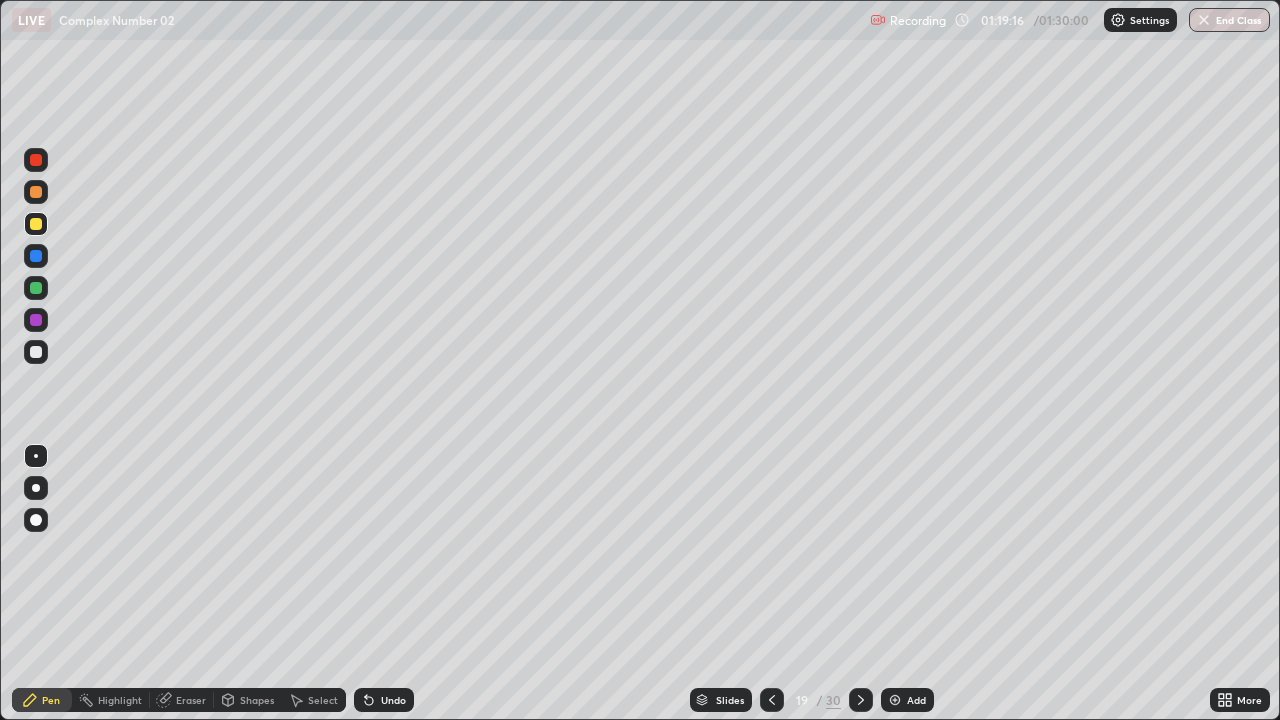 click at bounding box center [861, 700] 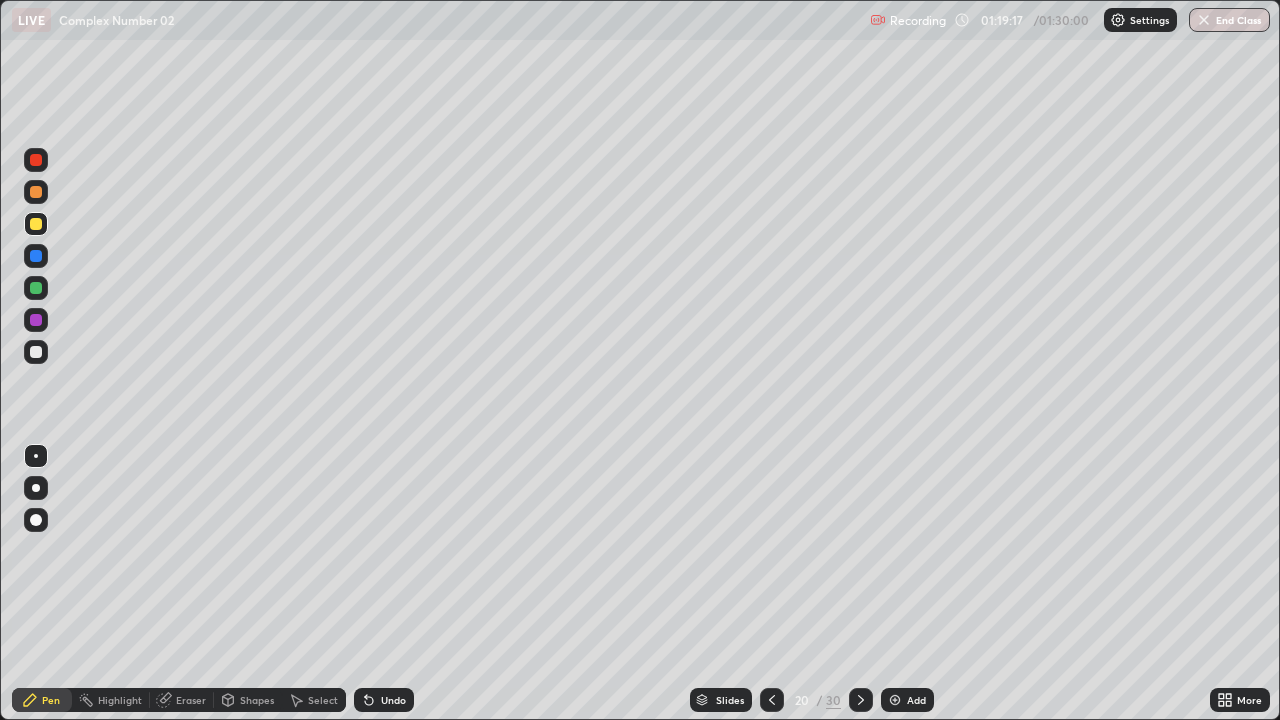 click 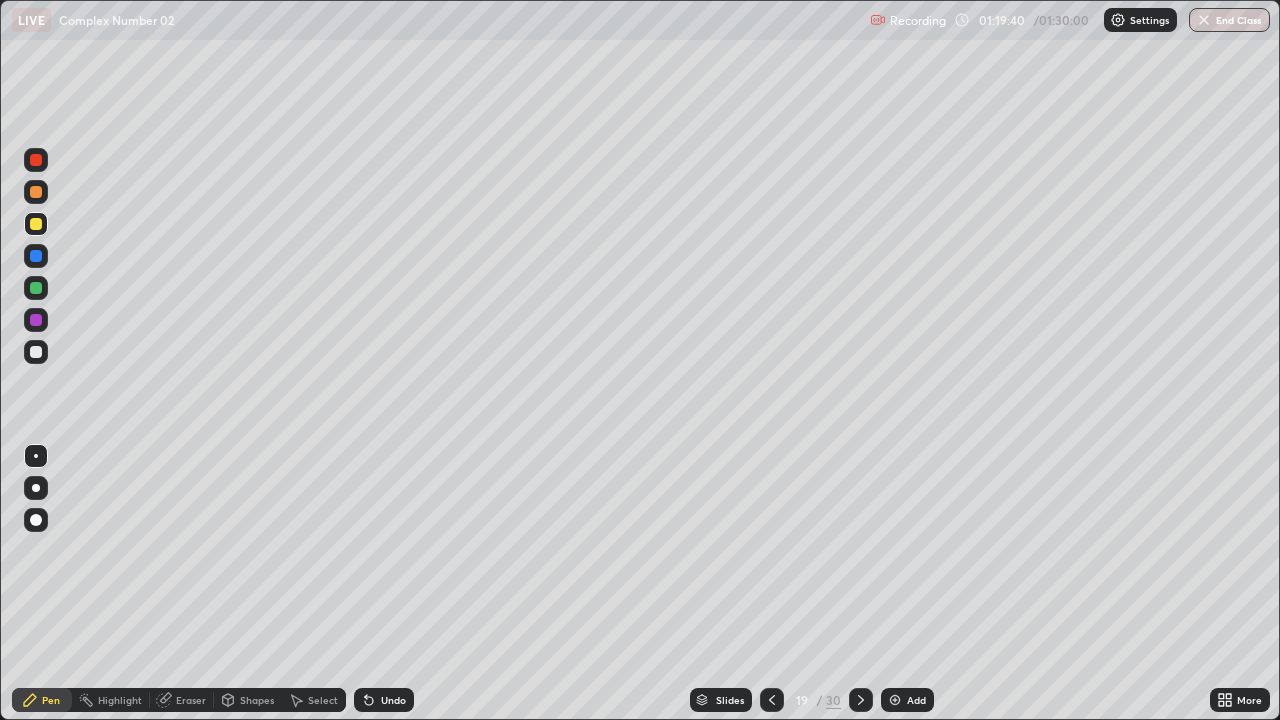 click 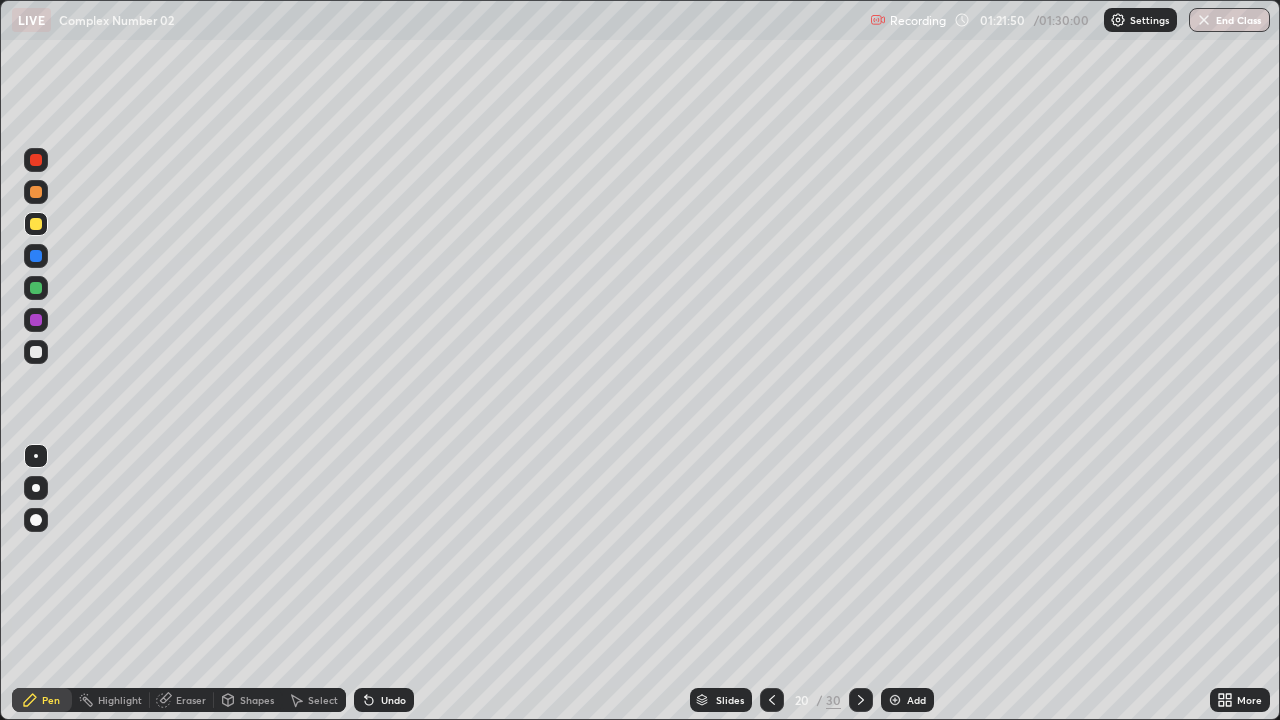 click 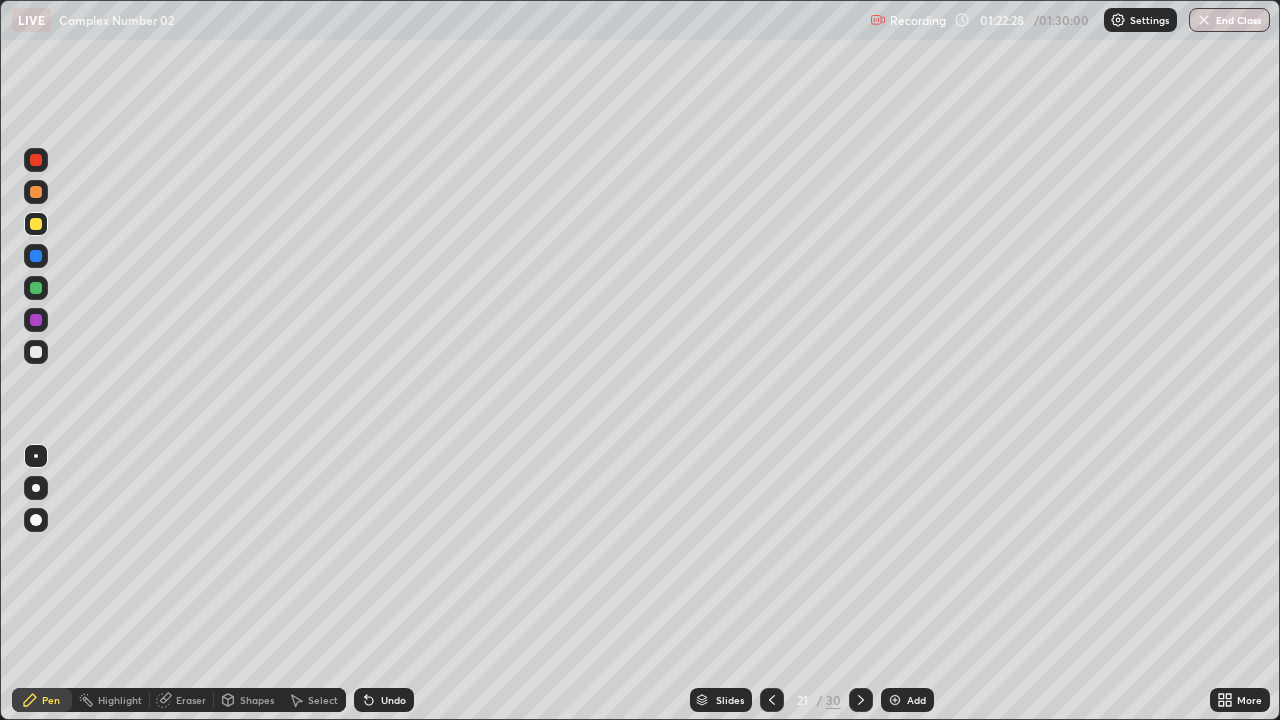 click 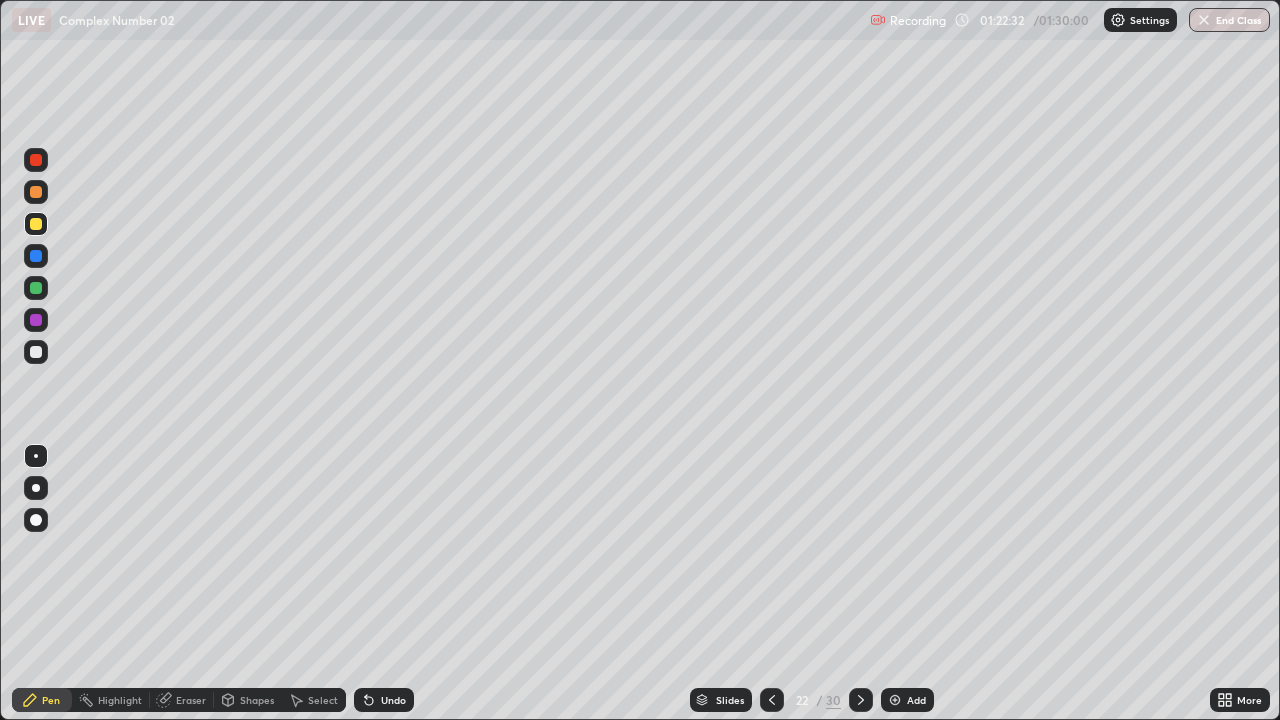 click 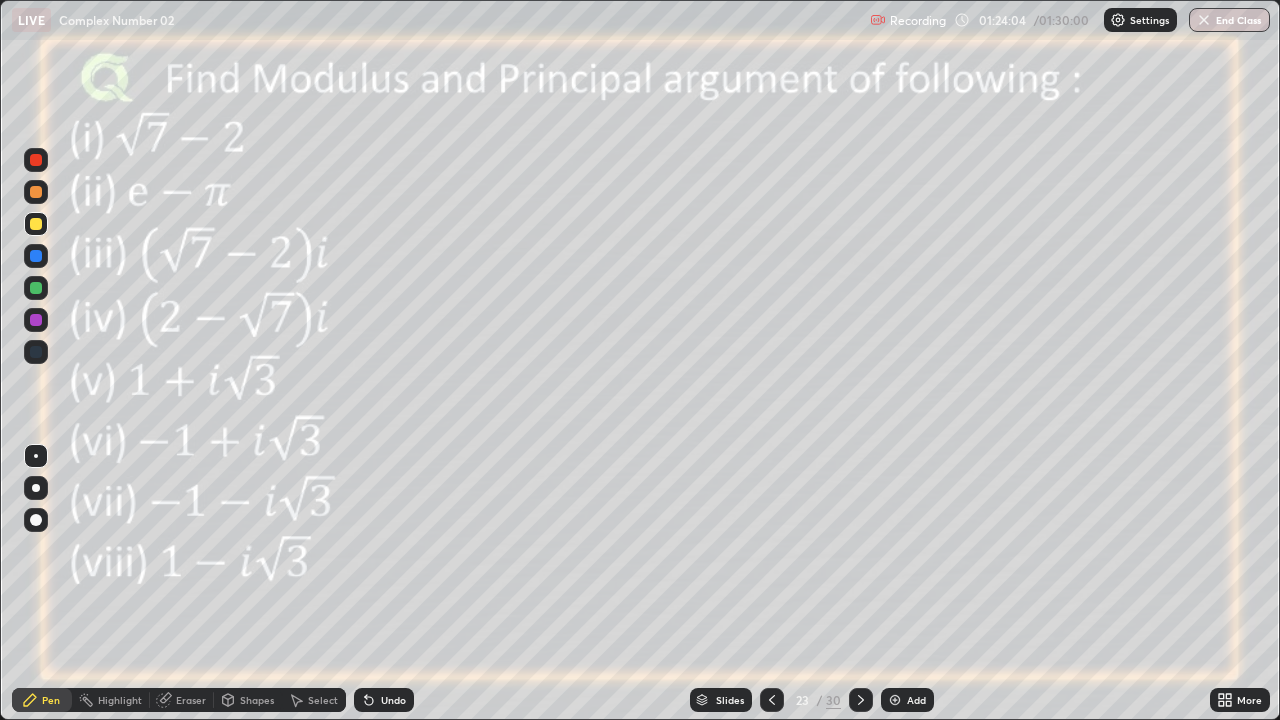 click at bounding box center [36, 320] 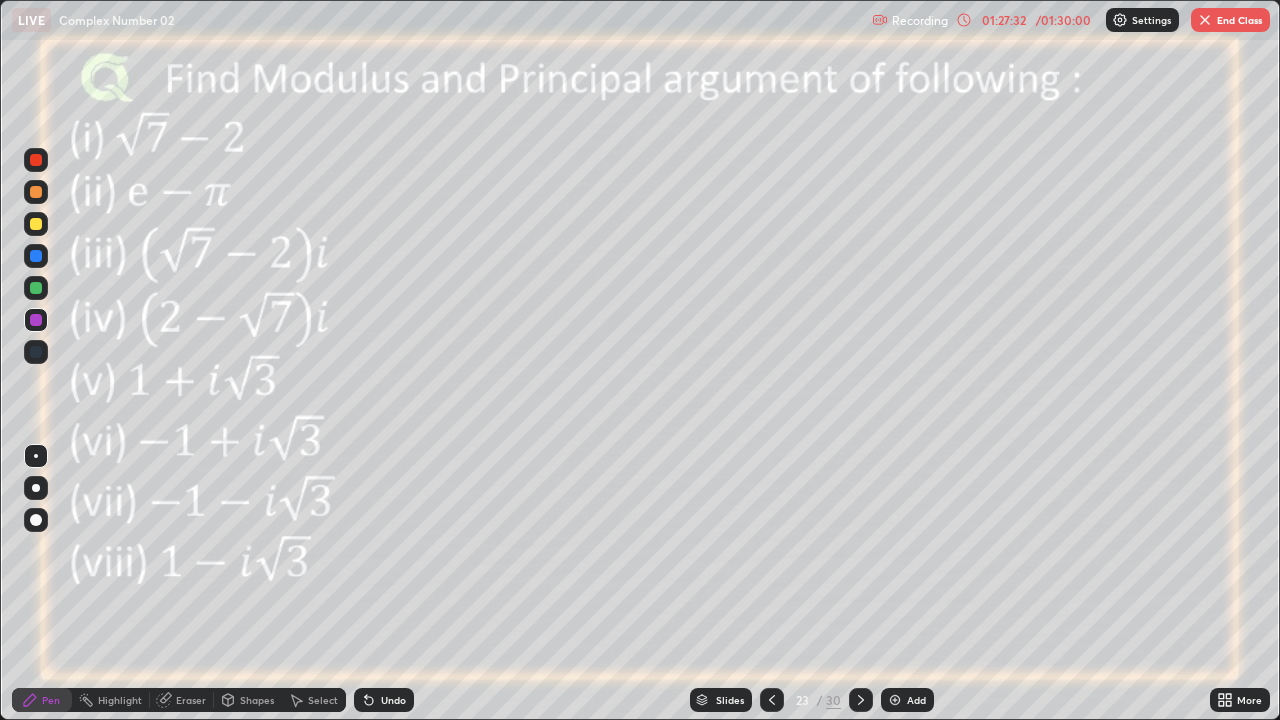 click on "End Class" at bounding box center [1230, 20] 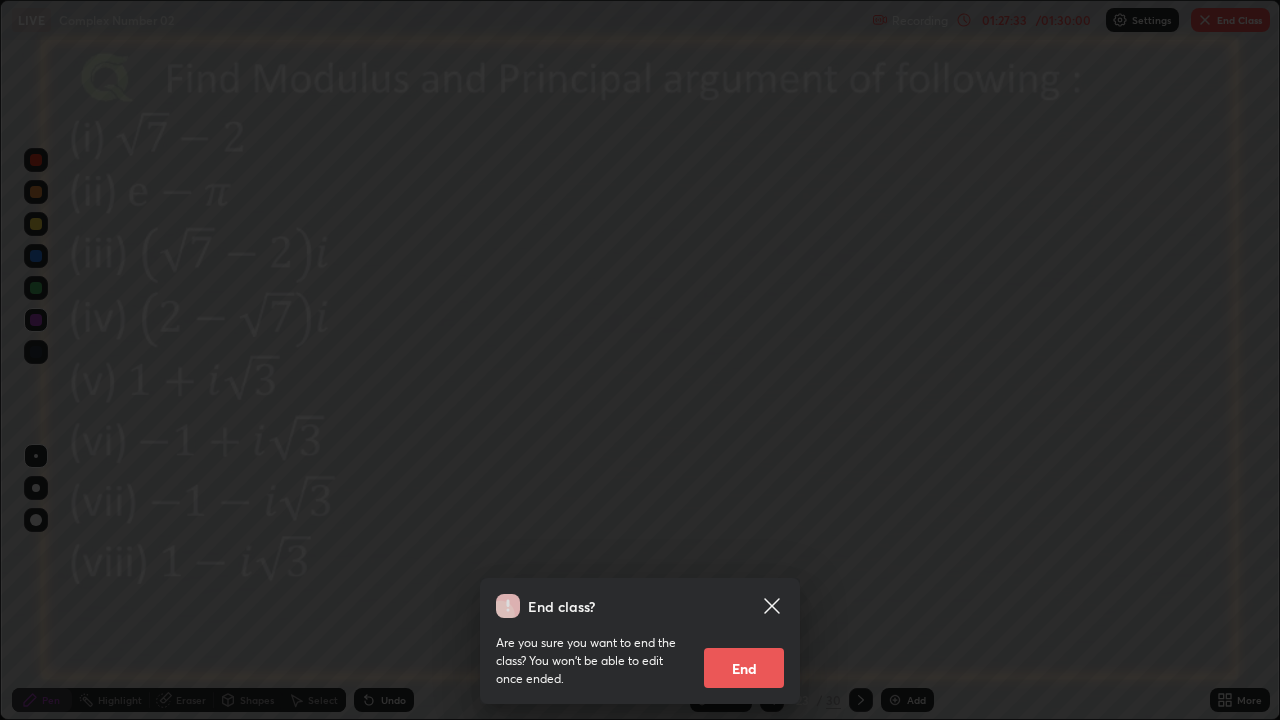 click on "End" at bounding box center [744, 668] 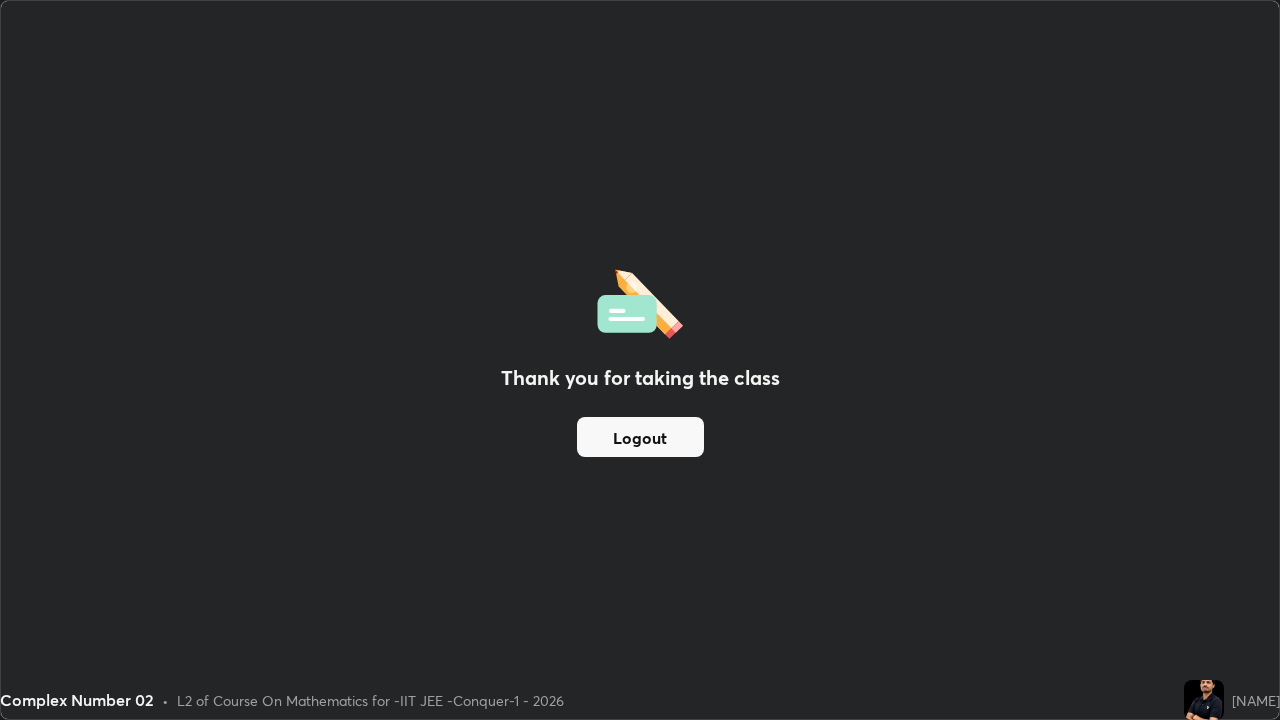 click on "Logout" at bounding box center (640, 437) 